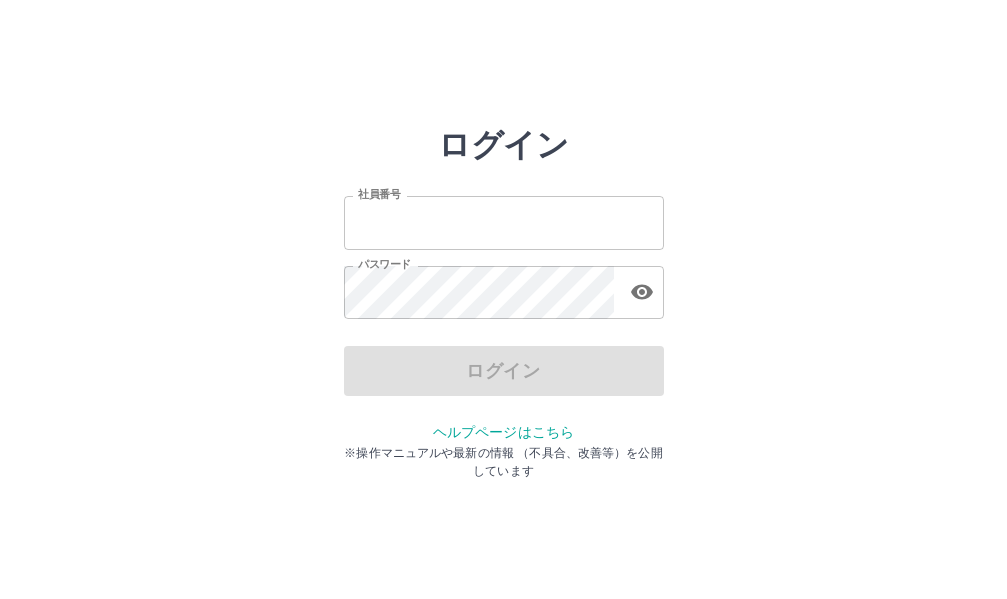 scroll, scrollTop: 0, scrollLeft: 0, axis: both 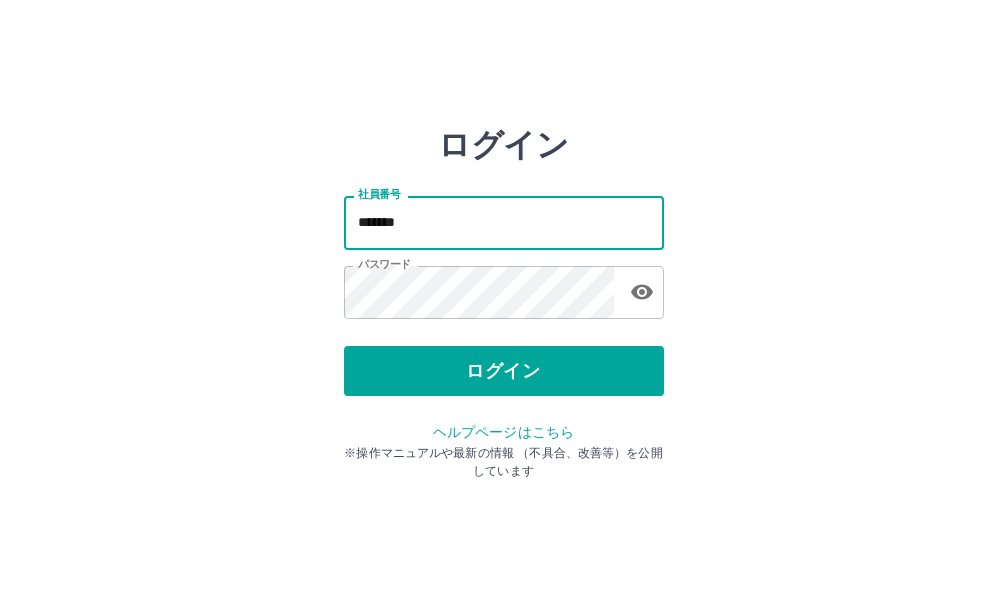 click on "*******" at bounding box center [504, 222] 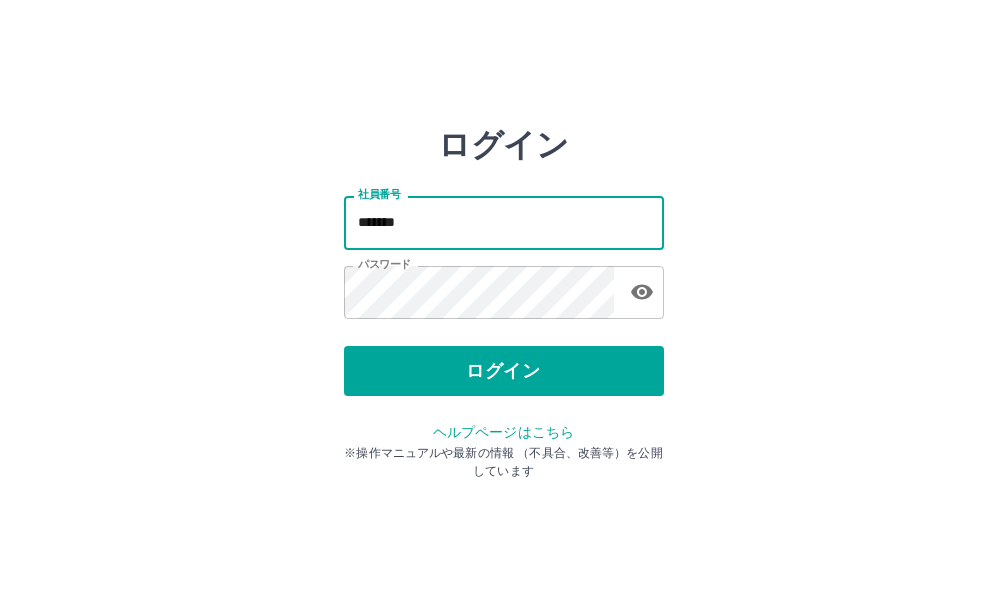 type on "*******" 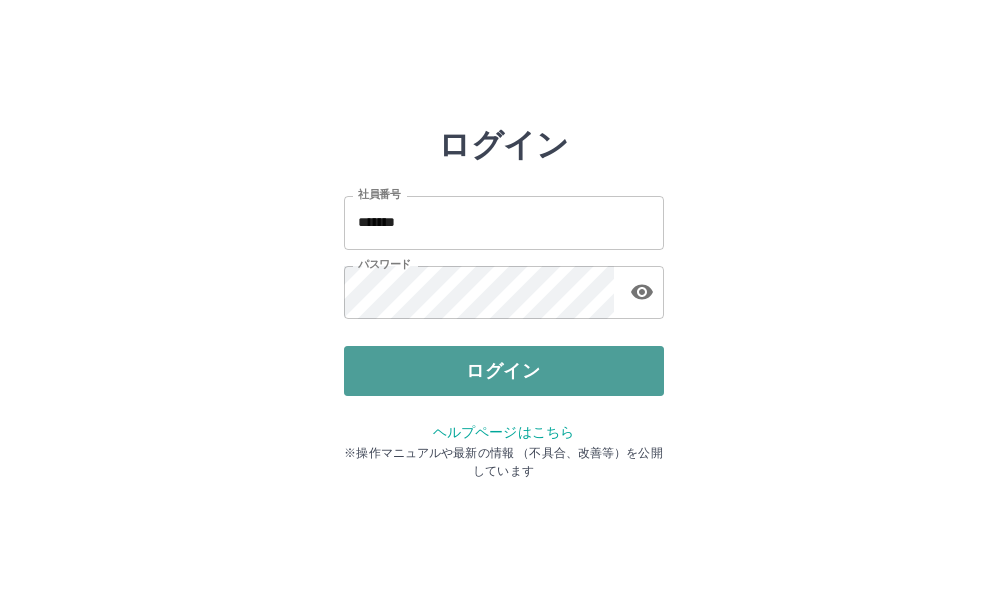 click on "ログイン" at bounding box center (504, 371) 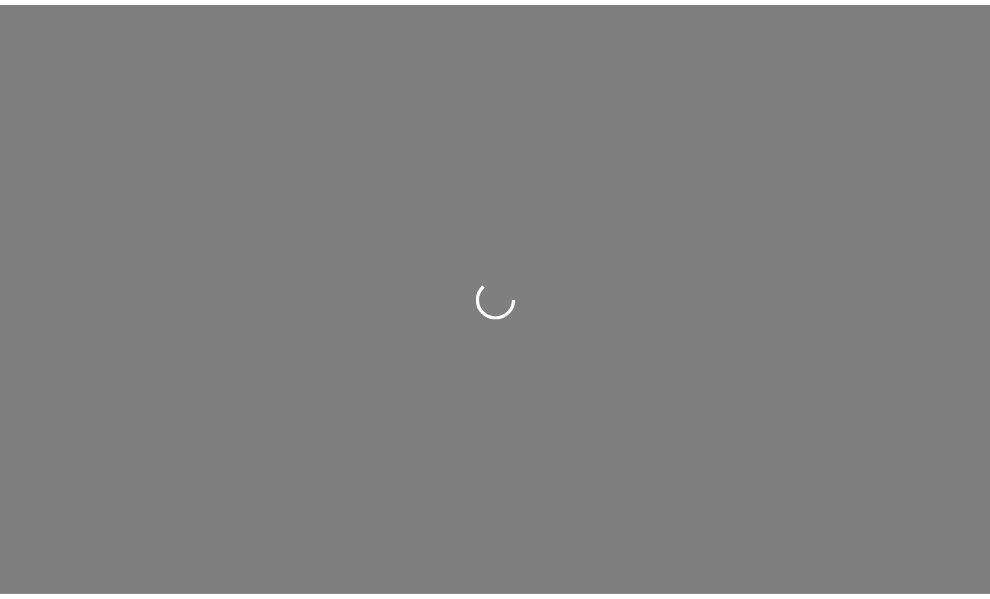 scroll, scrollTop: 0, scrollLeft: 0, axis: both 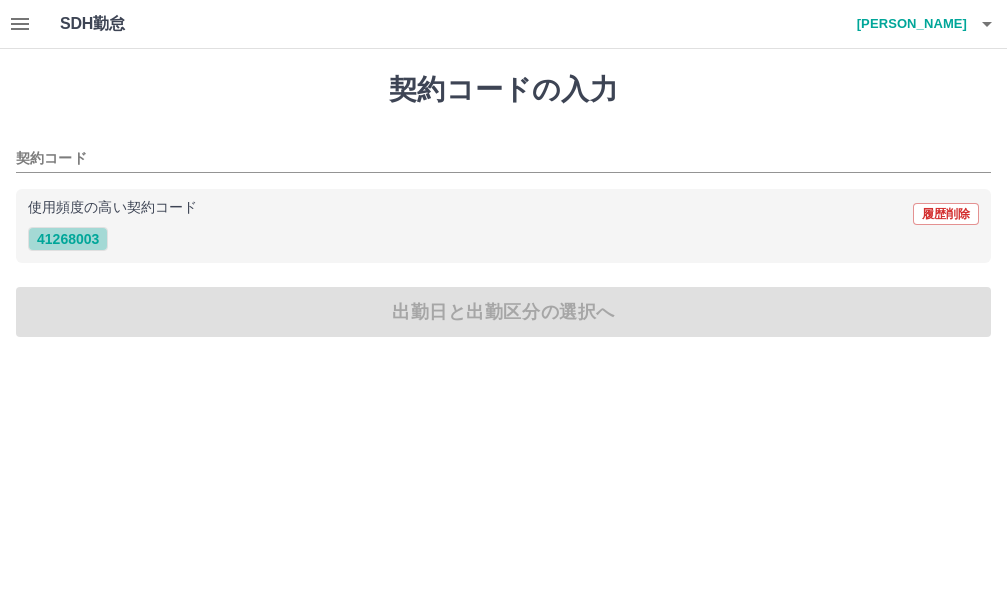 click on "41268003" at bounding box center (68, 239) 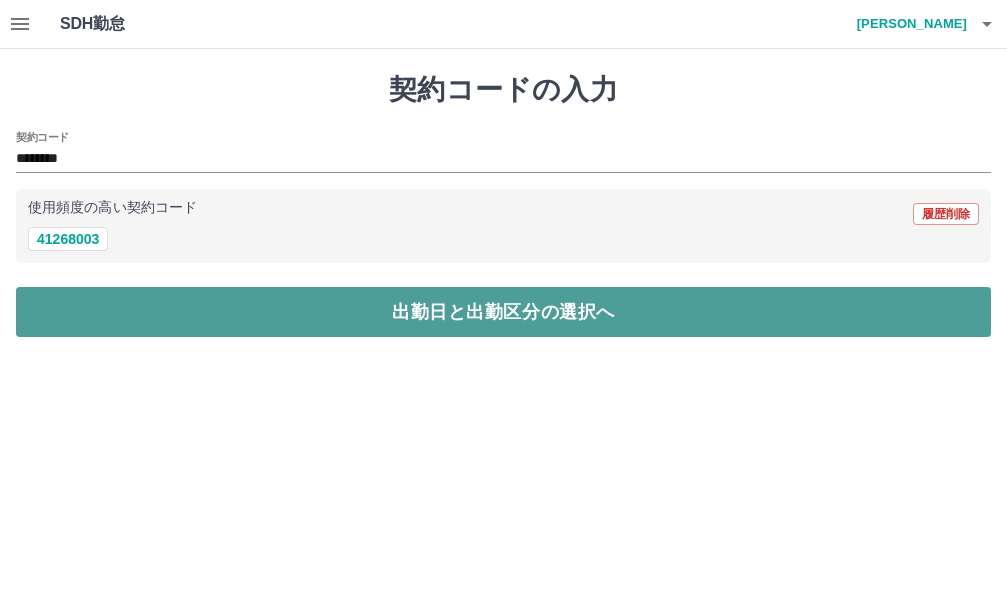 click on "出勤日と出勤区分の選択へ" at bounding box center [503, 312] 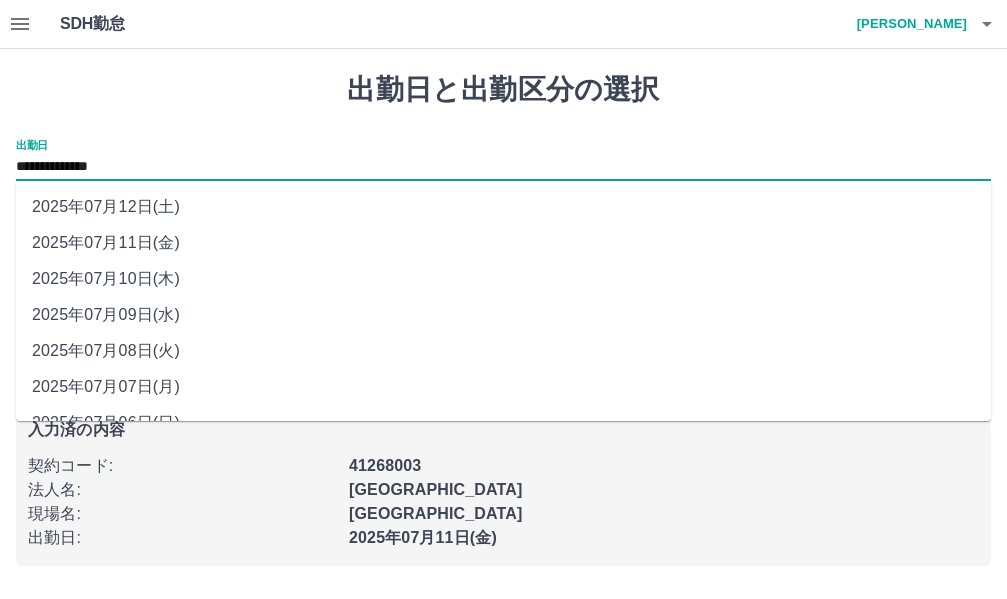 click on "**********" at bounding box center [503, 167] 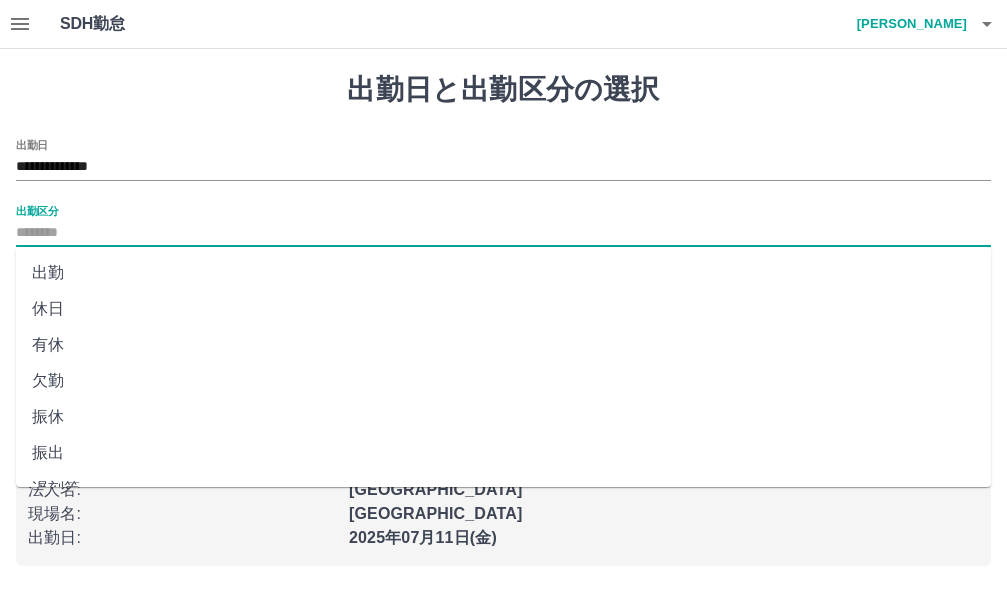 click on "出勤区分" at bounding box center (503, 233) 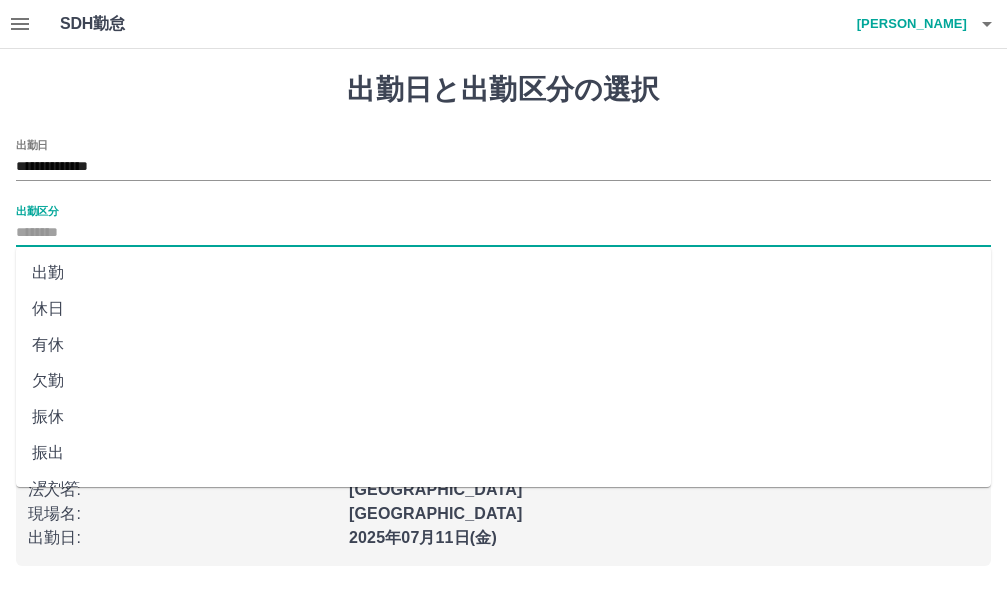 click on "有休" at bounding box center [503, 345] 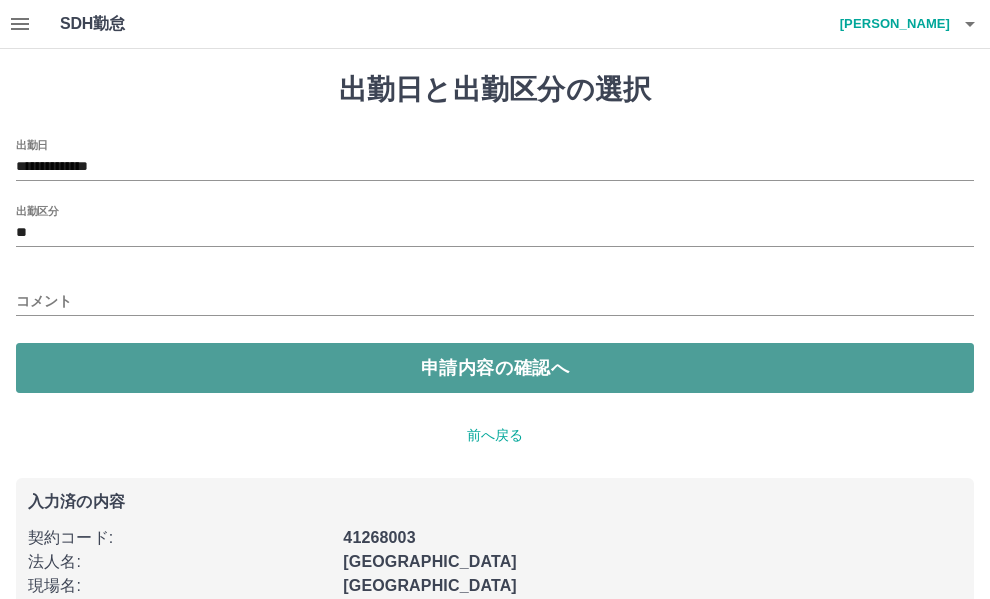 click on "申請内容の確認へ" at bounding box center [495, 368] 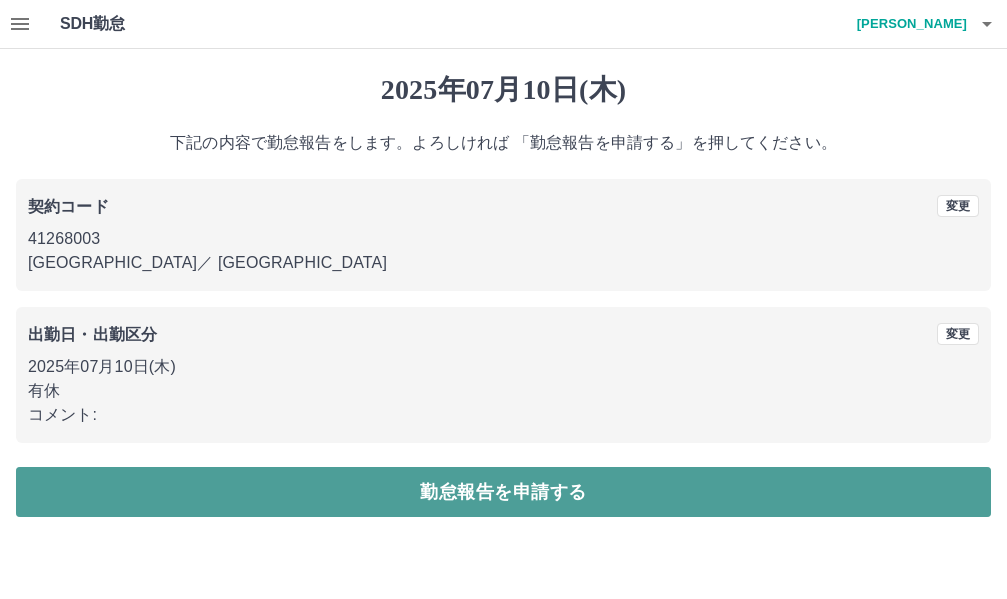 click on "勤怠報告を申請する" at bounding box center (503, 492) 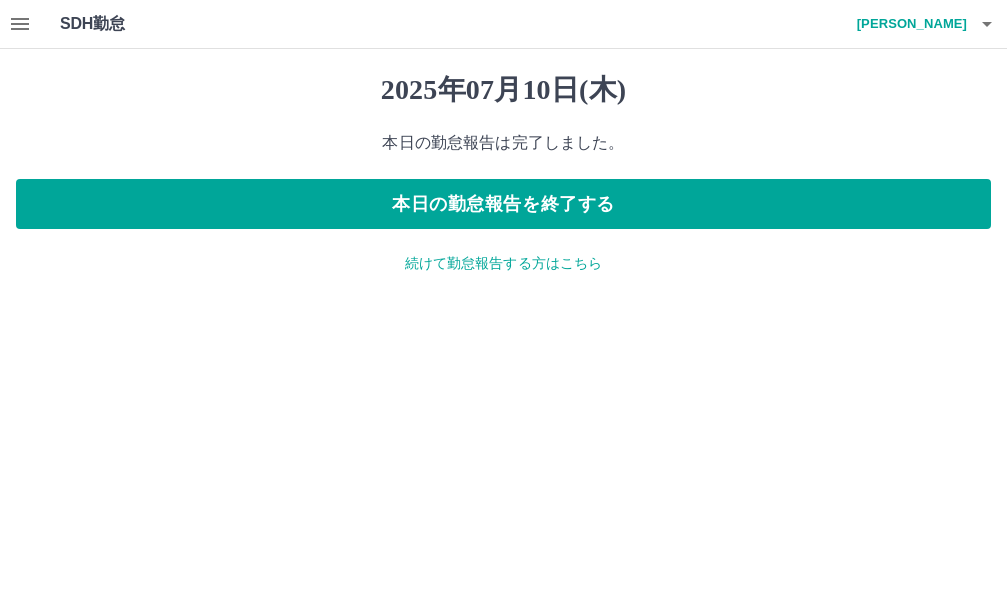 click on "続けて勤怠報告する方はこちら" at bounding box center (503, 263) 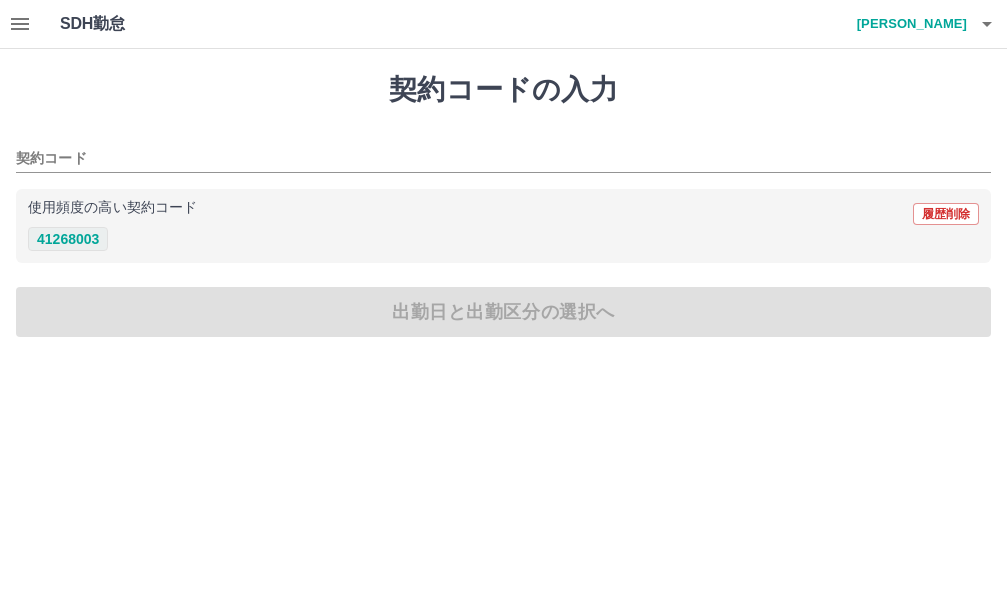 click on "41268003" at bounding box center [68, 239] 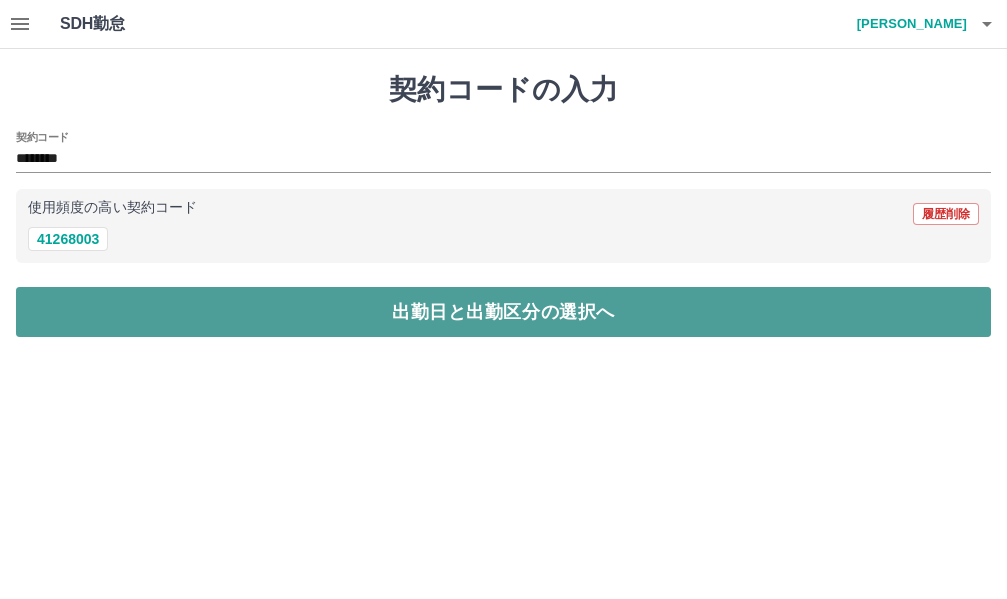 click on "出勤日と出勤区分の選択へ" at bounding box center (503, 312) 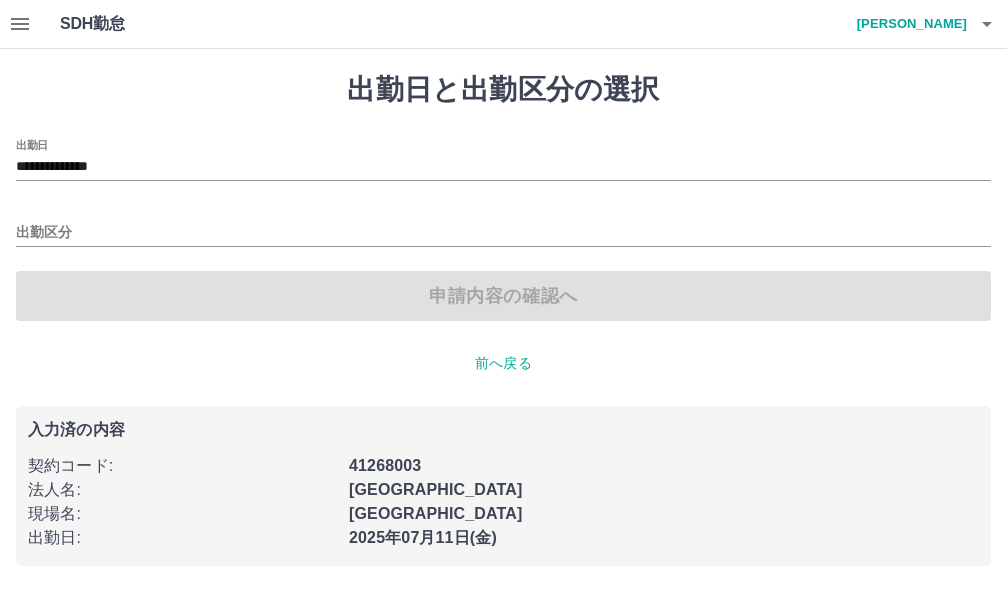 click on "**********" at bounding box center [503, 230] 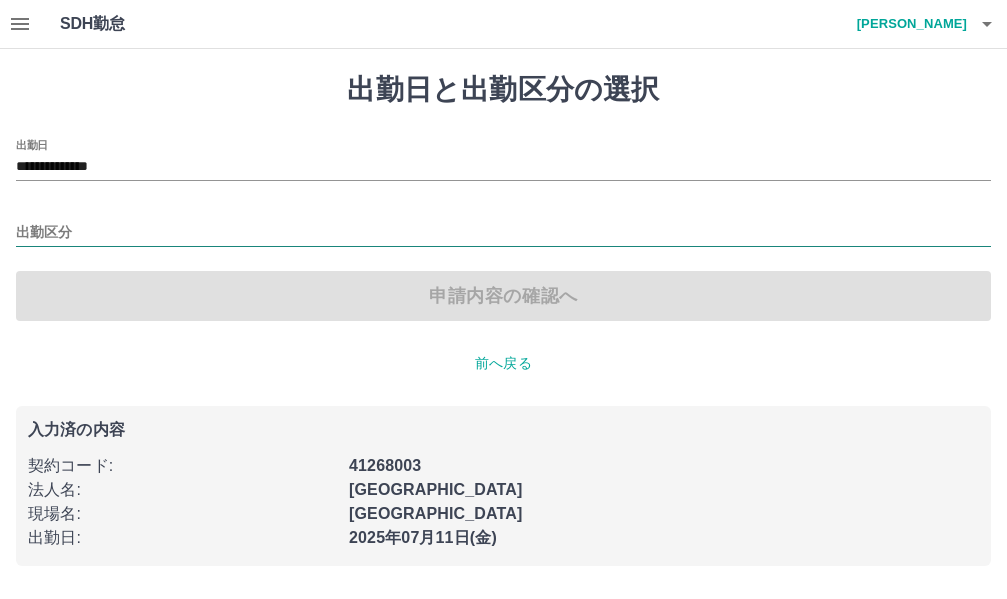 click on "出勤区分" at bounding box center (503, 233) 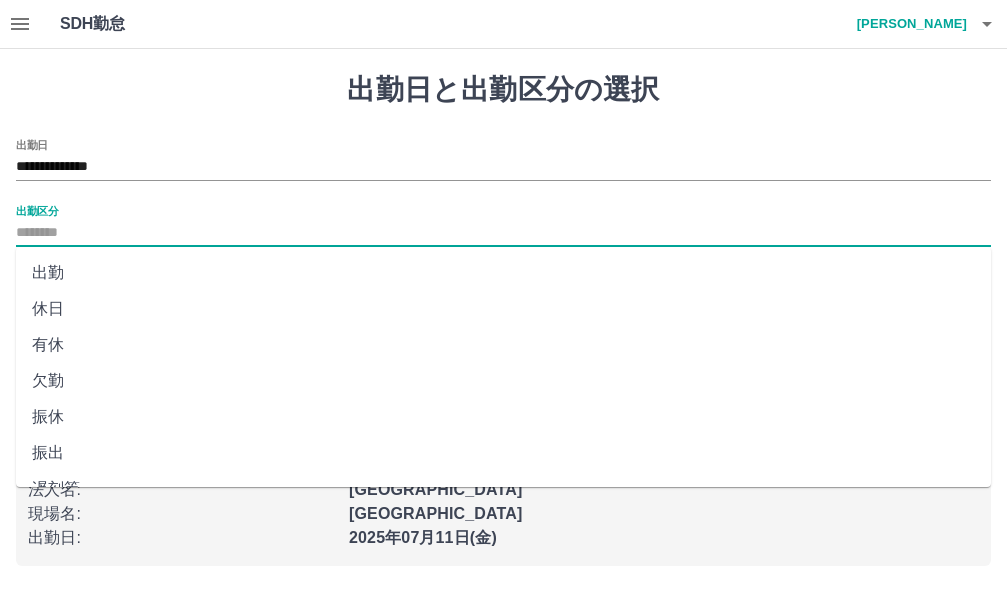 click on "出勤" at bounding box center (503, 273) 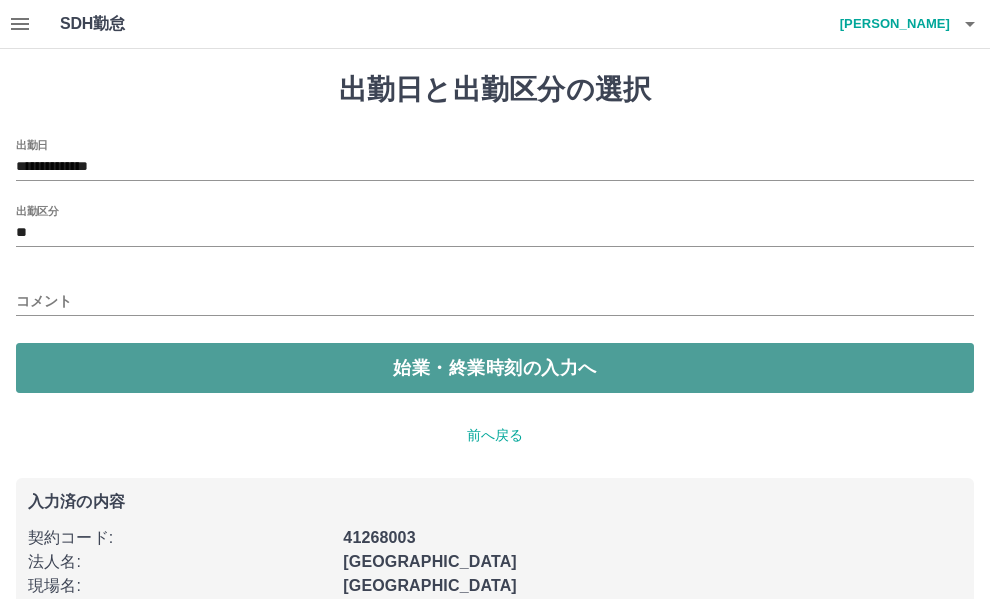 click on "始業・終業時刻の入力へ" at bounding box center (495, 368) 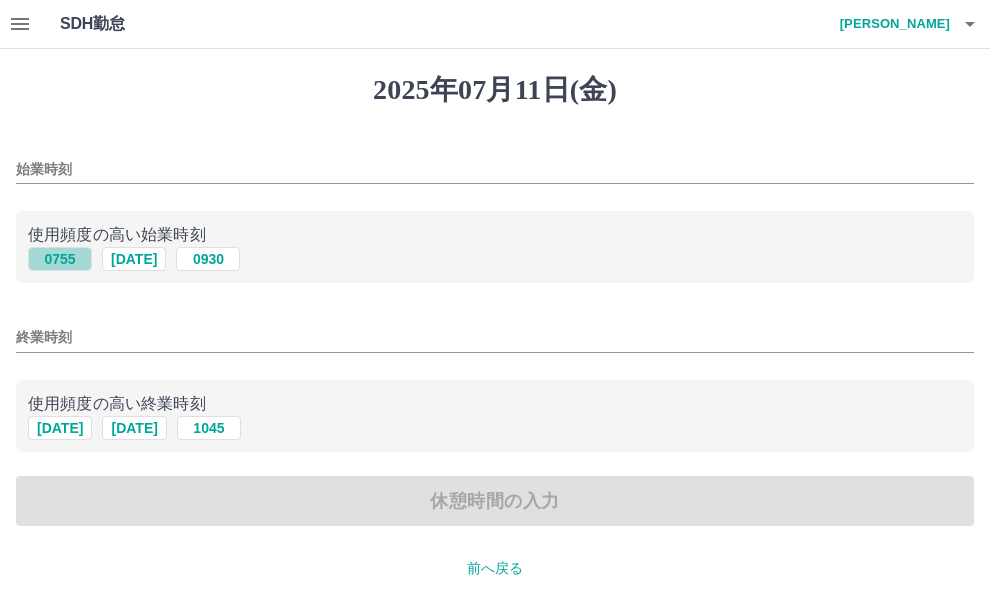 click on "0755" at bounding box center [60, 259] 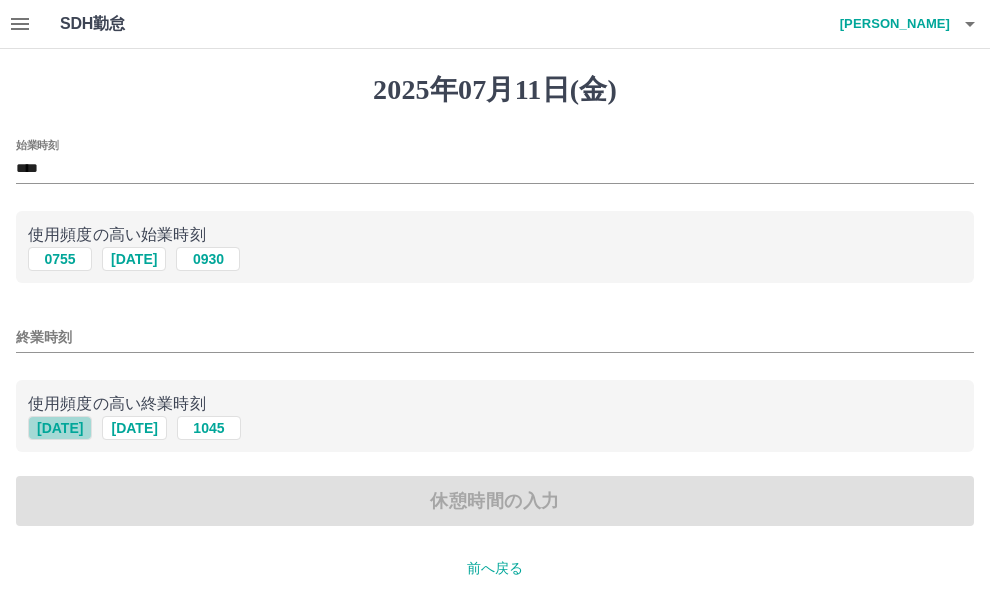 click on "1625" at bounding box center [60, 428] 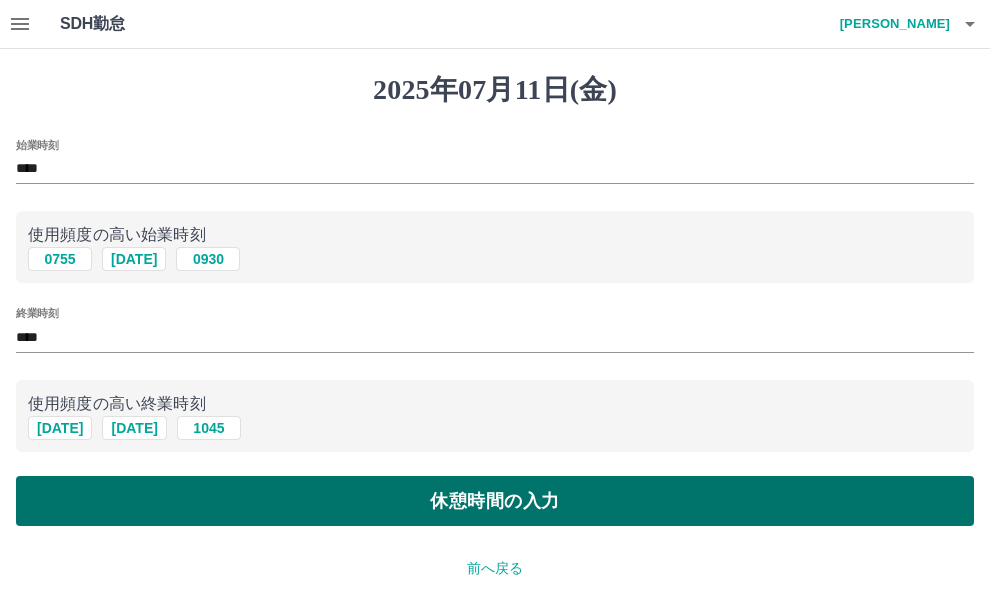 click on "休憩時間の入力" at bounding box center [495, 501] 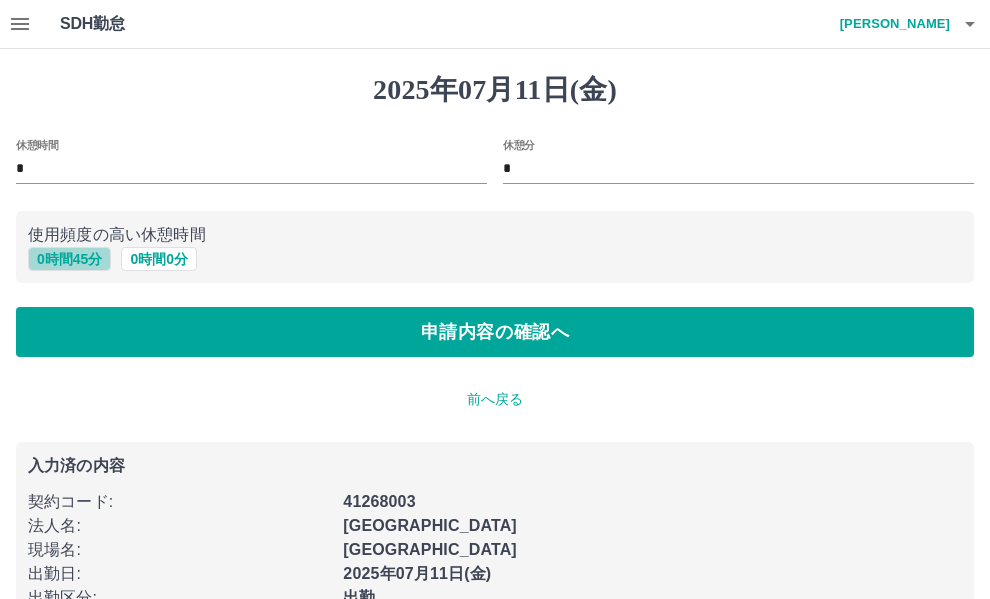 click on "0 時間 45 分" at bounding box center [69, 259] 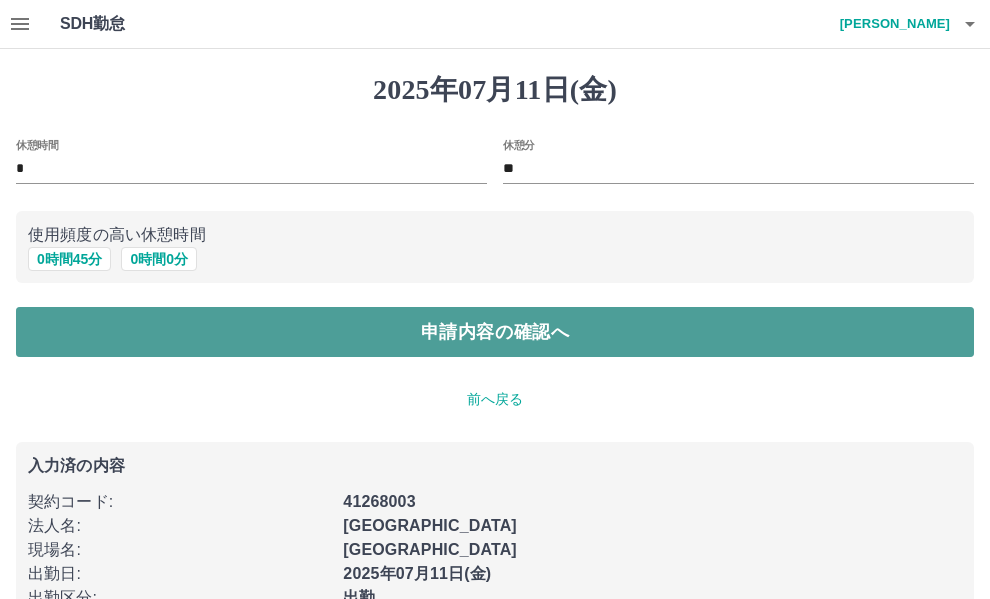 click on "申請内容の確認へ" at bounding box center (495, 332) 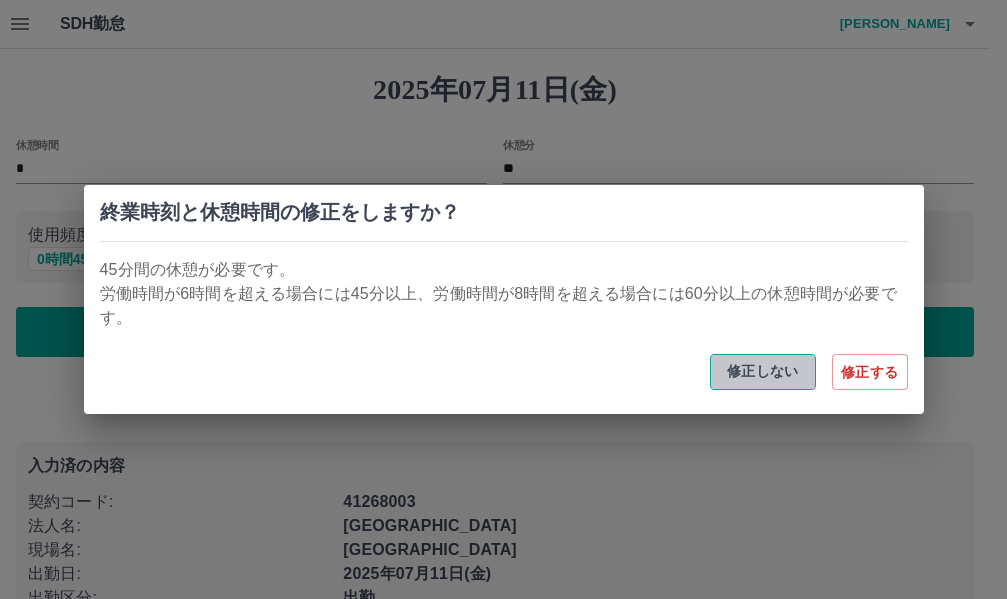 click on "修正しない" at bounding box center [763, 372] 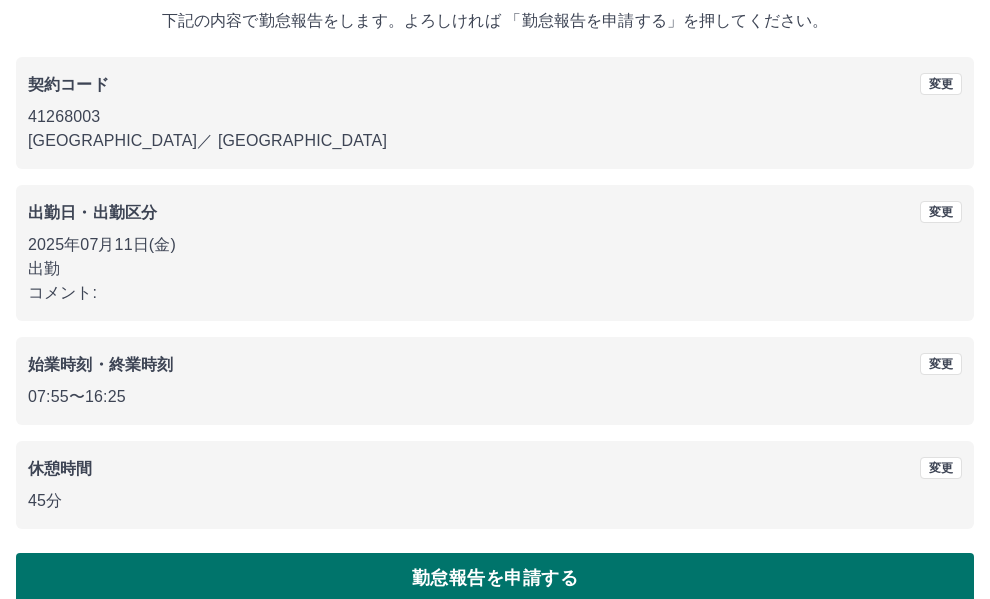 scroll, scrollTop: 150, scrollLeft: 0, axis: vertical 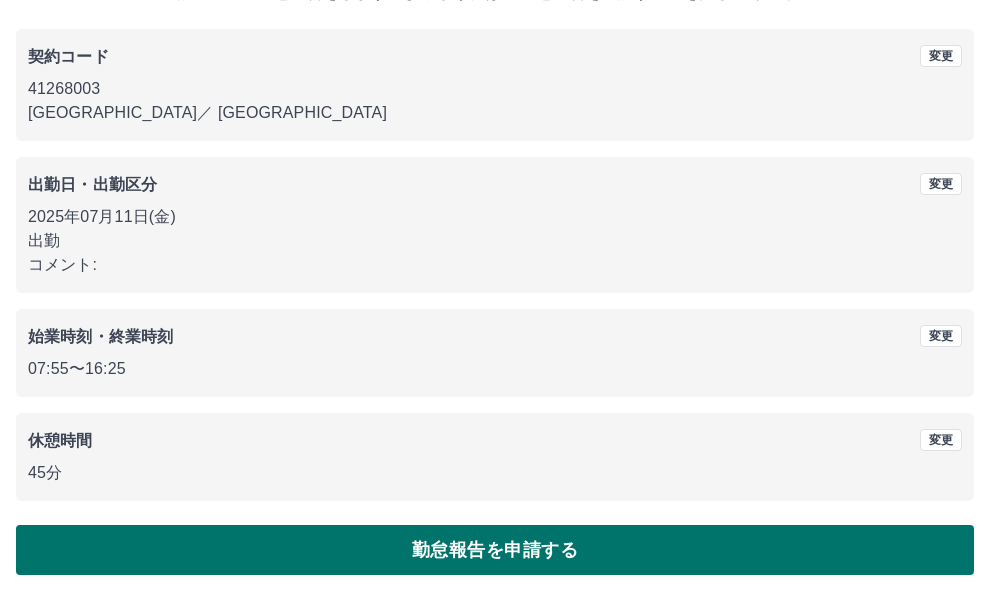 click on "勤怠報告を申請する" at bounding box center [495, 550] 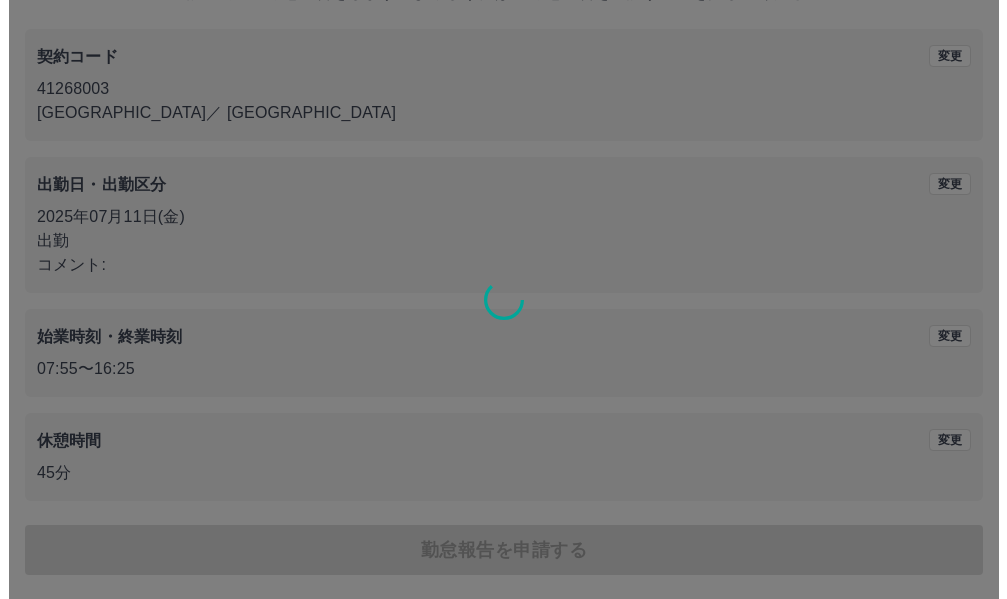 scroll, scrollTop: 0, scrollLeft: 0, axis: both 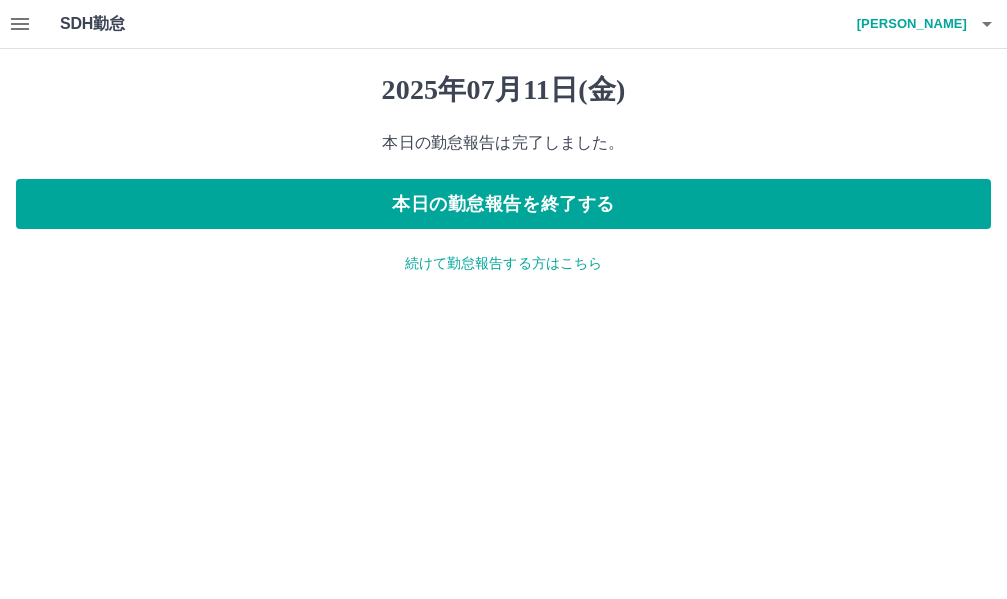 click on "乾　友美" at bounding box center [907, 24] 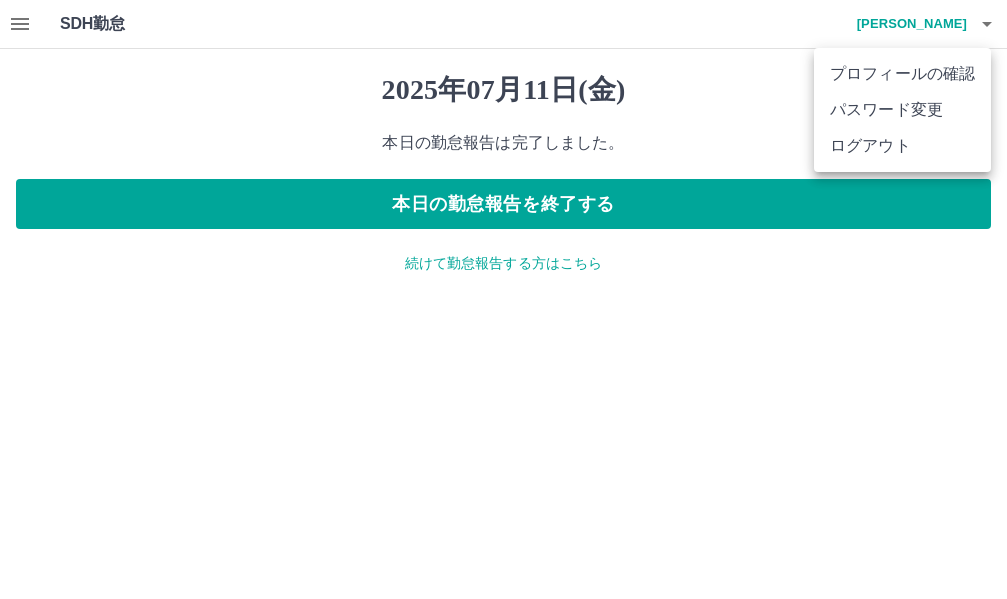 click on "ログアウト" at bounding box center [902, 146] 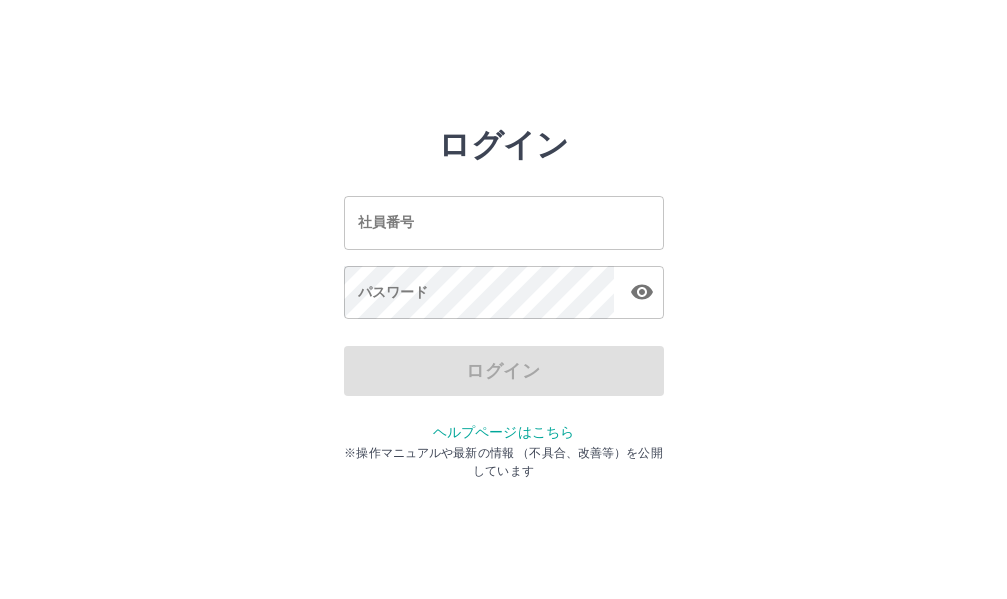scroll, scrollTop: 0, scrollLeft: 0, axis: both 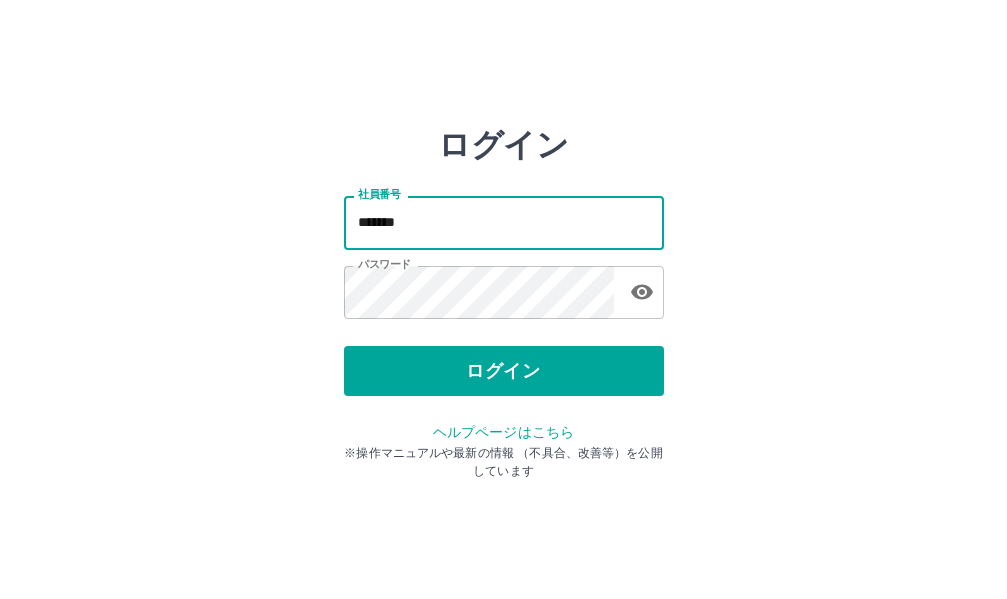 type on "*******" 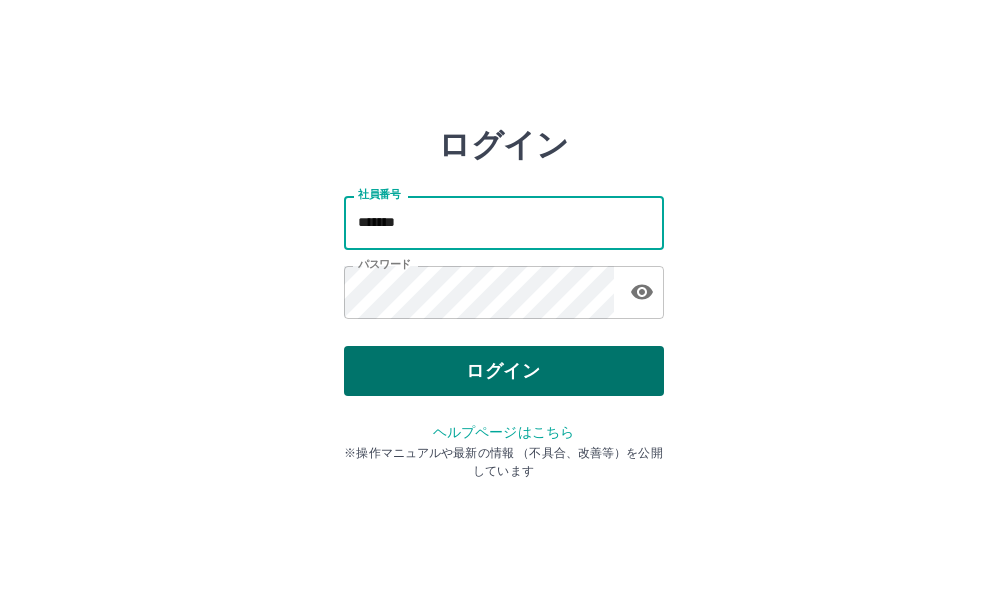 click on "ログイン" at bounding box center (504, 371) 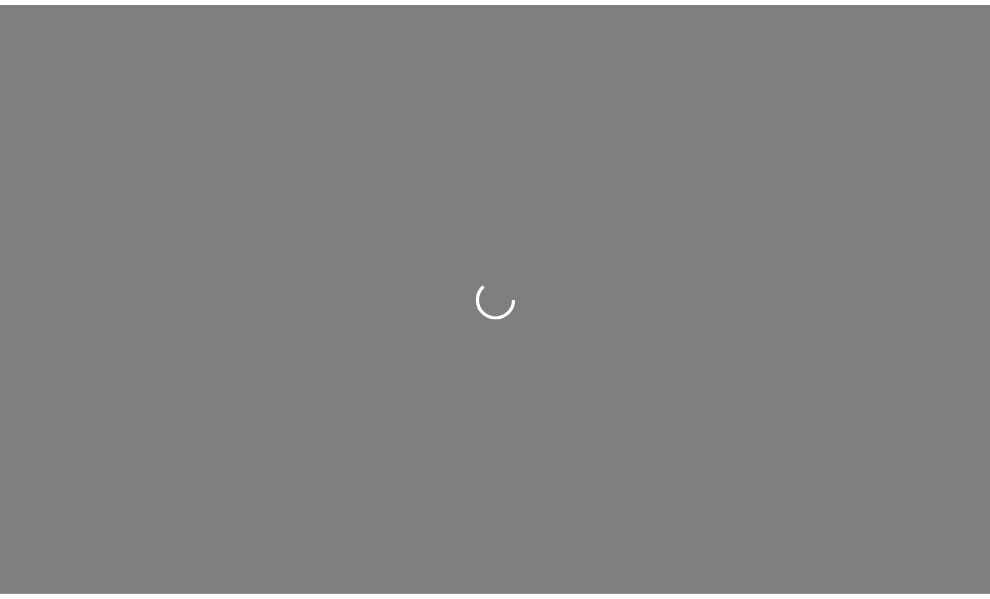 scroll, scrollTop: 0, scrollLeft: 0, axis: both 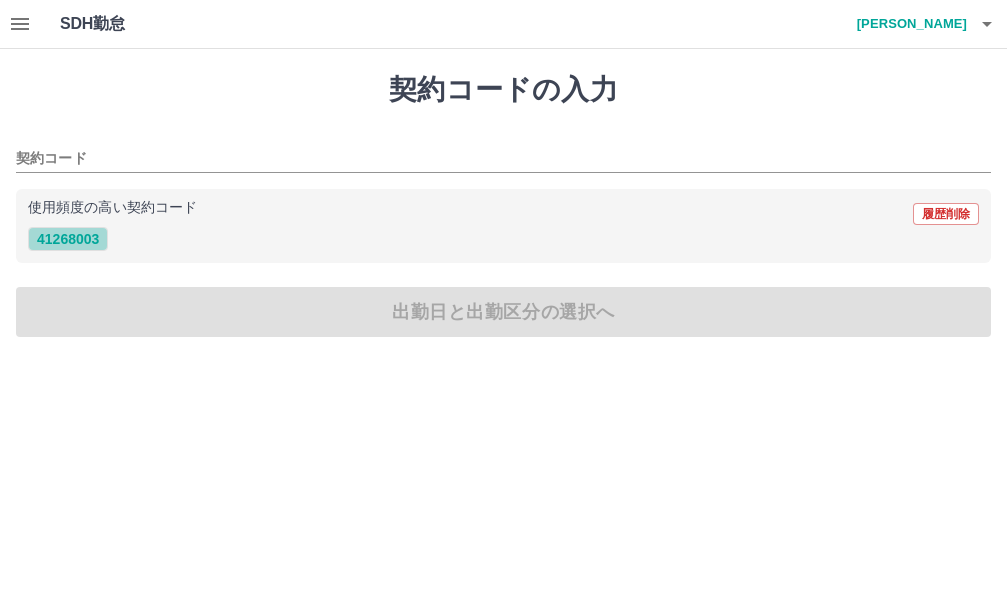 click on "41268003" at bounding box center [68, 239] 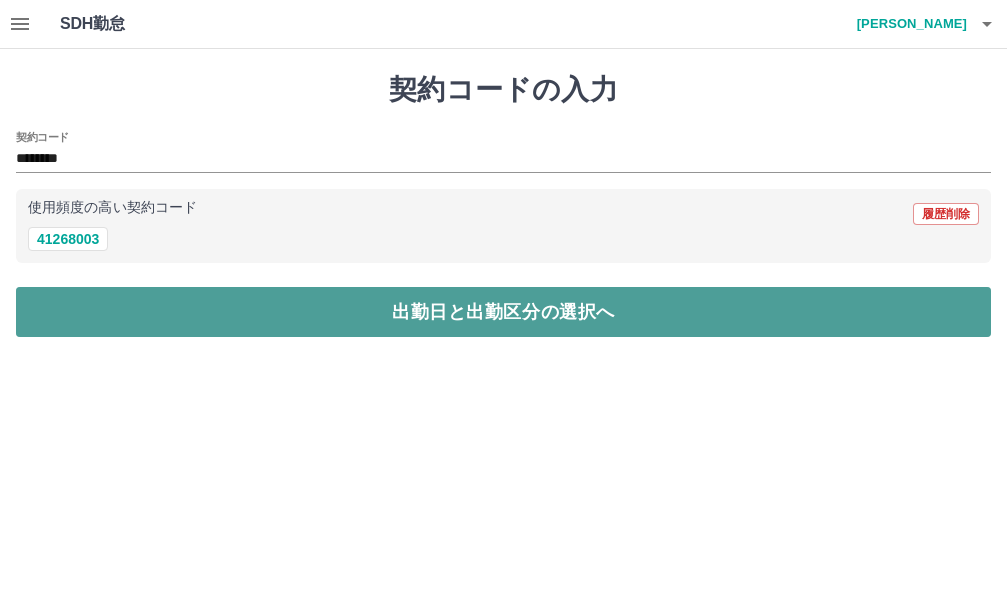 click on "出勤日と出勤区分の選択へ" at bounding box center [503, 312] 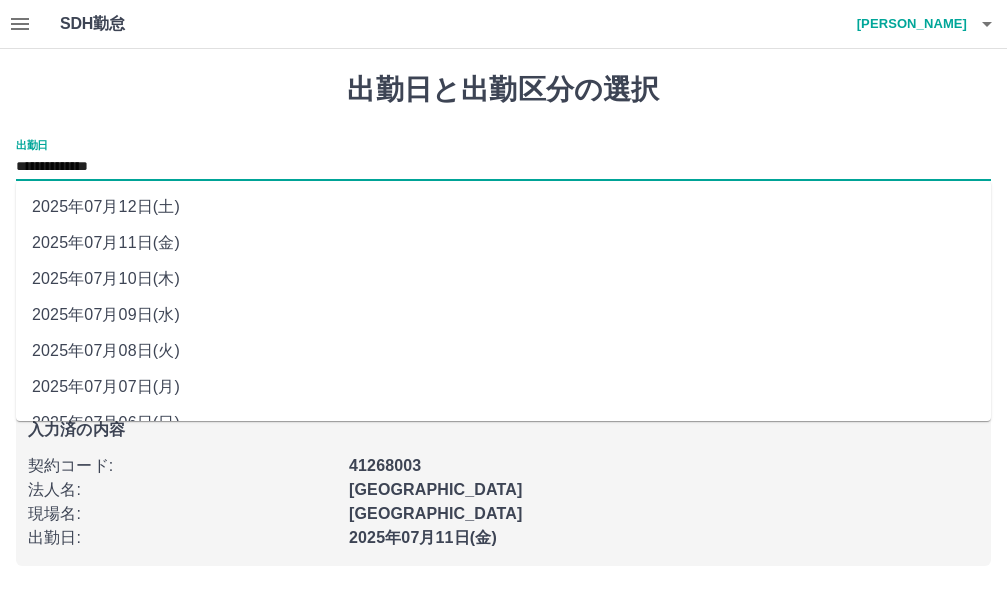 click on "**********" at bounding box center (503, 167) 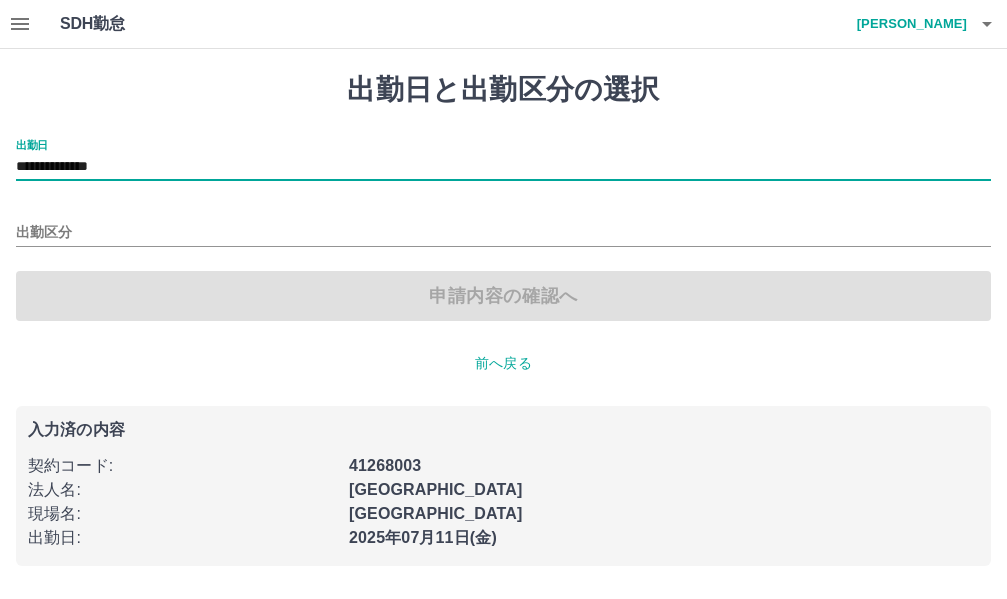 click on "出勤区分" at bounding box center [503, 226] 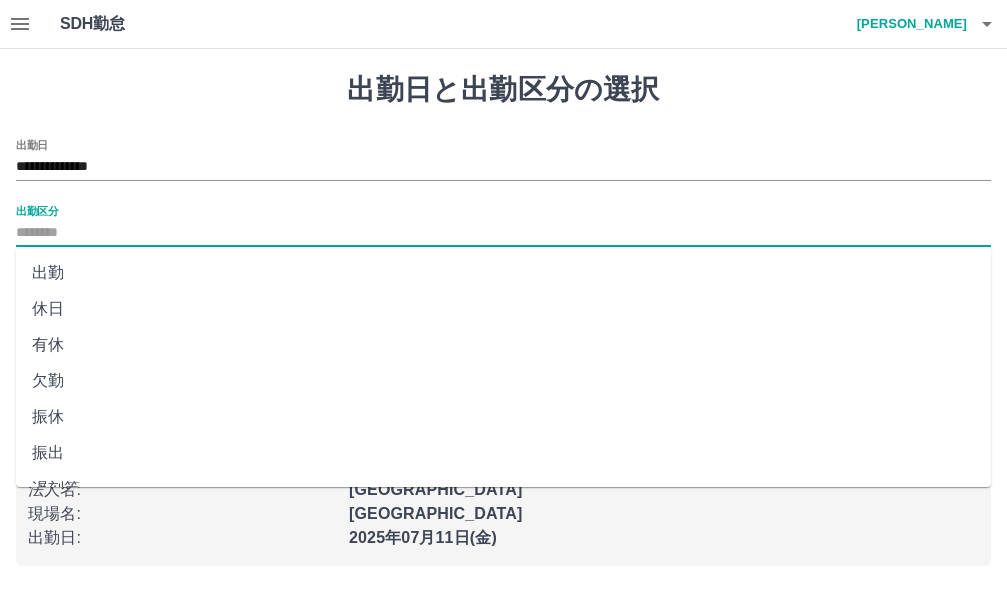 click on "出勤区分" at bounding box center (503, 233) 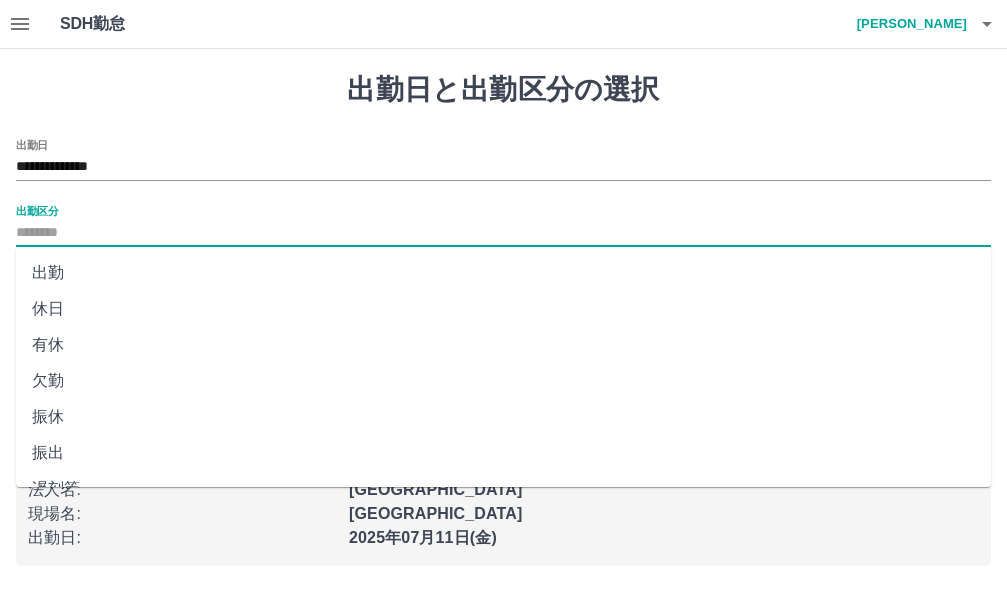 click on "出勤" at bounding box center (503, 273) 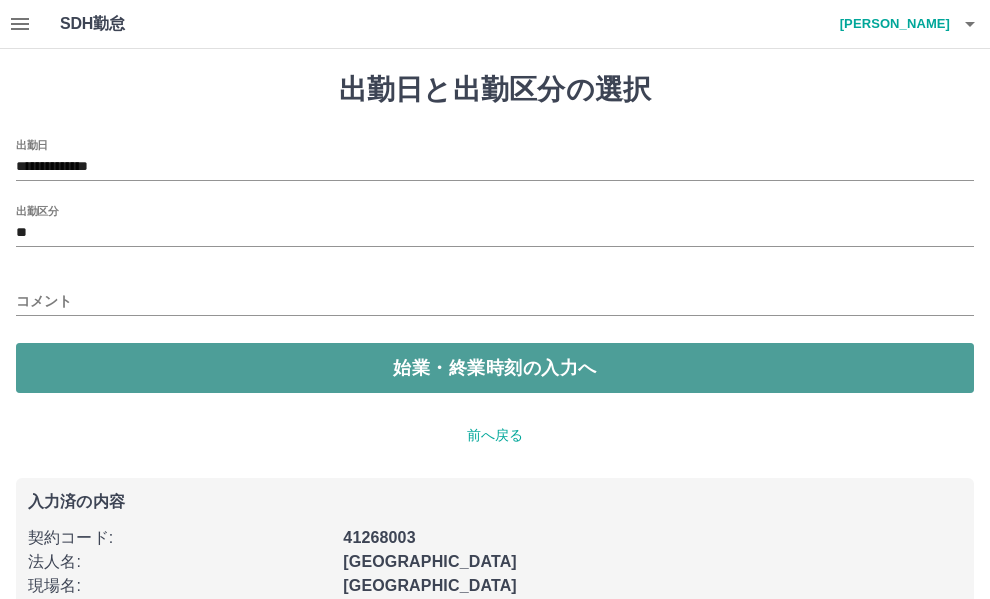 click on "始業・終業時刻の入力へ" at bounding box center [495, 368] 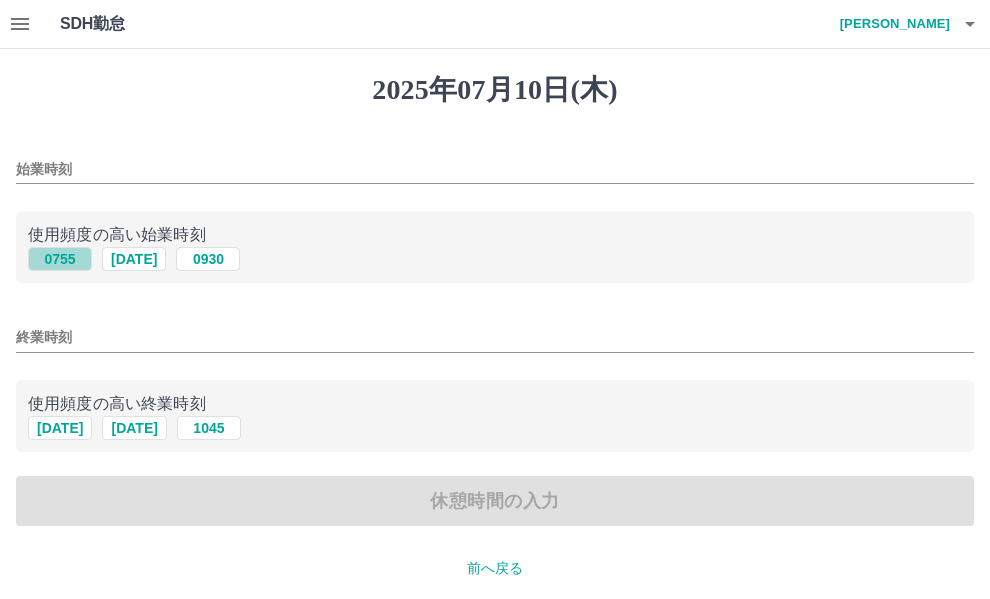 click on "0755" at bounding box center [60, 259] 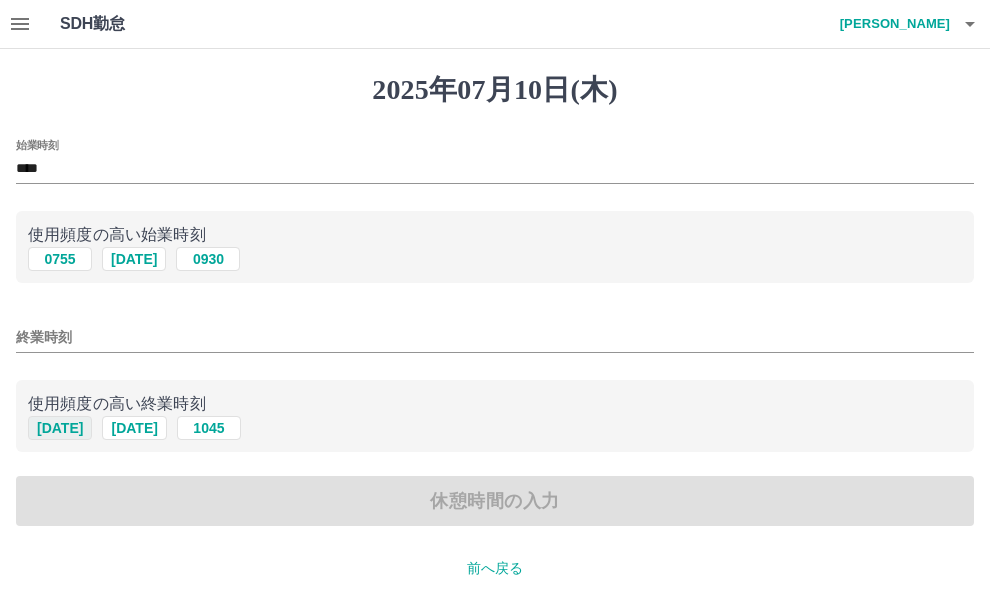 click on "1625" at bounding box center [60, 428] 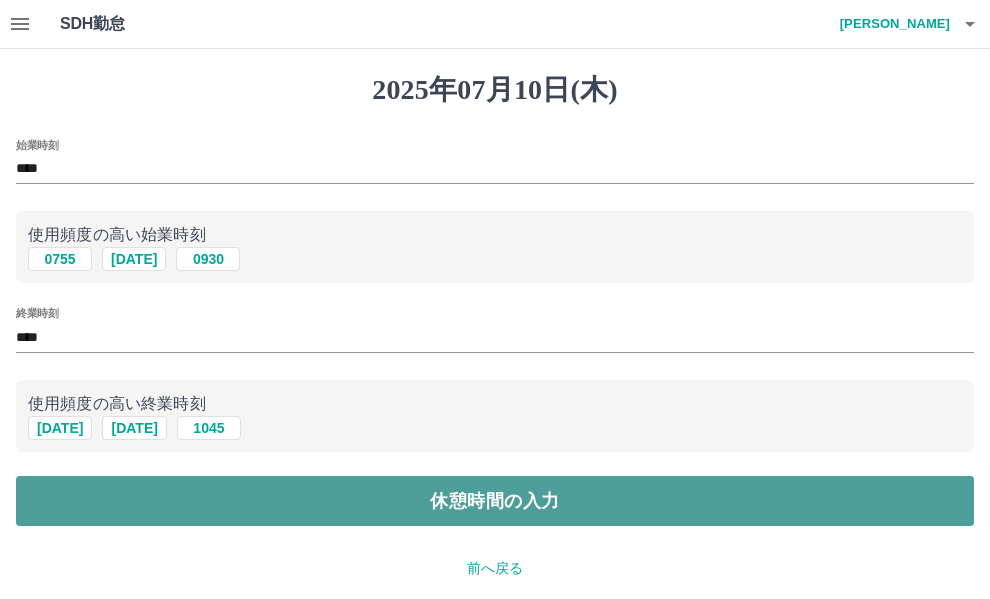 click on "休憩時間の入力" at bounding box center (495, 501) 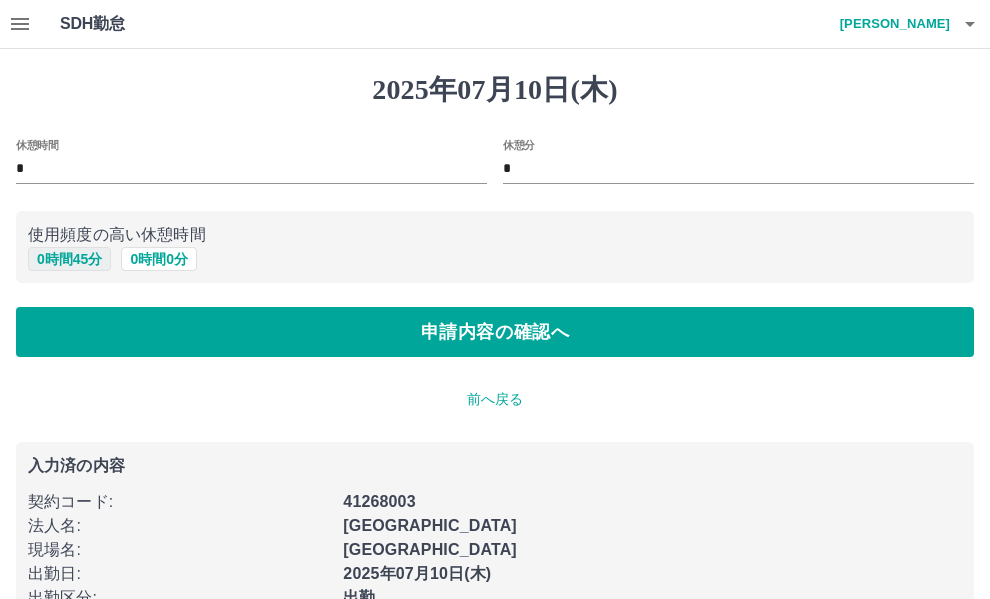 click on "0 時間 45 分" at bounding box center (69, 259) 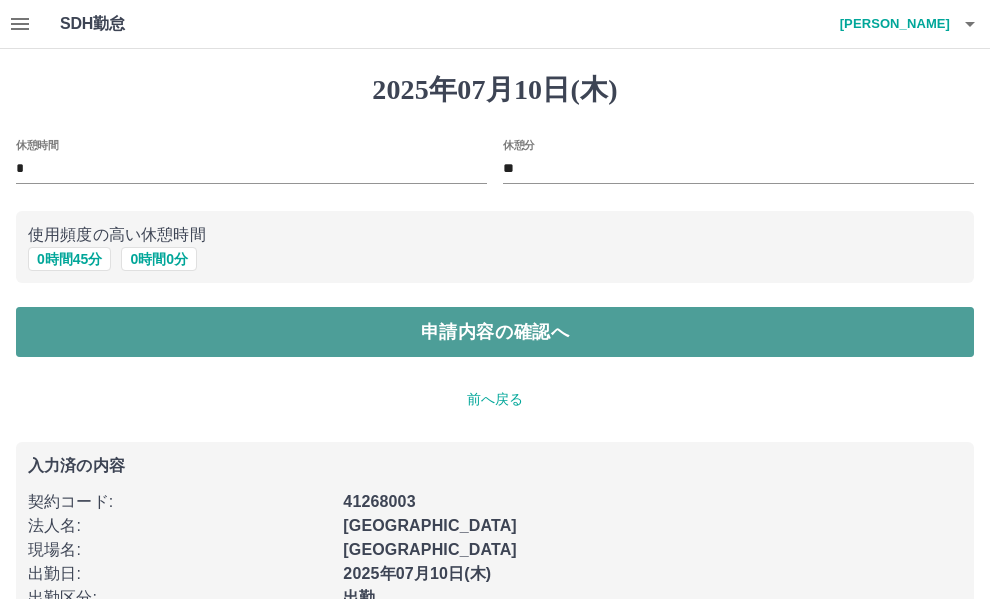 click on "申請内容の確認へ" at bounding box center (495, 332) 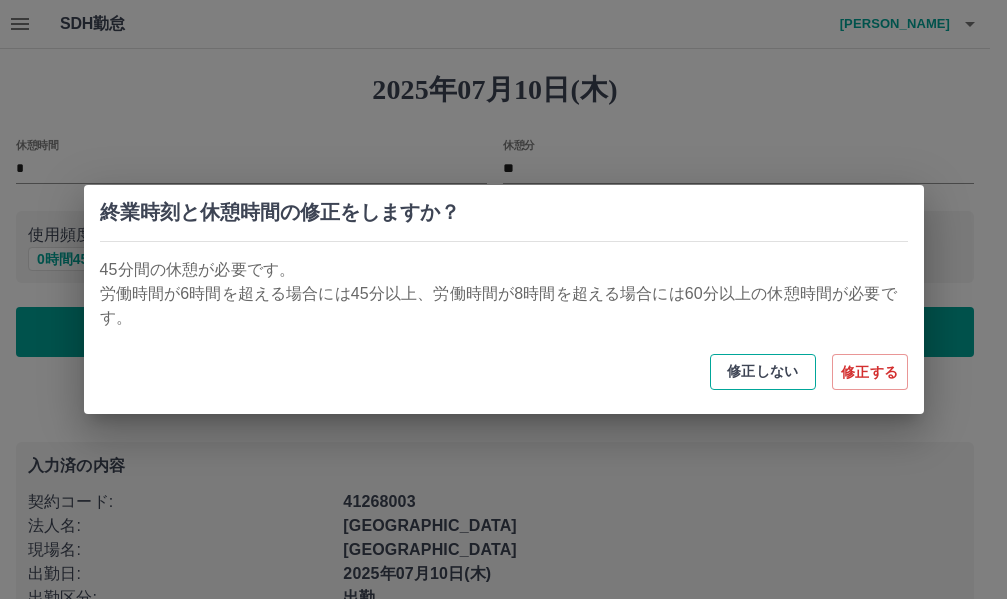 click on "修正しない" at bounding box center (763, 372) 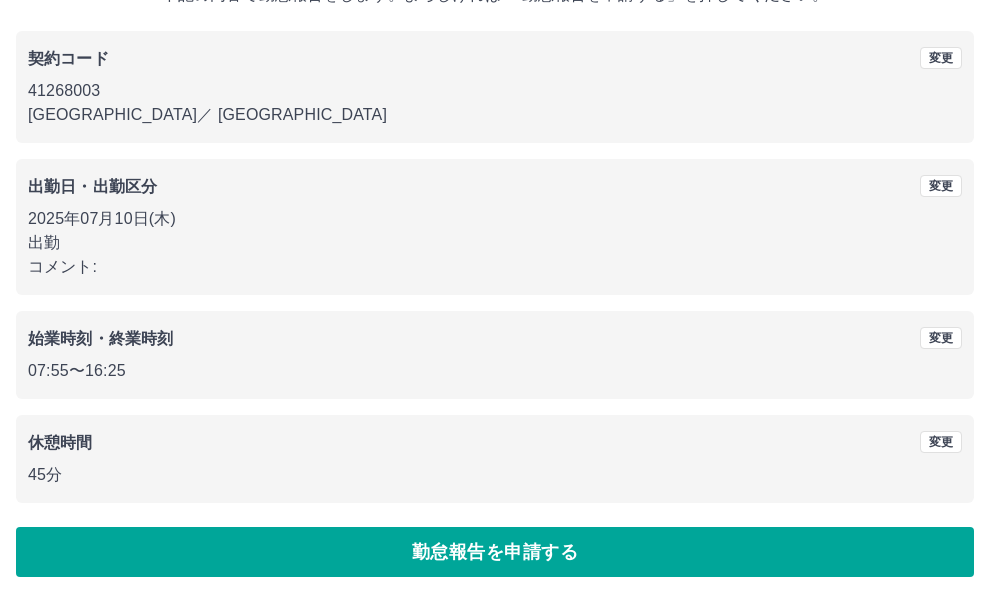 scroll, scrollTop: 150, scrollLeft: 0, axis: vertical 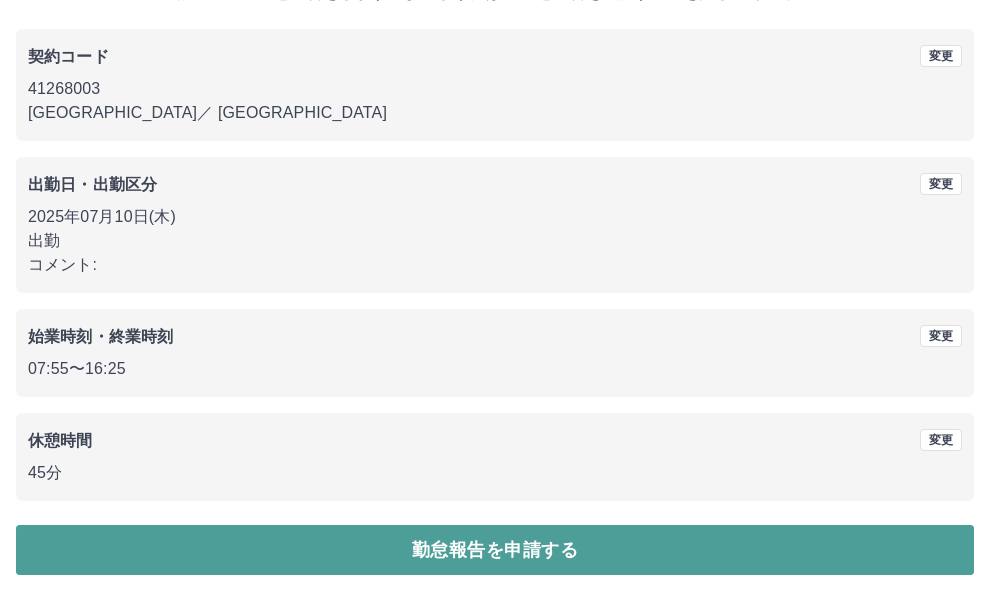 click on "勤怠報告を申請する" at bounding box center (495, 550) 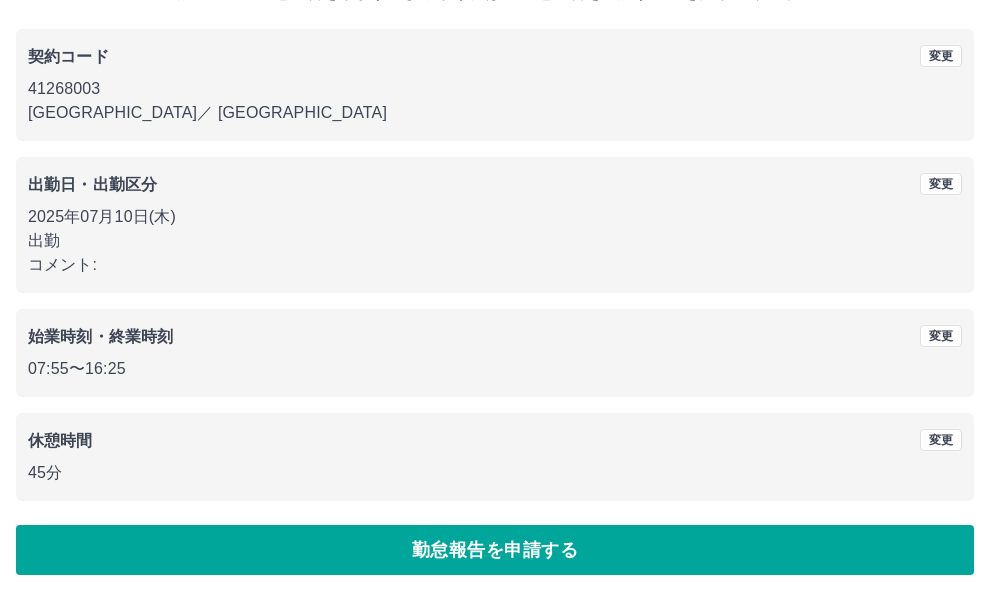 scroll, scrollTop: 0, scrollLeft: 0, axis: both 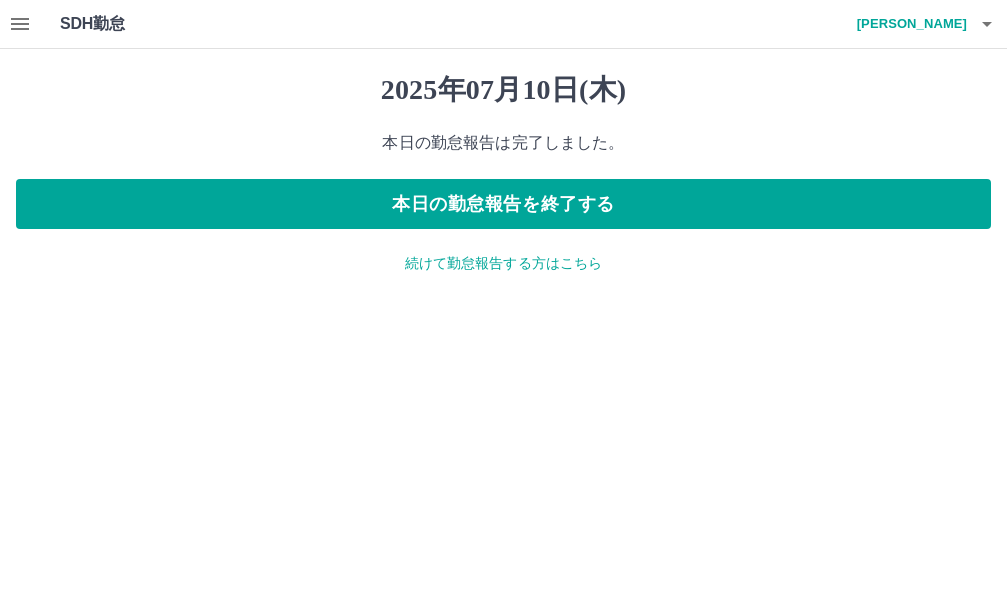 click on "続けて勤怠報告する方はこちら" at bounding box center (503, 263) 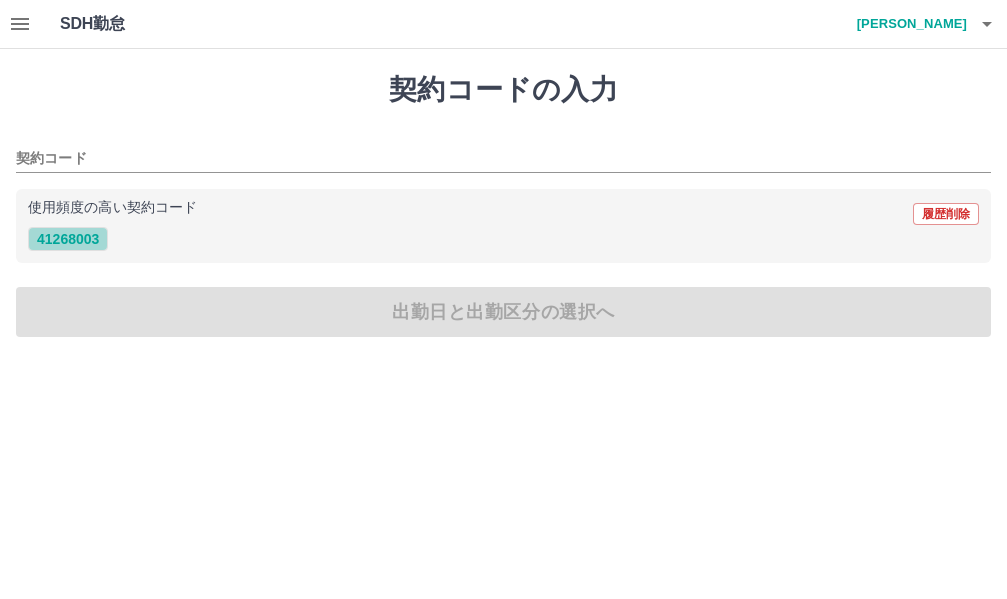 click on "41268003" at bounding box center [68, 239] 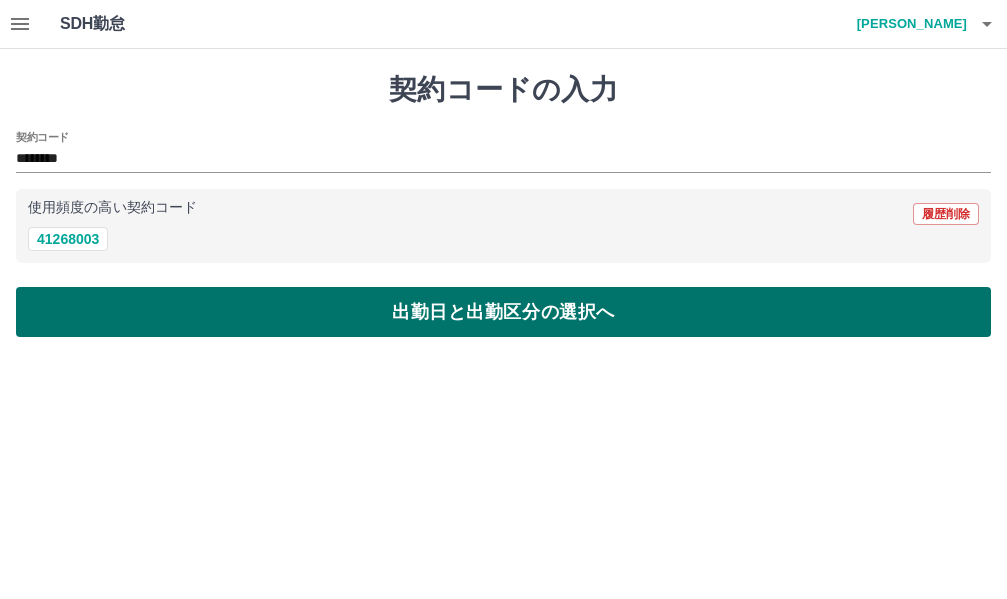 click on "出勤日と出勤区分の選択へ" at bounding box center [503, 312] 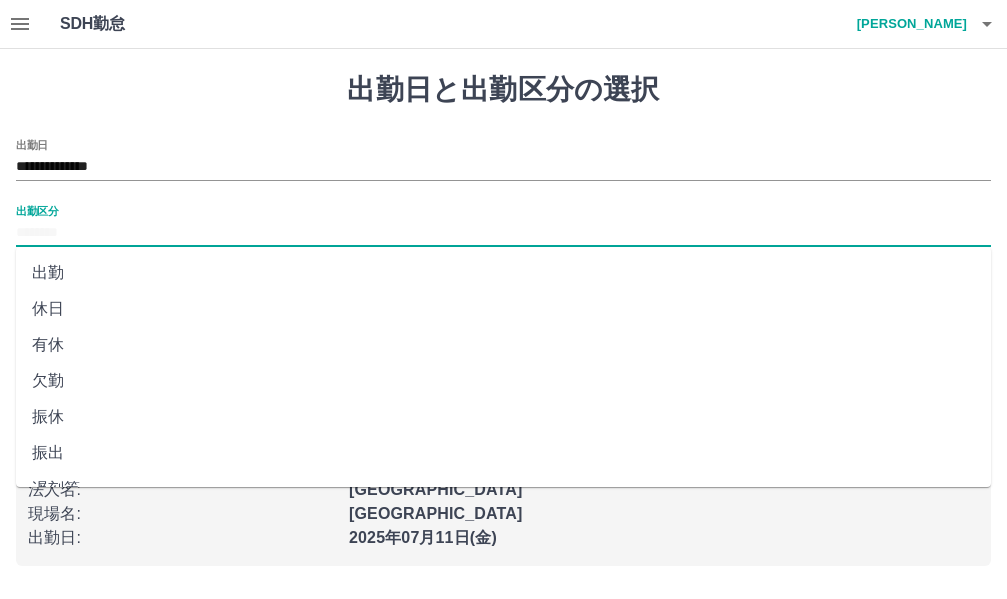 click on "出勤区分" at bounding box center [503, 233] 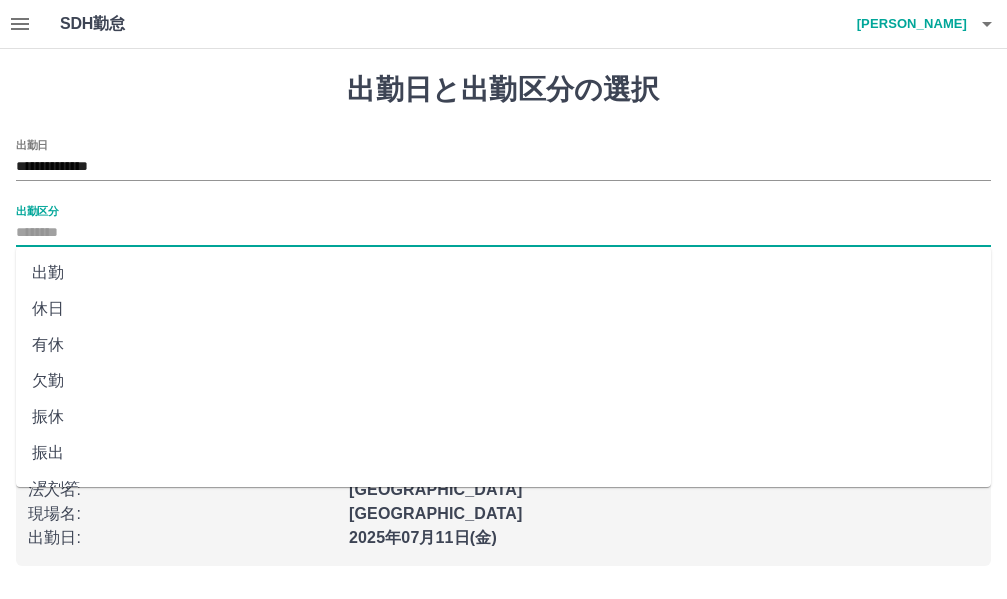click on "出勤" at bounding box center [503, 273] 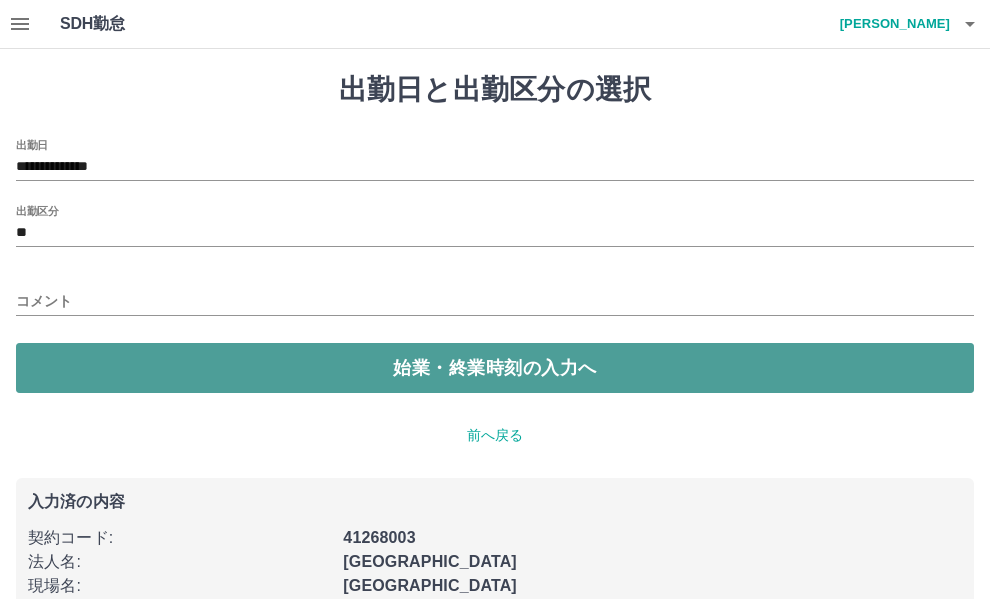 click on "始業・終業時刻の入力へ" at bounding box center (495, 368) 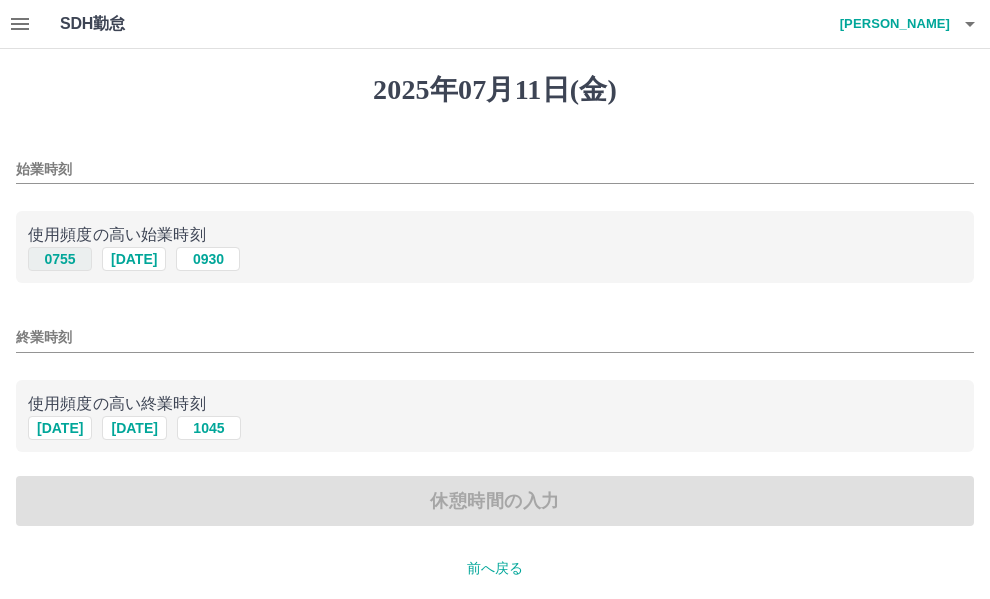 click on "0755" at bounding box center (60, 259) 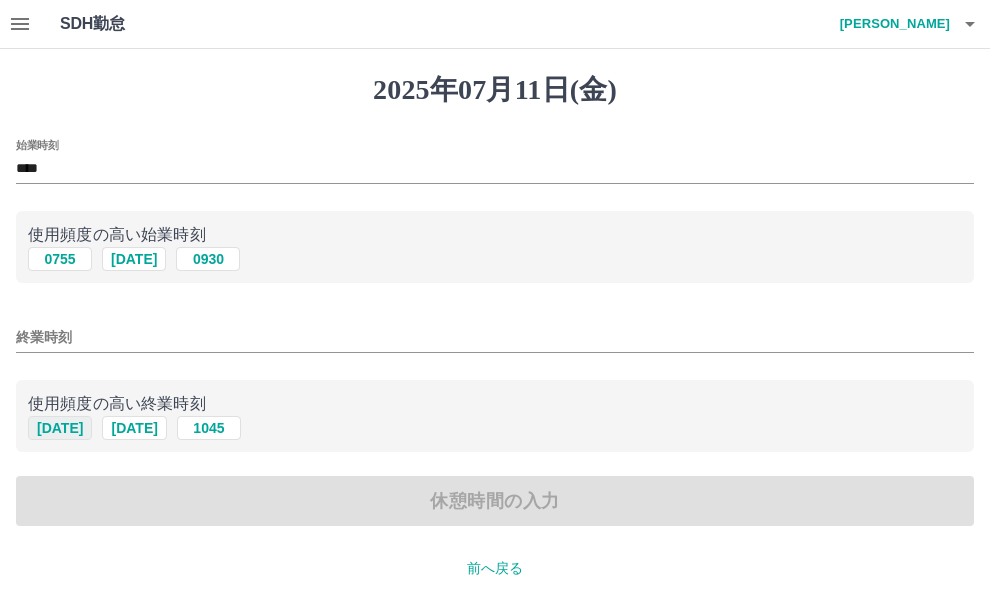 click on "1625" at bounding box center (60, 428) 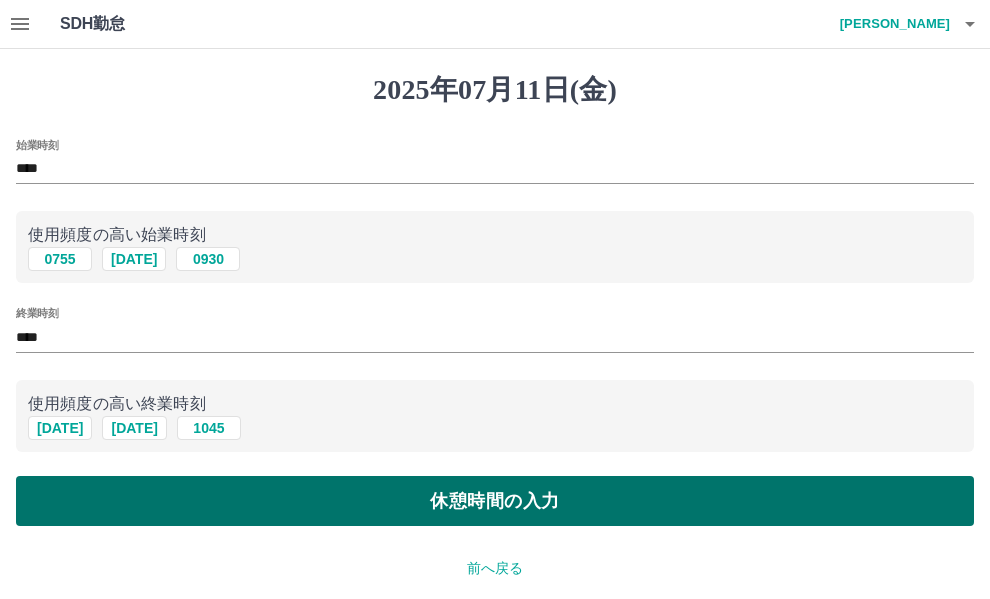 click on "休憩時間の入力" at bounding box center (495, 501) 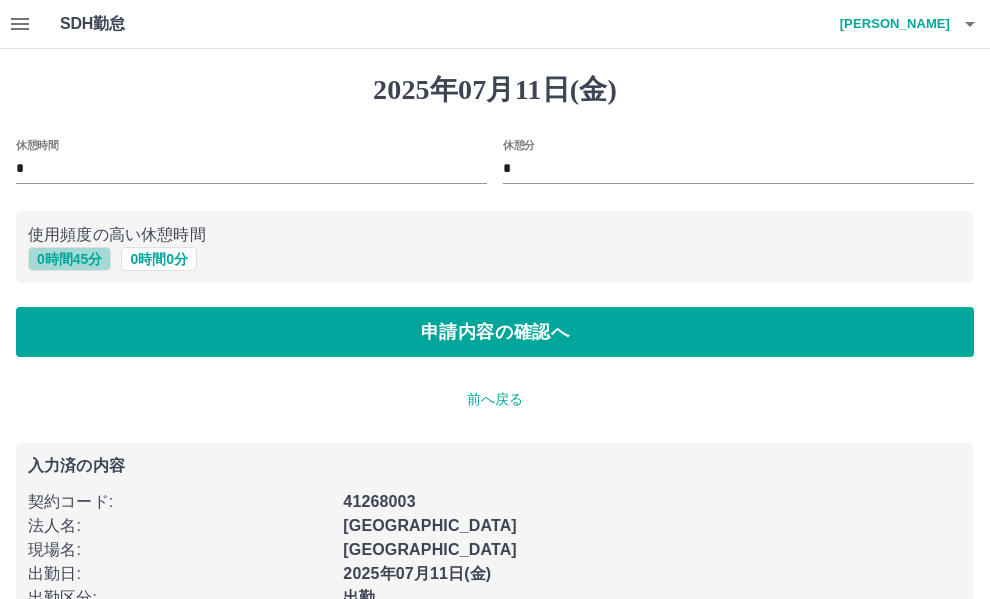 click on "0 時間 45 分" at bounding box center [69, 259] 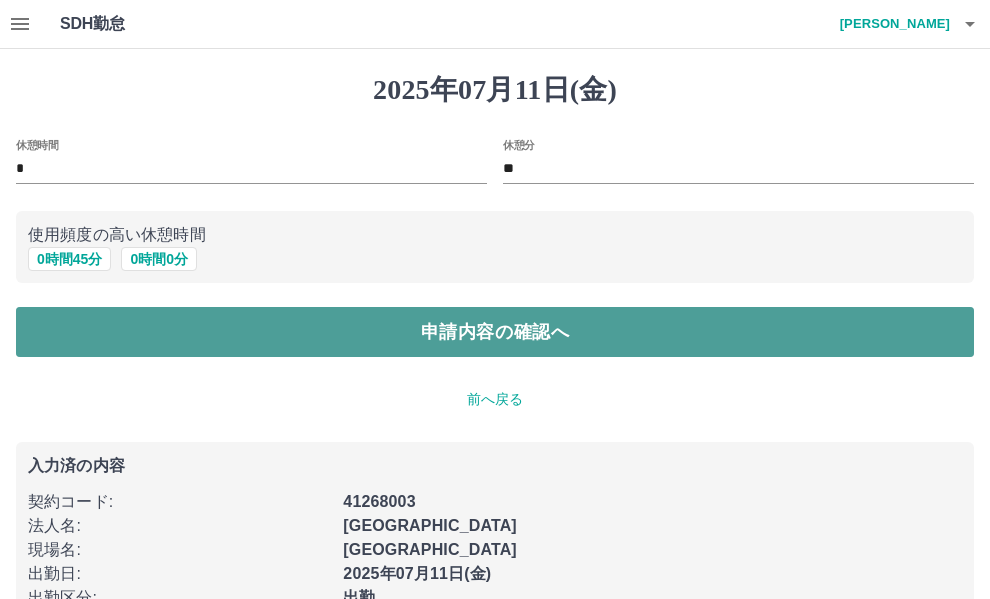 click on "申請内容の確認へ" at bounding box center [495, 332] 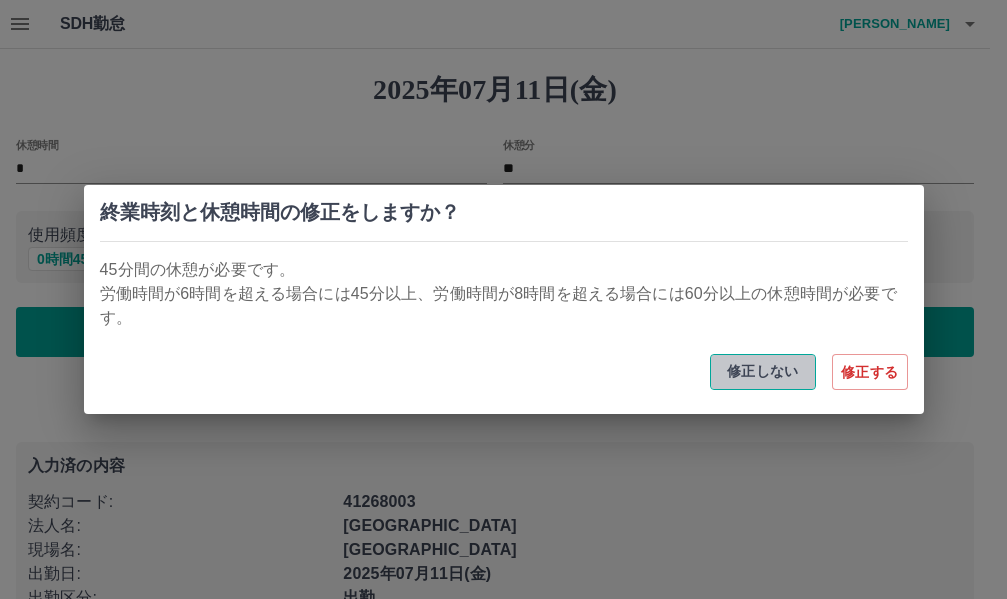 click on "修正しない" at bounding box center [763, 372] 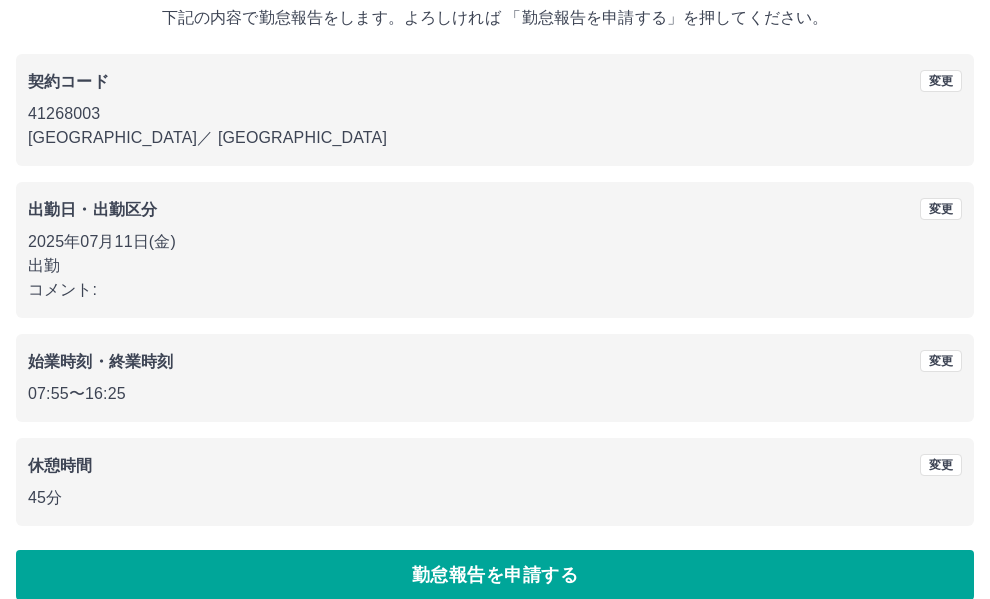 scroll, scrollTop: 150, scrollLeft: 0, axis: vertical 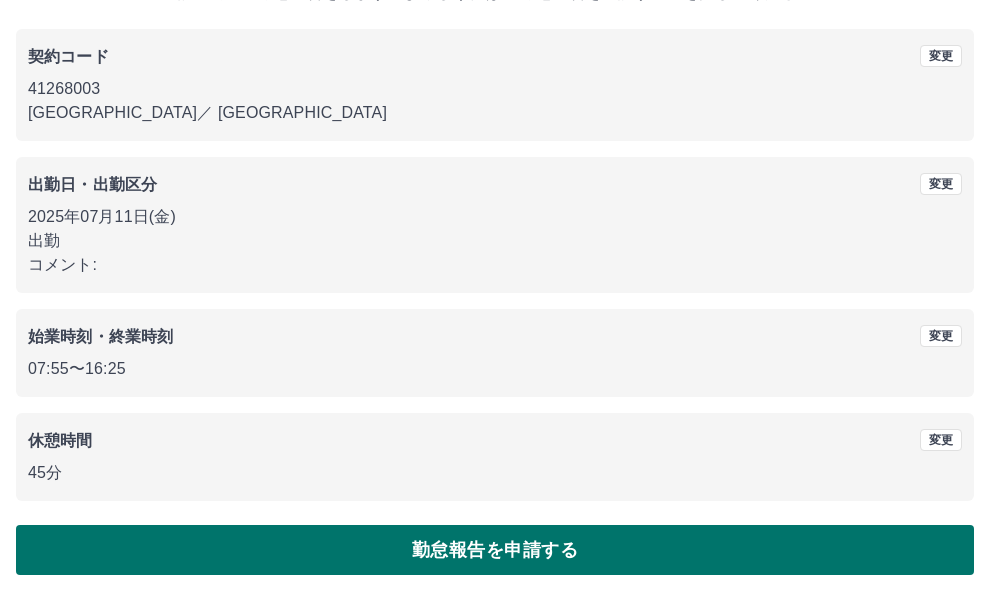 click on "勤怠報告を申請する" at bounding box center [495, 550] 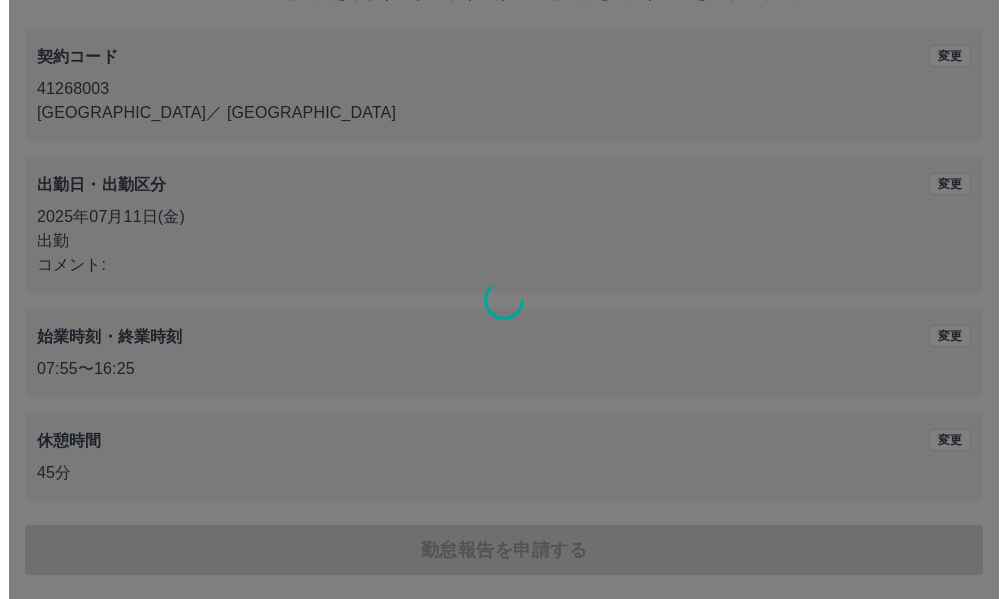 scroll, scrollTop: 0, scrollLeft: 0, axis: both 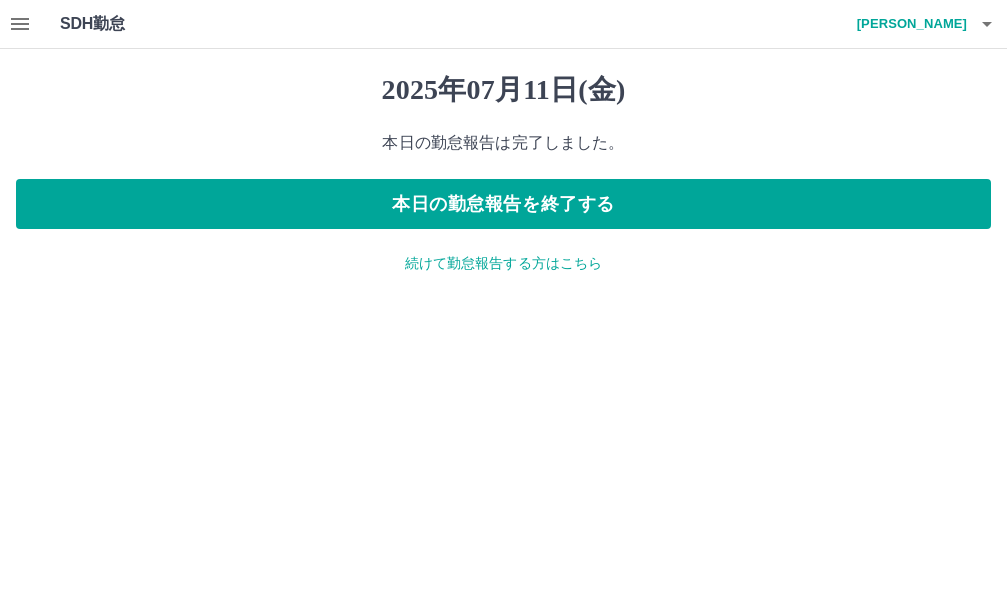 click on "橋本　三恵子" at bounding box center [907, 24] 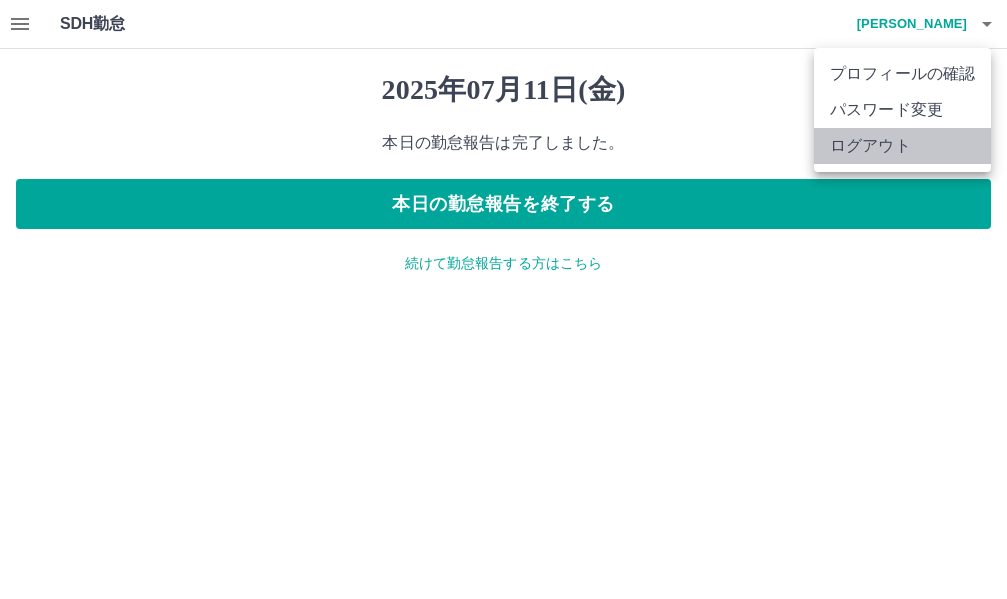 click on "ログアウト" at bounding box center (902, 146) 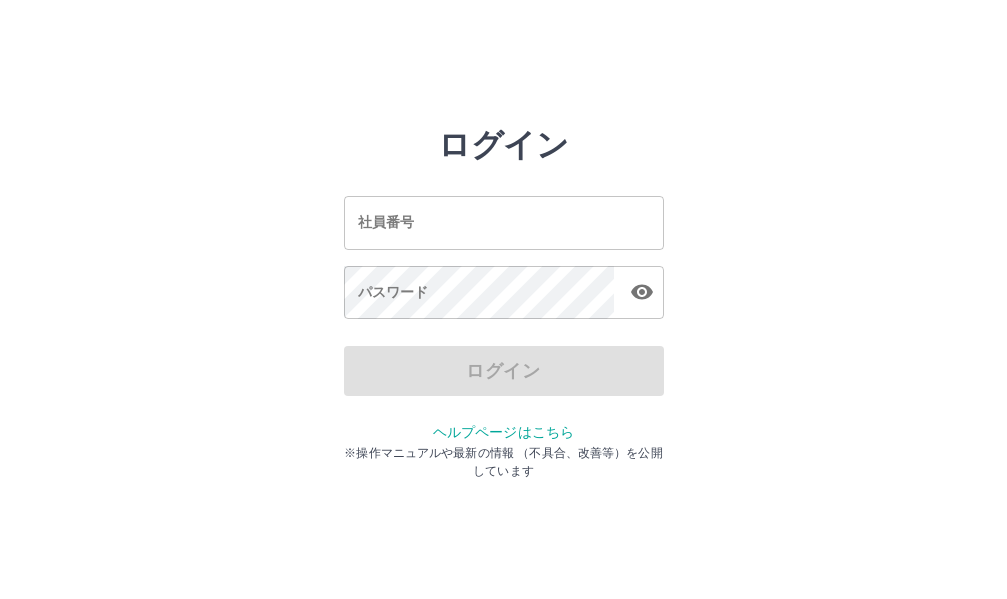 scroll, scrollTop: 0, scrollLeft: 0, axis: both 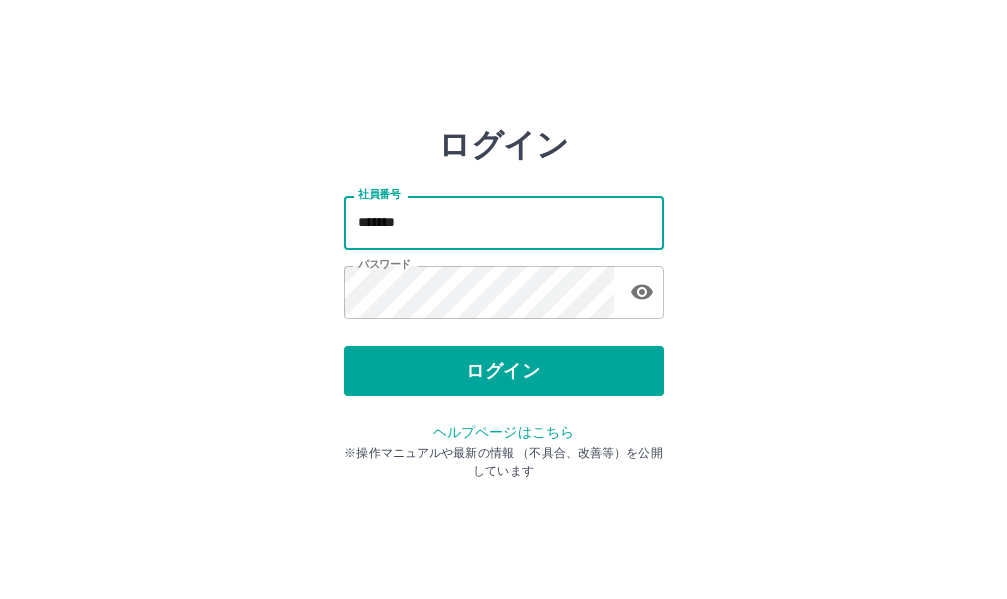 click on "*******" at bounding box center [504, 222] 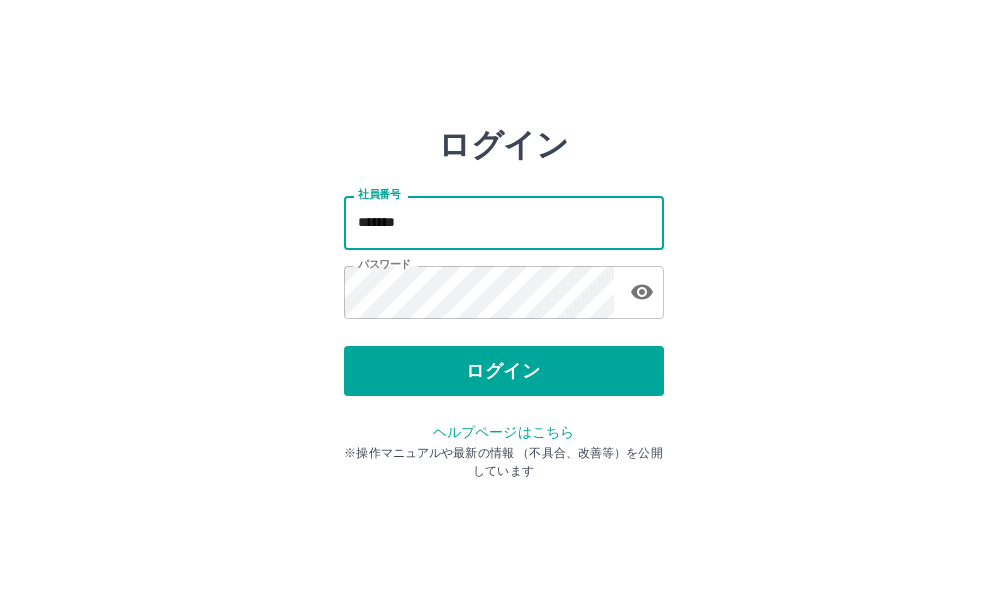 type on "*******" 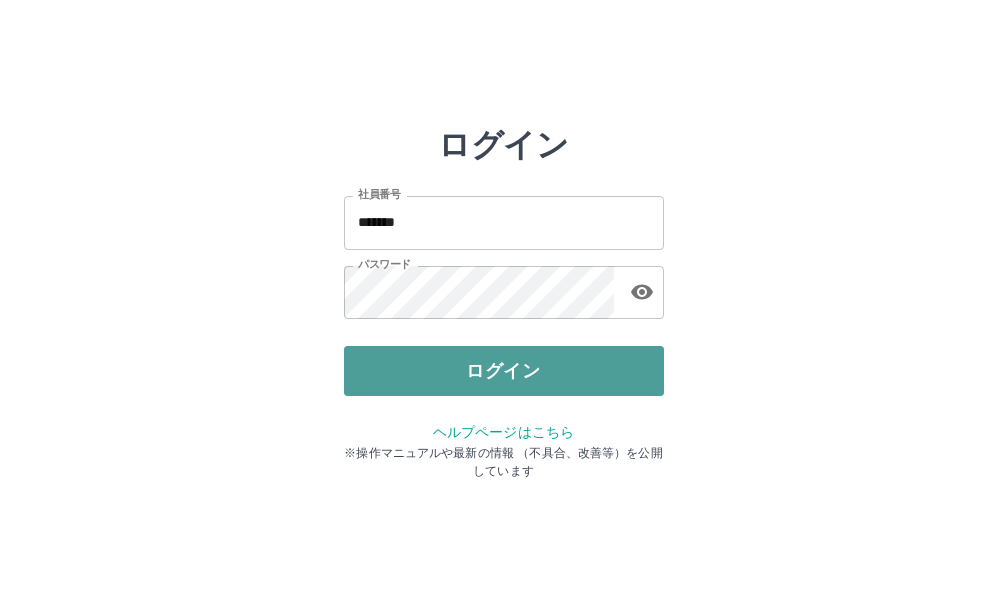 click on "ログイン" at bounding box center [504, 371] 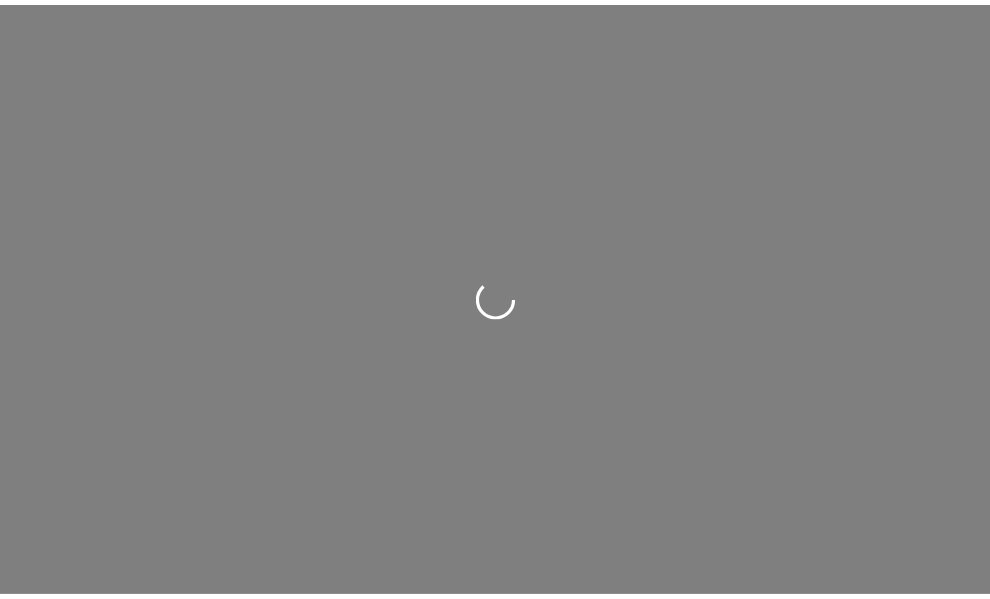 scroll, scrollTop: 0, scrollLeft: 0, axis: both 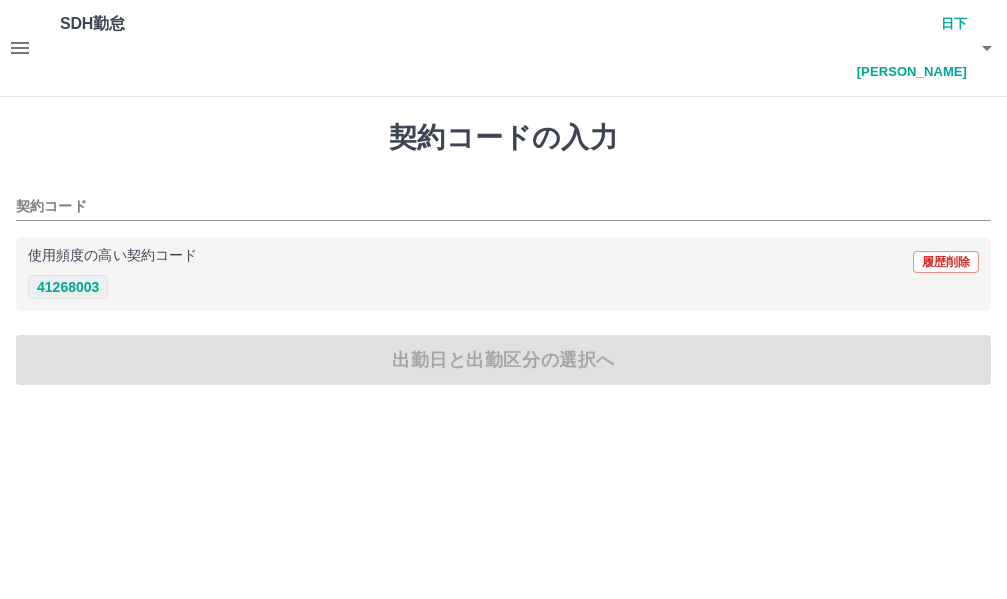 click on "41268003" at bounding box center (68, 287) 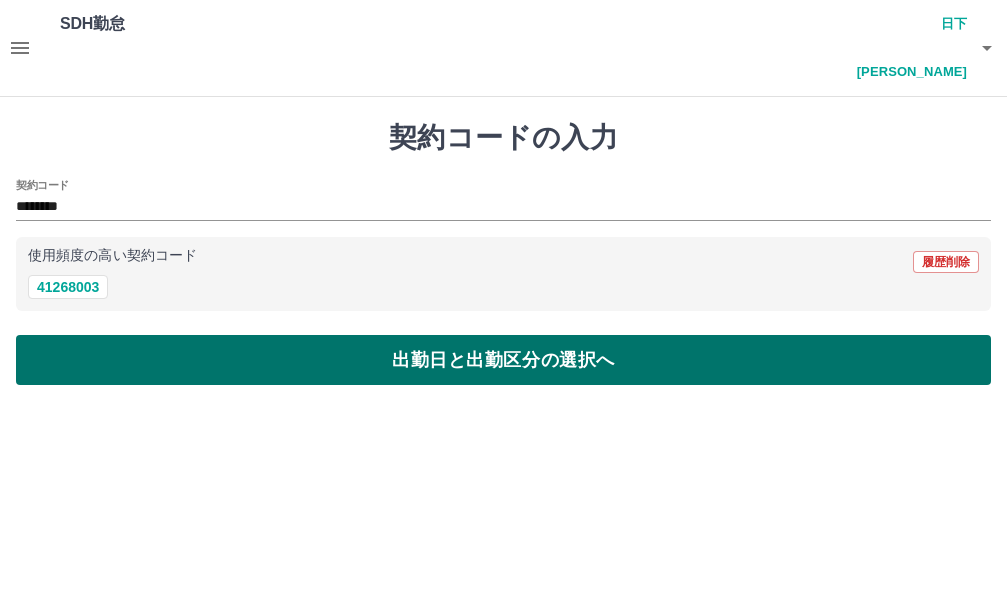 click on "出勤日と出勤区分の選択へ" at bounding box center [503, 360] 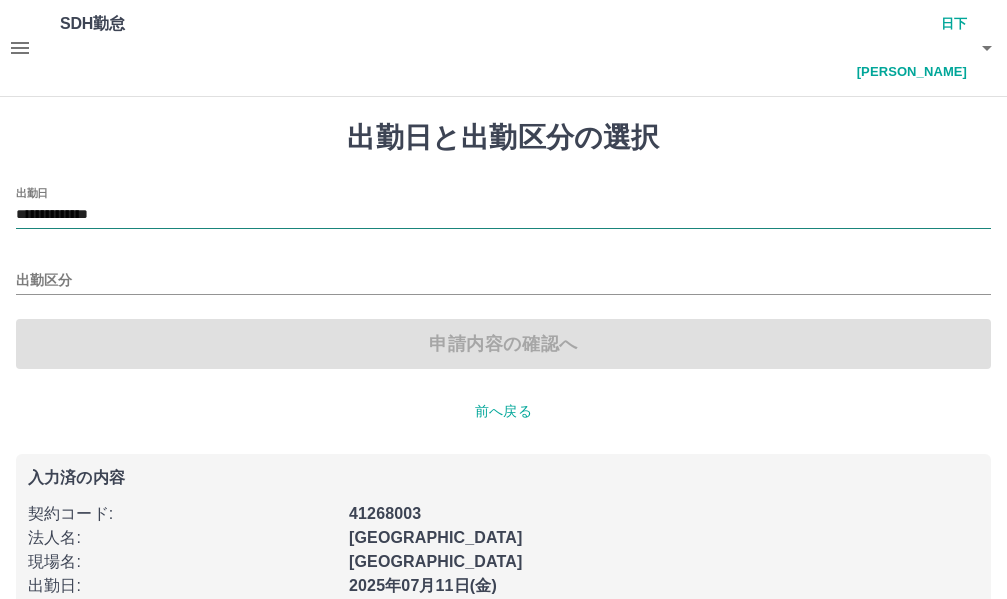 click on "**********" at bounding box center (503, 215) 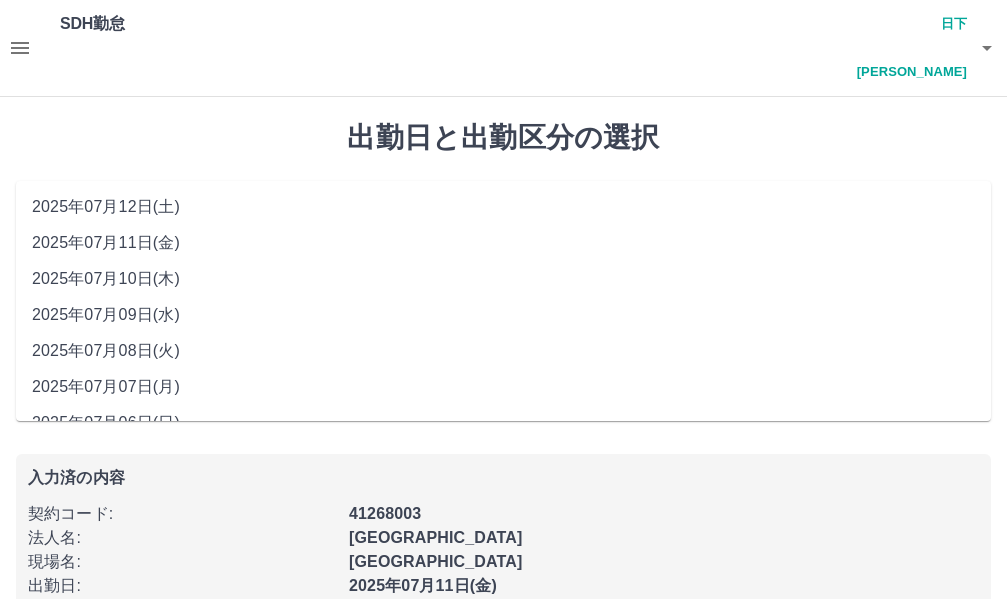 click on "2025年07月10日(木)" at bounding box center (503, 279) 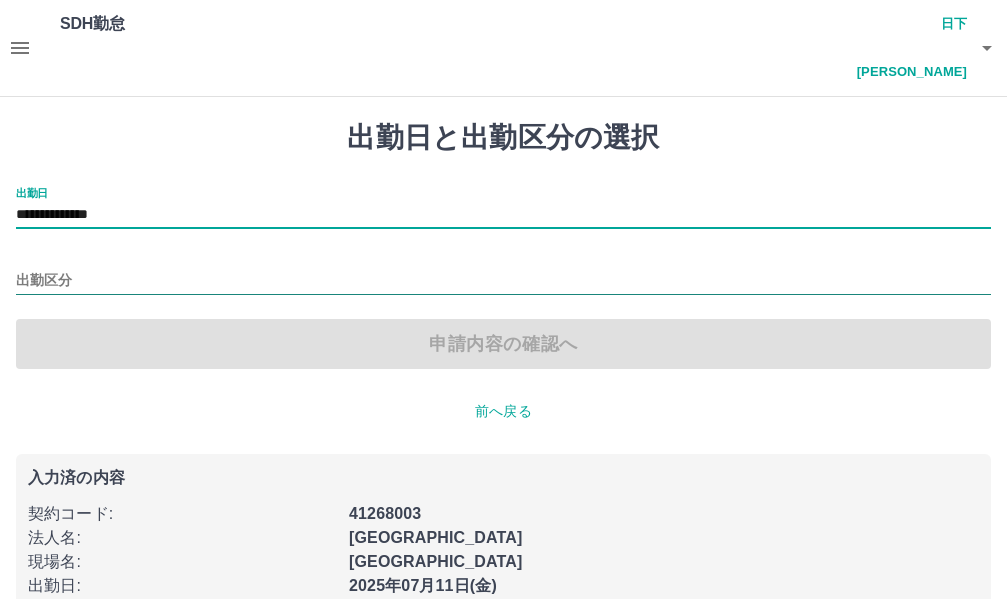 click on "出勤区分" at bounding box center [503, 281] 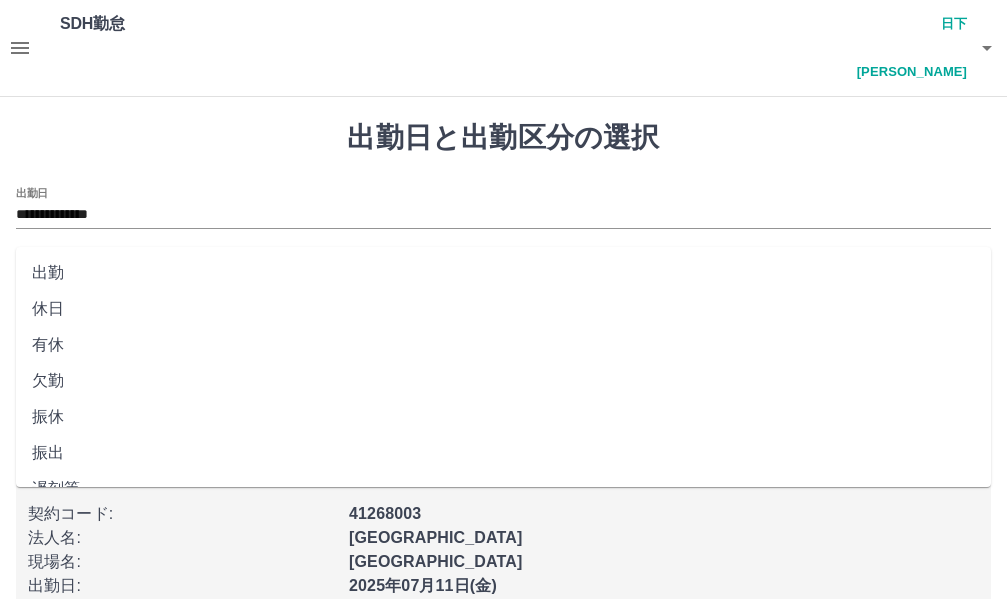 click on "出勤" at bounding box center (503, 273) 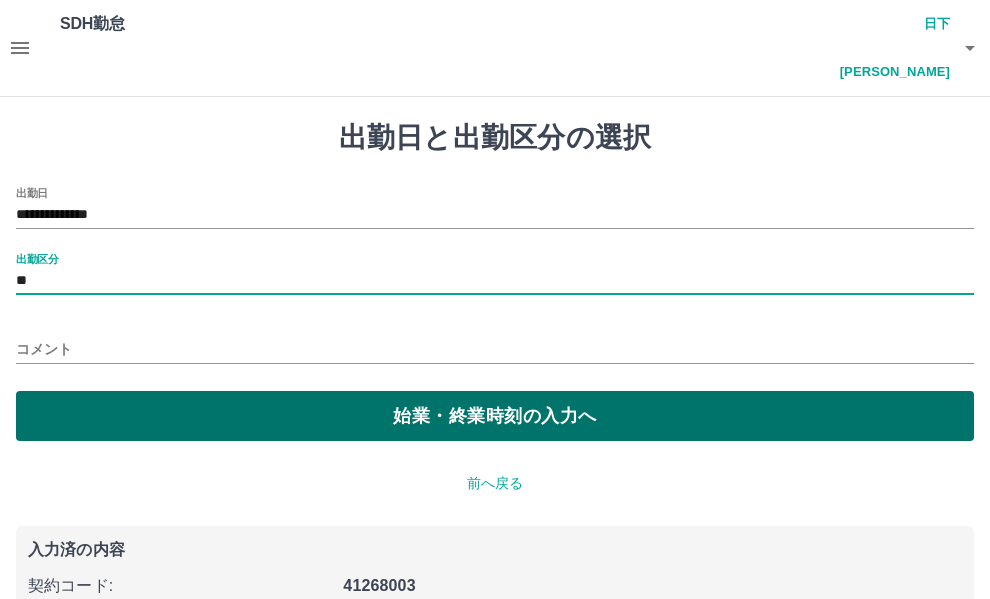 click on "始業・終業時刻の入力へ" at bounding box center [495, 416] 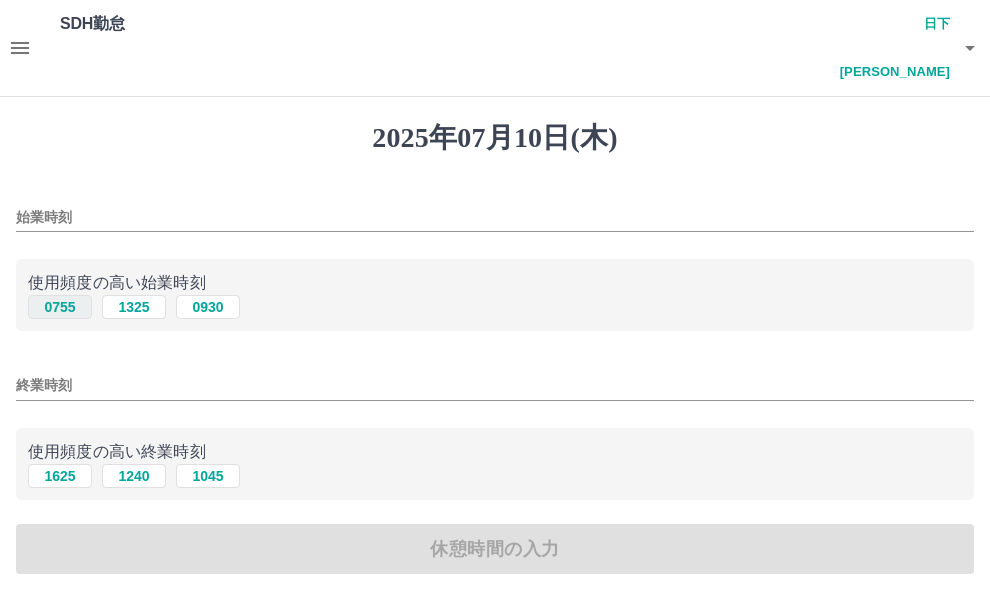click on "0755" at bounding box center [60, 307] 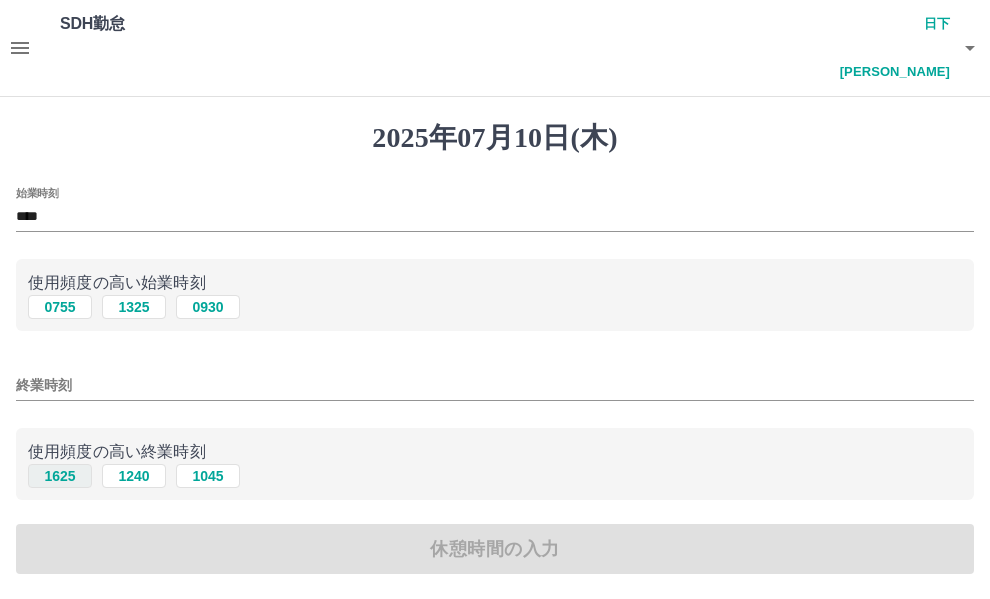 click on "1625" at bounding box center [60, 476] 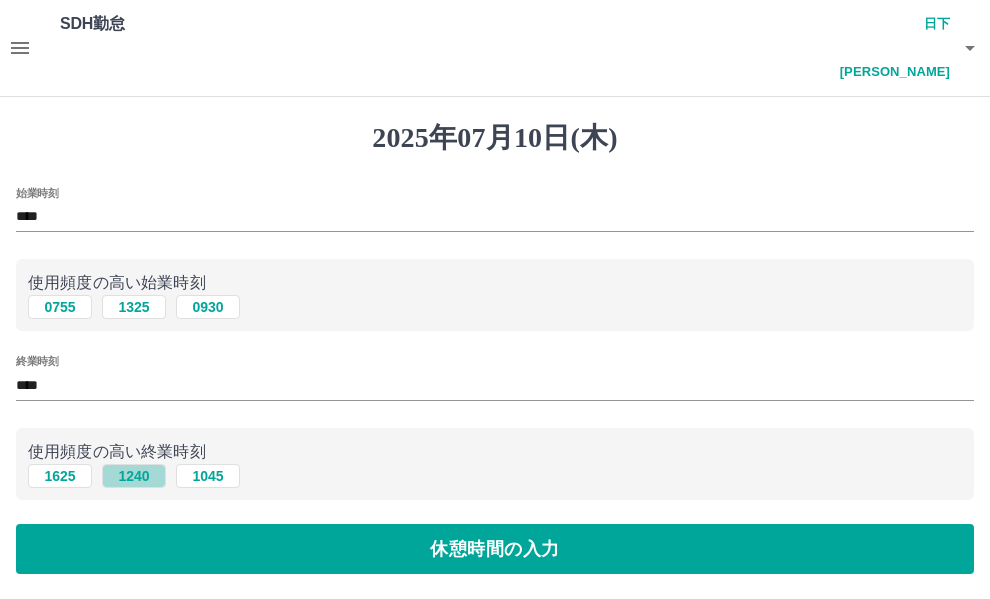 click on "1240" at bounding box center (134, 476) 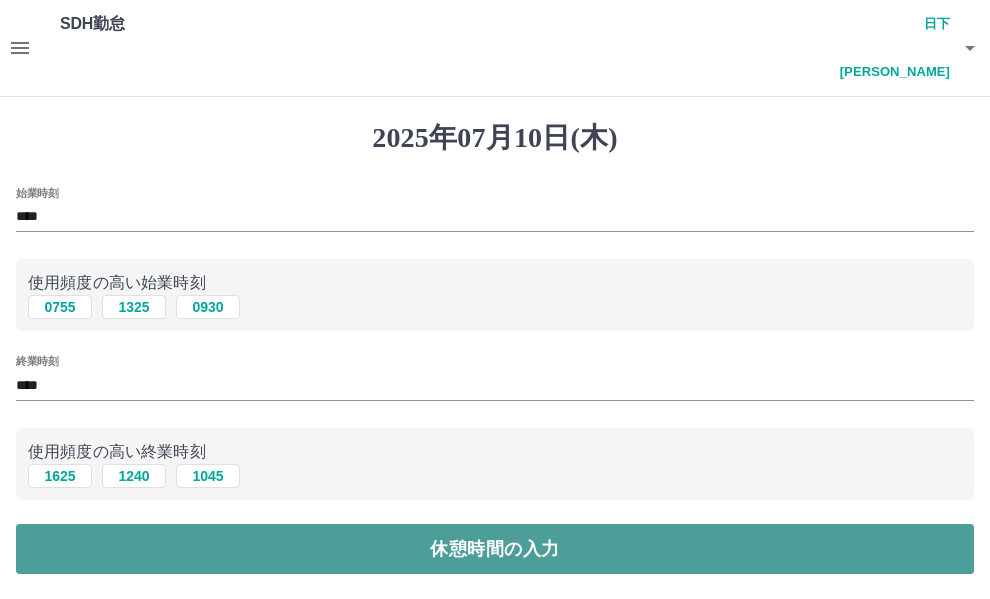 click on "休憩時間の入力" at bounding box center [495, 549] 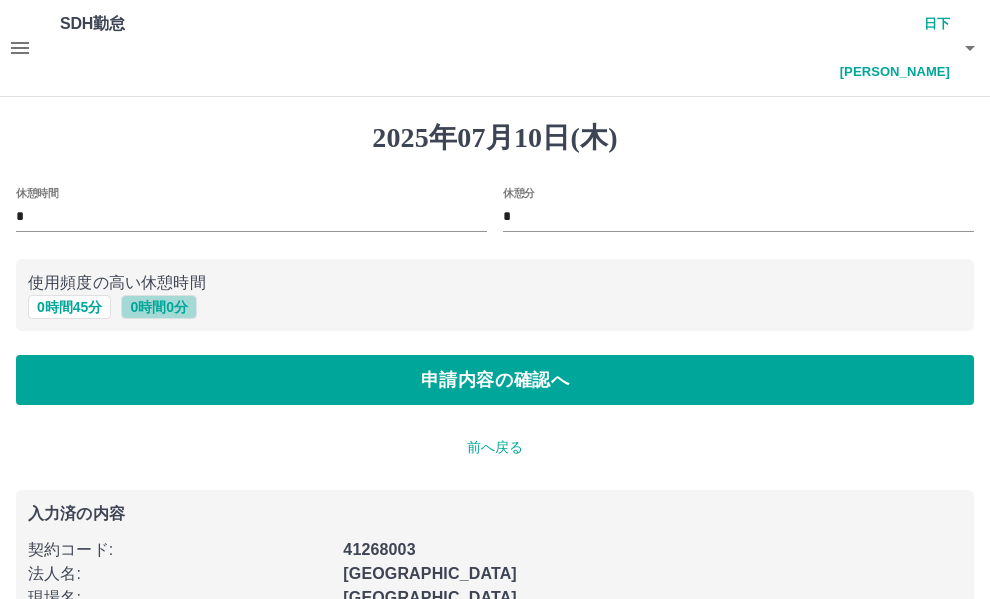 click on "0 時間 0 分" at bounding box center [159, 307] 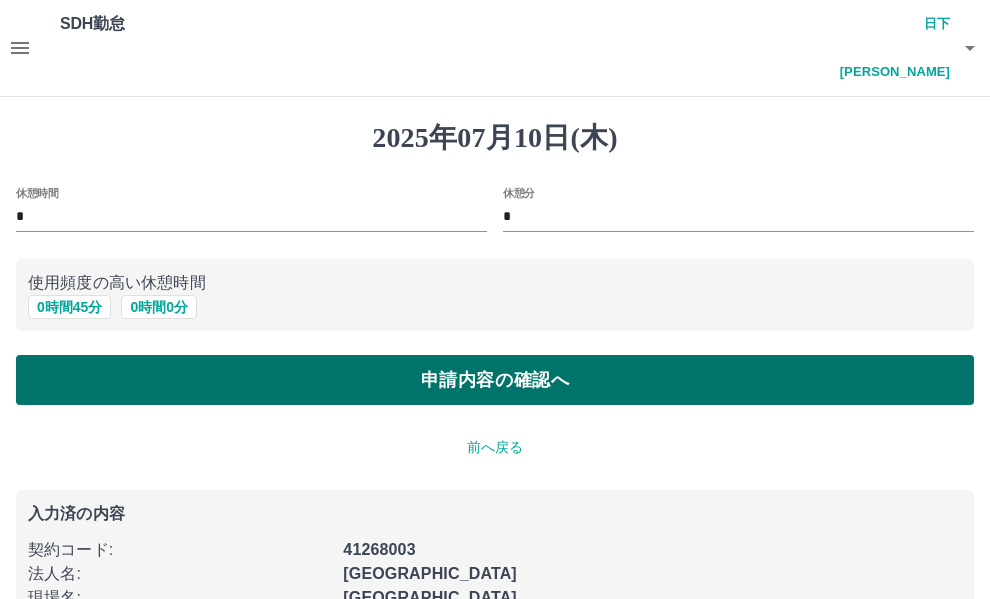 click on "申請内容の確認へ" at bounding box center (495, 380) 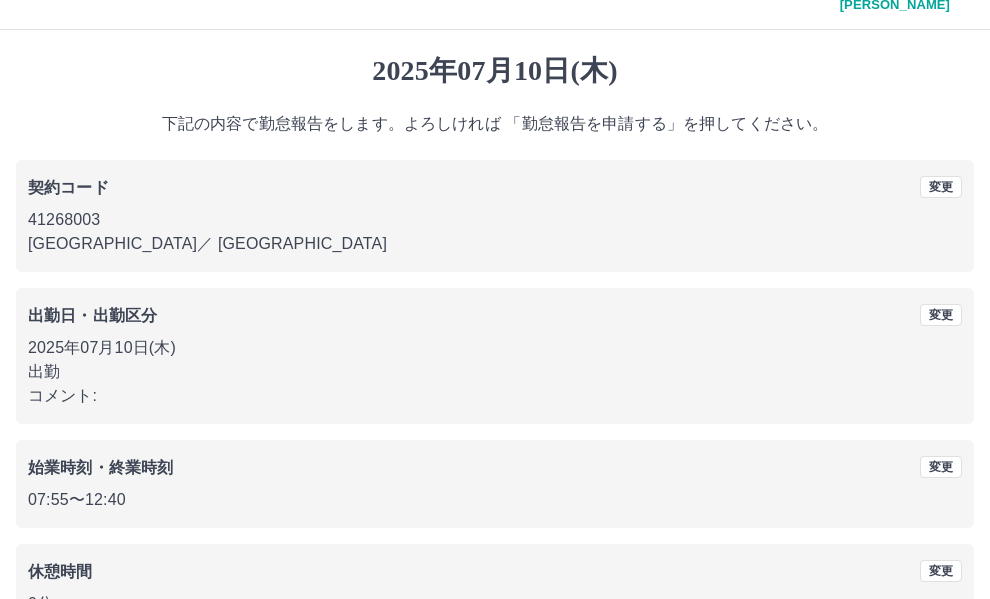 scroll, scrollTop: 150, scrollLeft: 0, axis: vertical 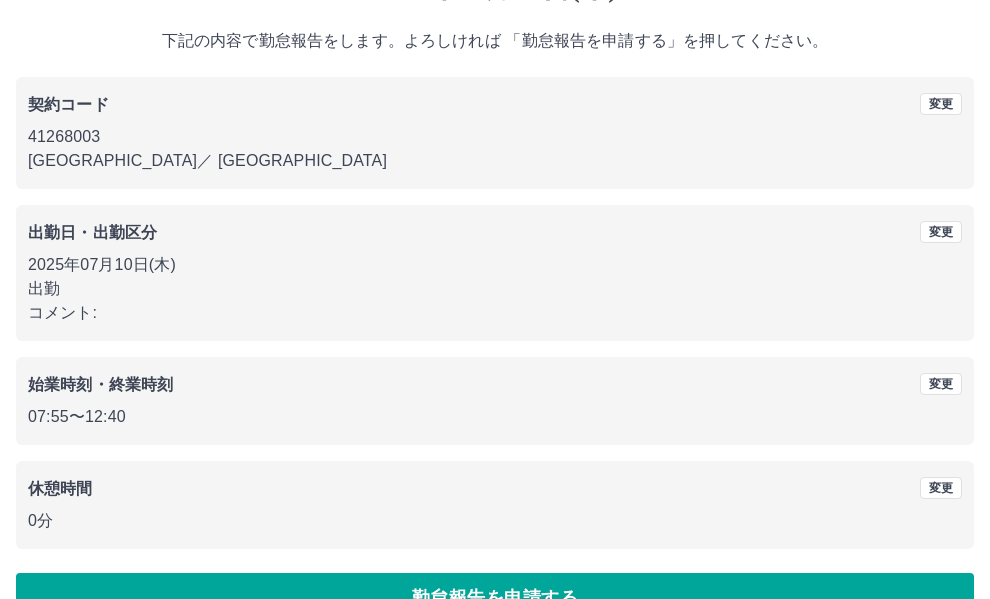 click on "勤怠報告を申請する" at bounding box center (495, 598) 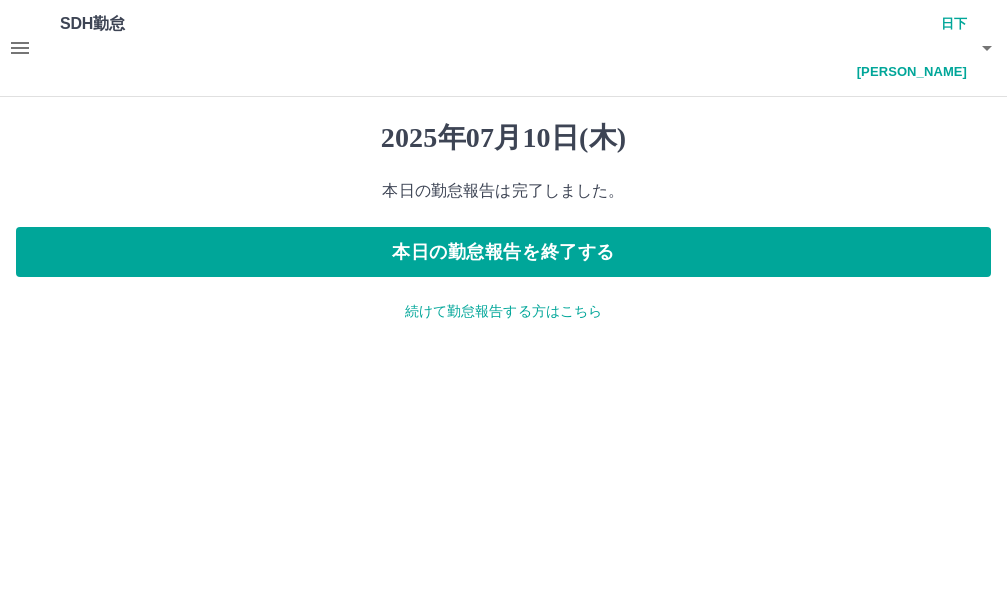 click on "続けて勤怠報告する方はこちら" at bounding box center (503, 311) 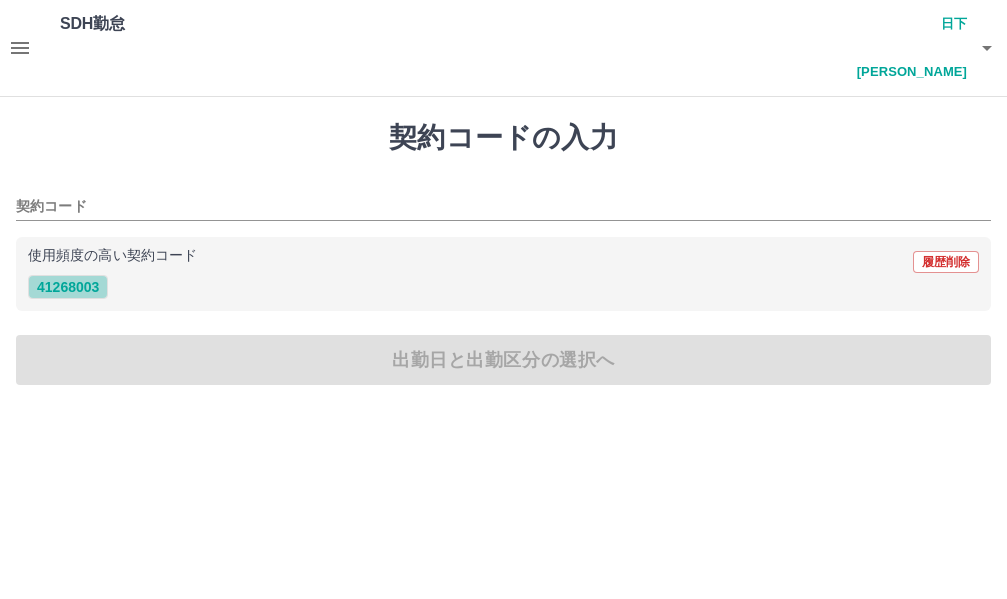 click on "41268003" at bounding box center (68, 287) 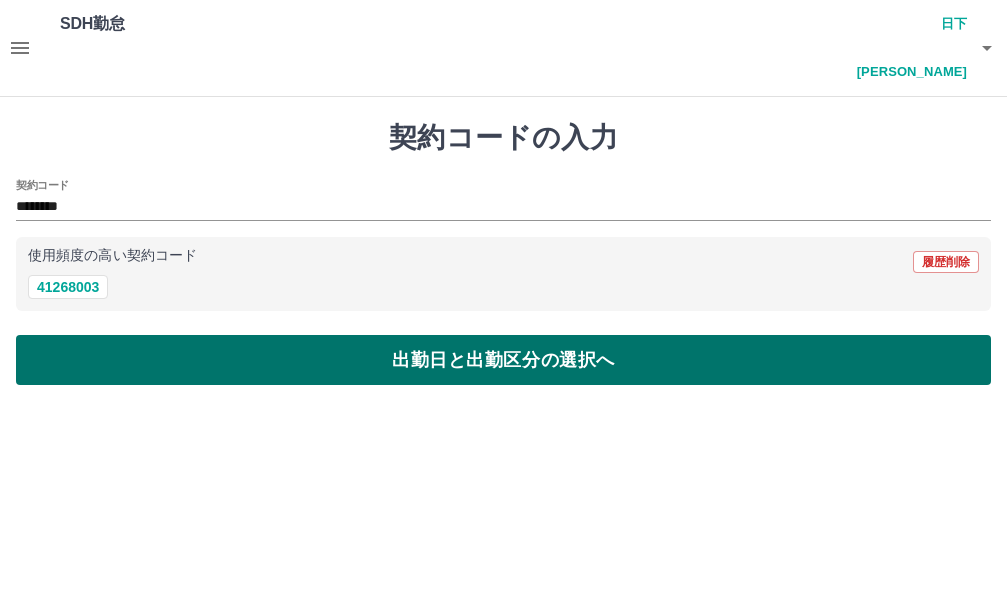 click on "出勤日と出勤区分の選択へ" at bounding box center (503, 360) 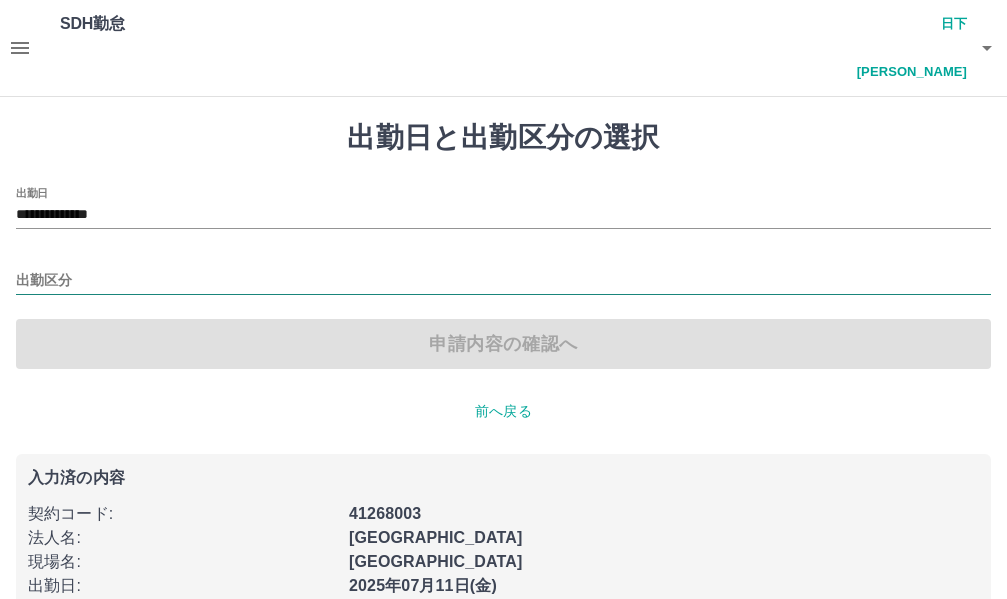 click on "出勤区分" at bounding box center [503, 281] 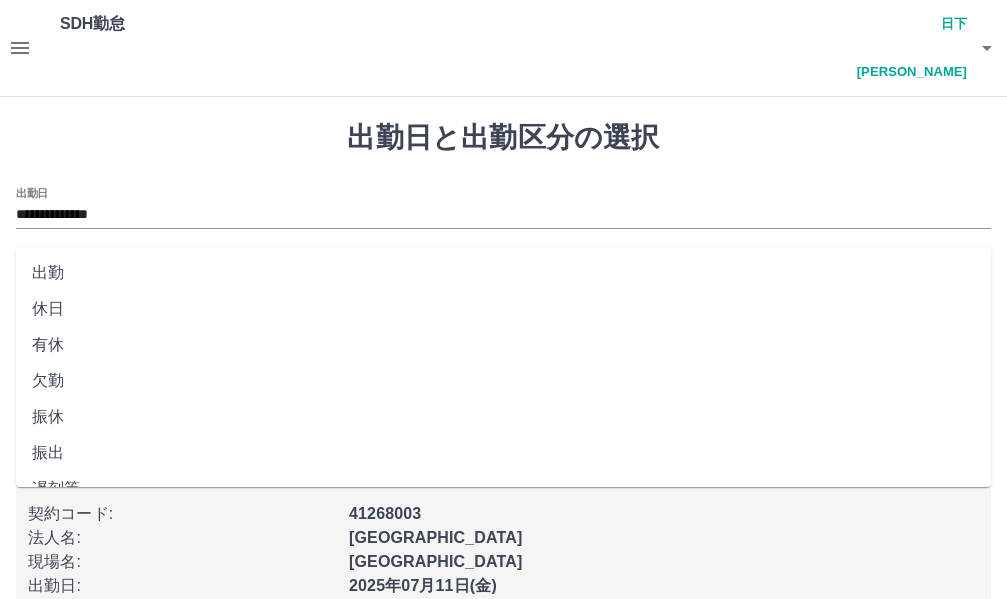 click on "出勤" at bounding box center (503, 273) 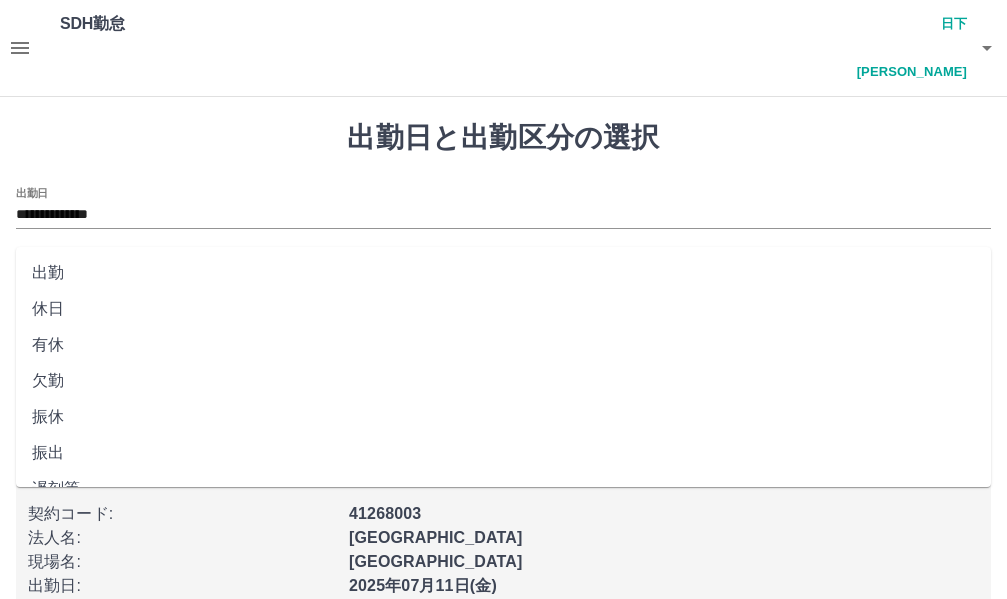 type on "**" 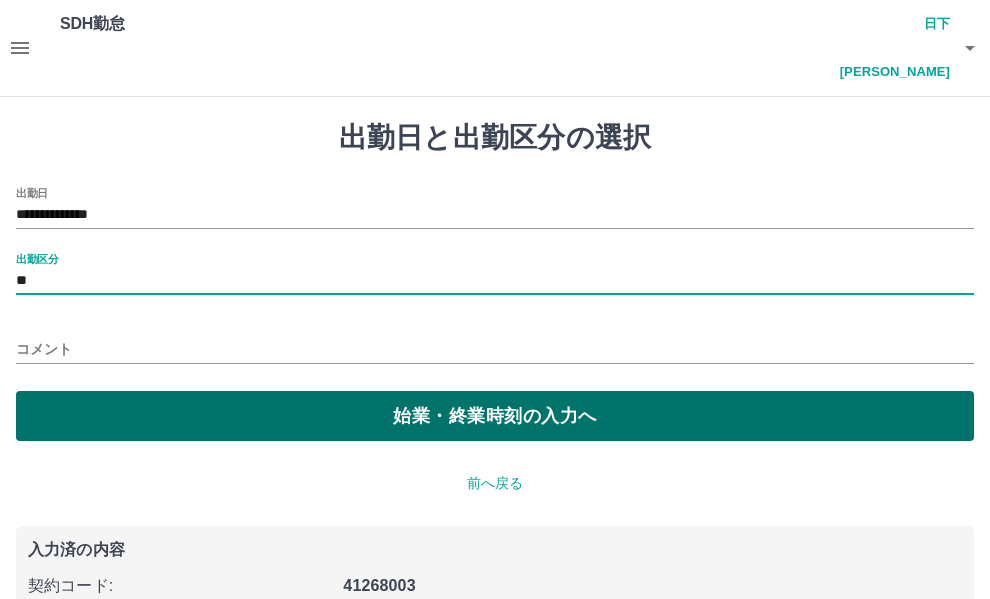 click on "始業・終業時刻の入力へ" at bounding box center [495, 416] 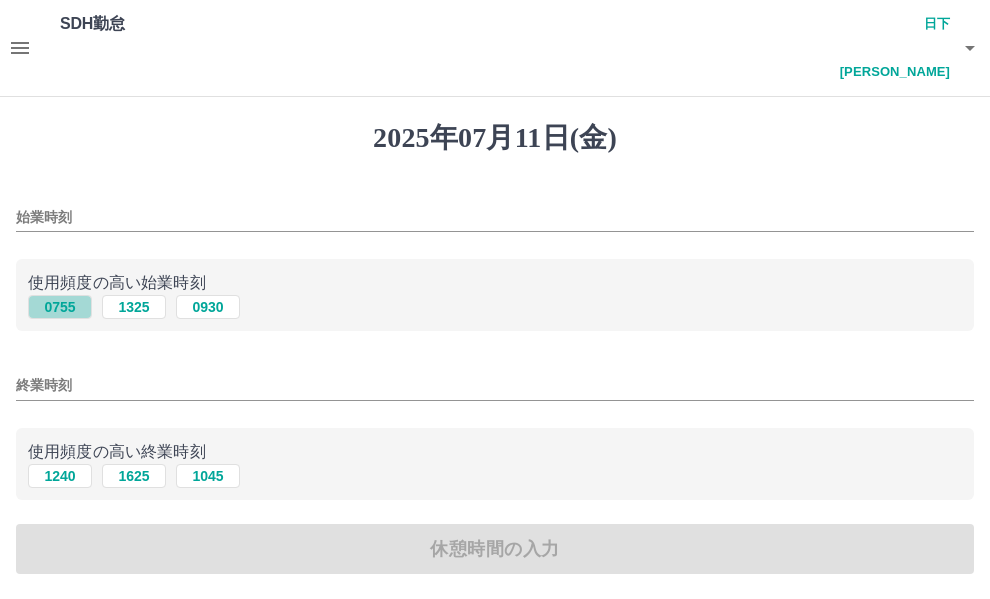click on "0755" at bounding box center (60, 307) 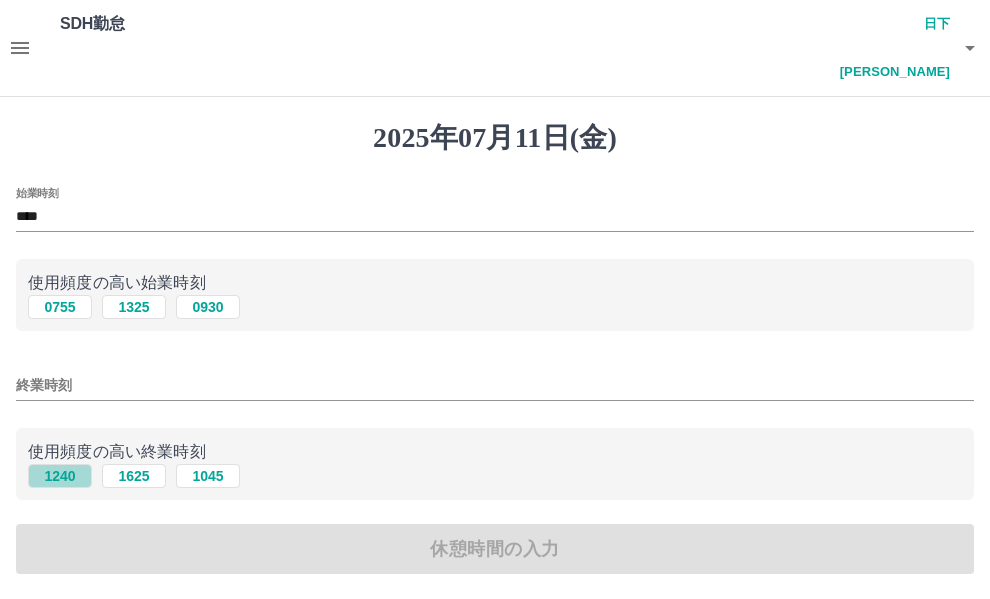 click on "1240" at bounding box center [60, 476] 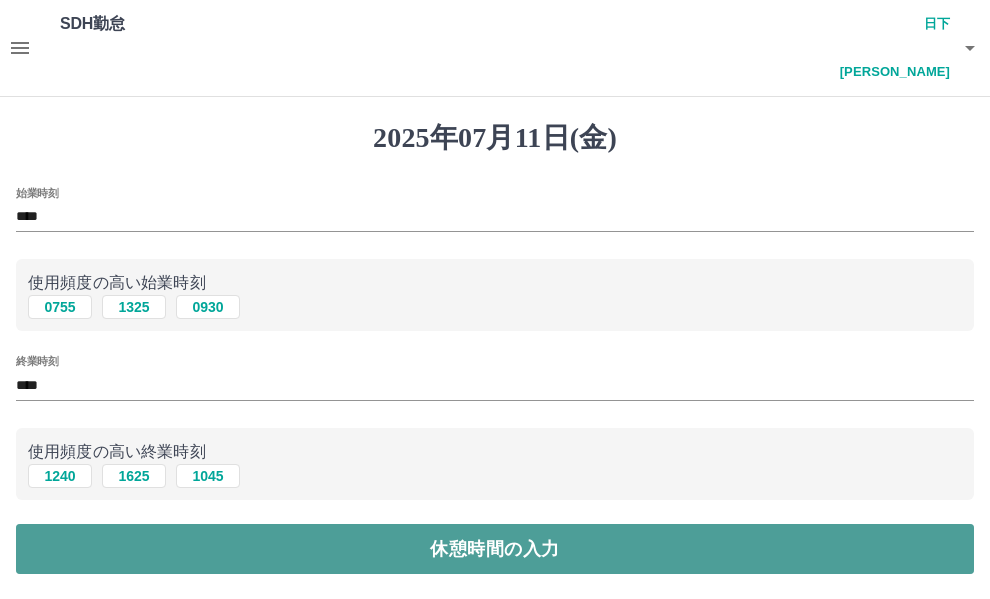 click on "休憩時間の入力" at bounding box center [495, 549] 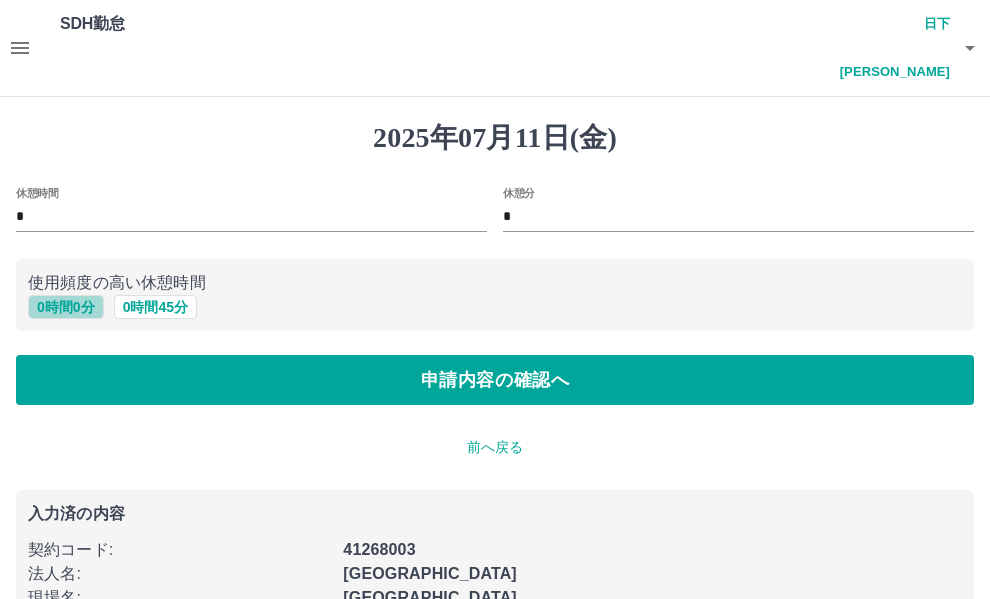 click on "0 時間 0 分" at bounding box center (66, 307) 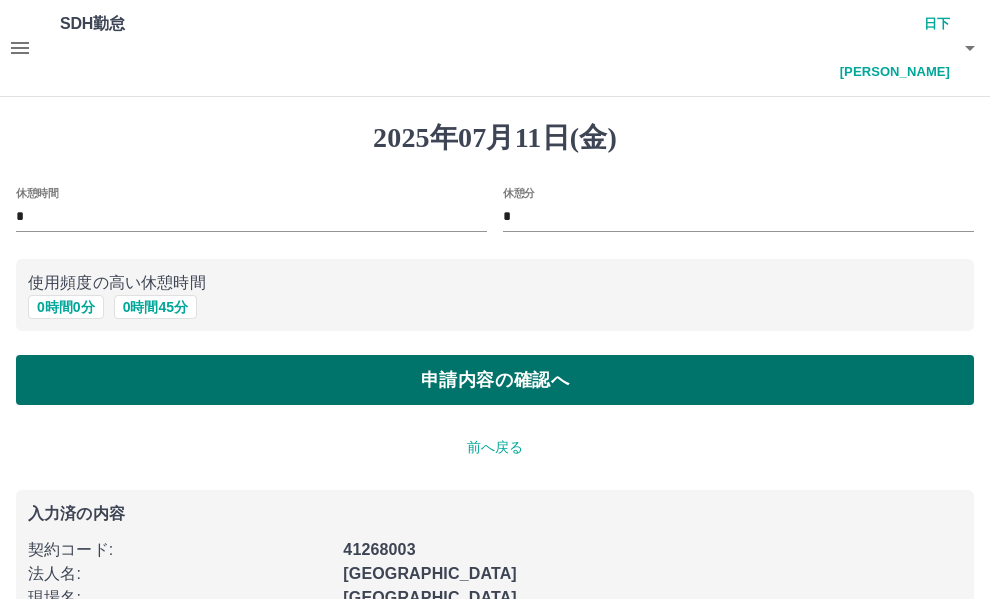 click on "申請内容の確認へ" at bounding box center (495, 380) 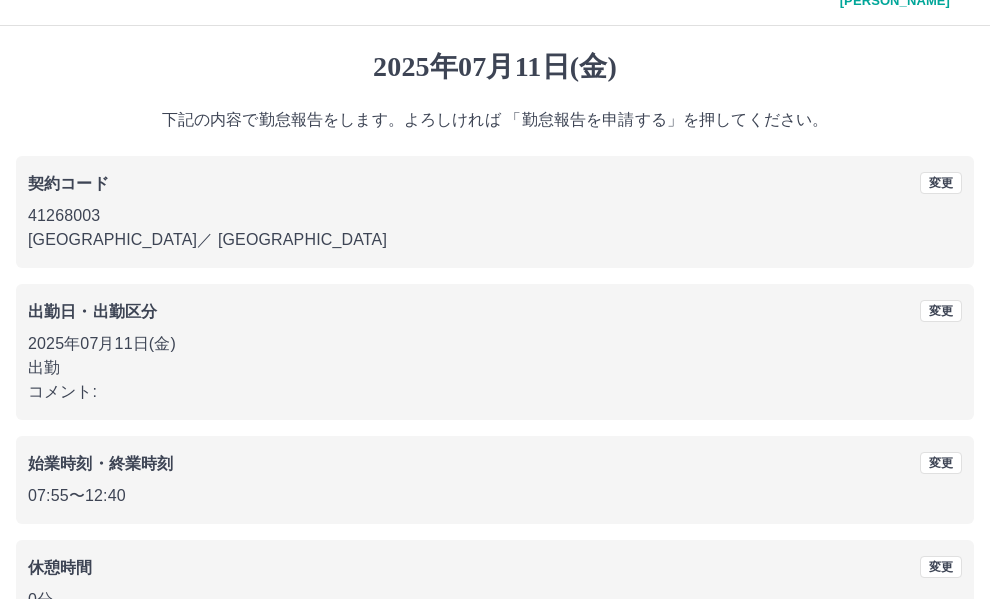 scroll, scrollTop: 150, scrollLeft: 0, axis: vertical 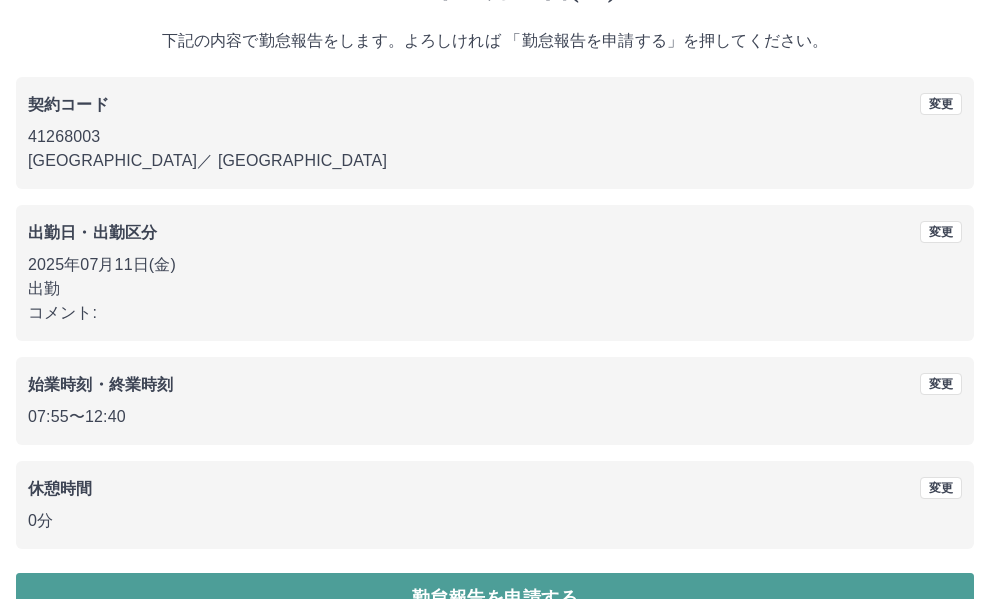 click on "勤怠報告を申請する" at bounding box center [495, 598] 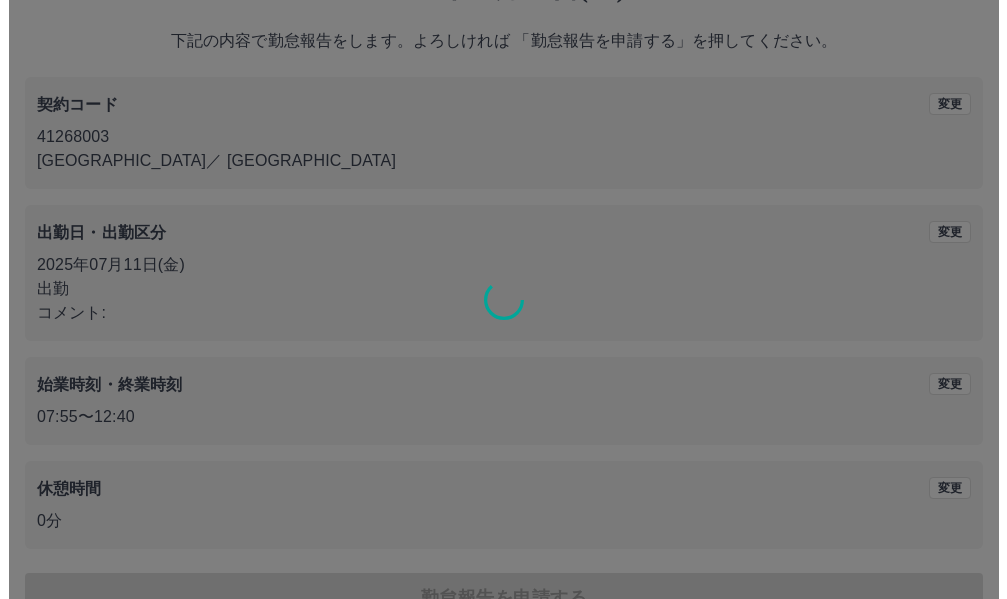 scroll, scrollTop: 0, scrollLeft: 0, axis: both 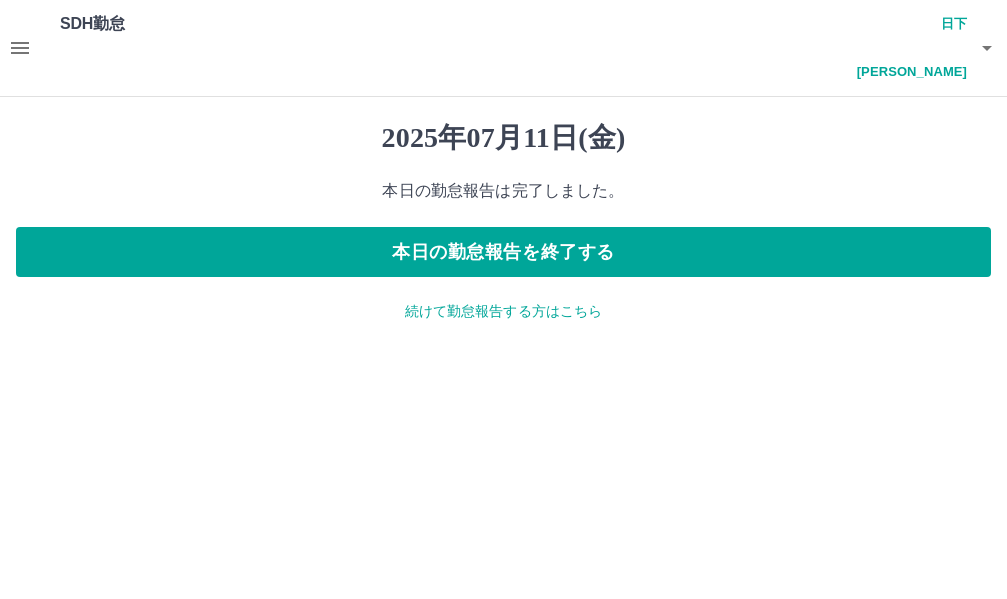 click on "[PERSON_NAME]" at bounding box center (907, 48) 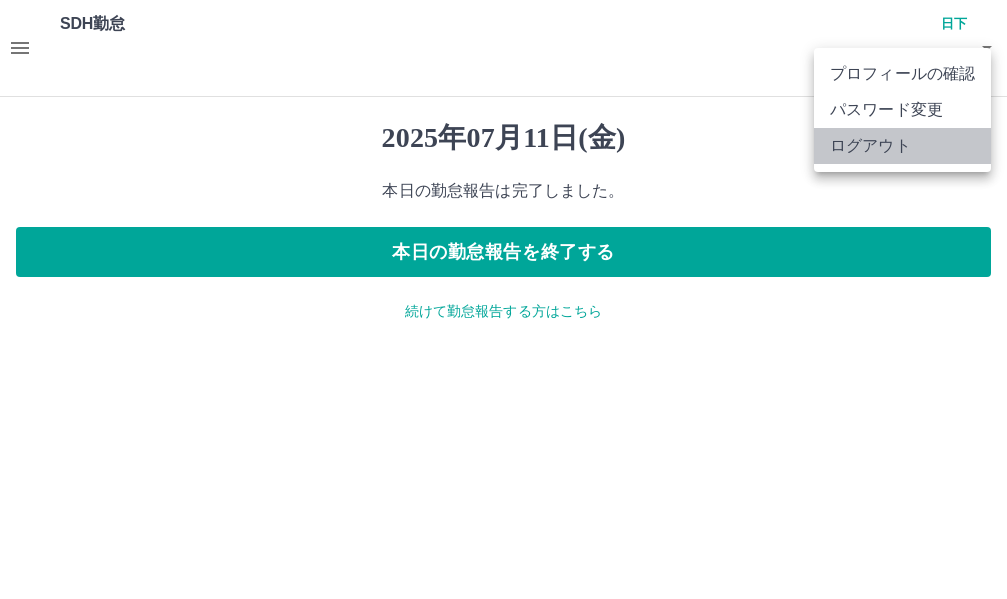 click on "ログアウト" at bounding box center [902, 146] 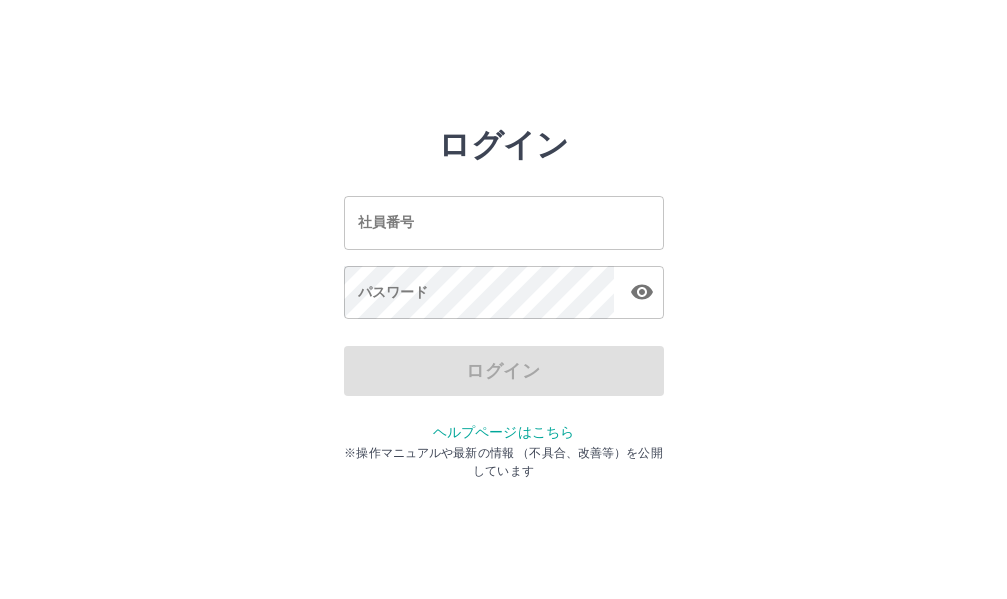 scroll, scrollTop: 0, scrollLeft: 0, axis: both 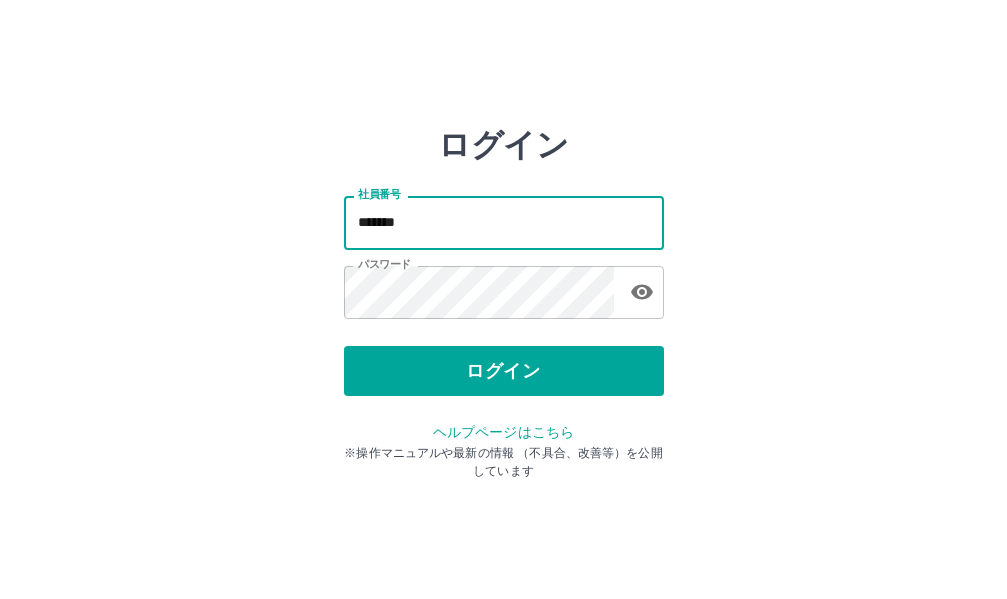 click on "*******" at bounding box center [504, 222] 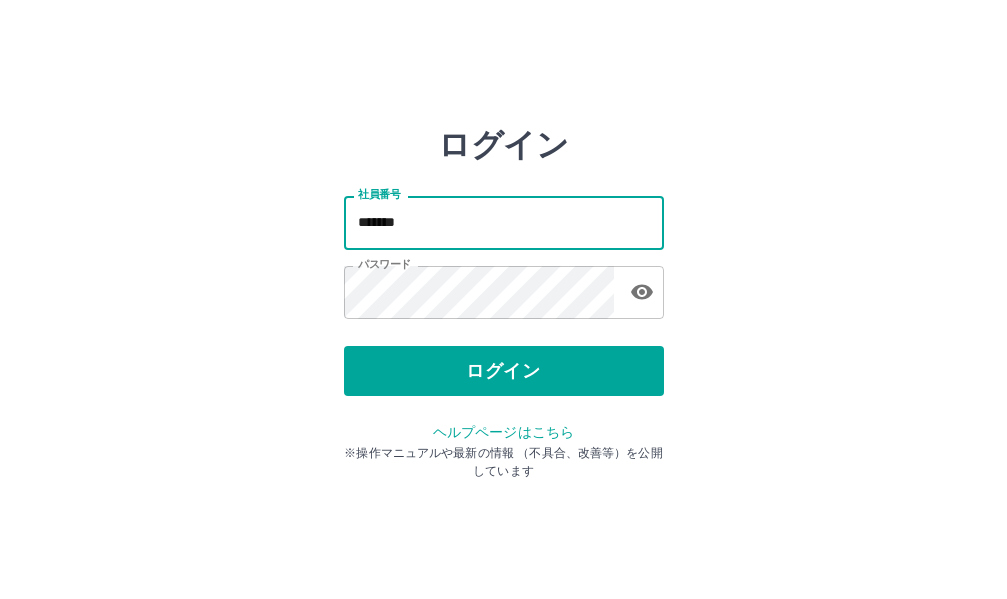 type on "*******" 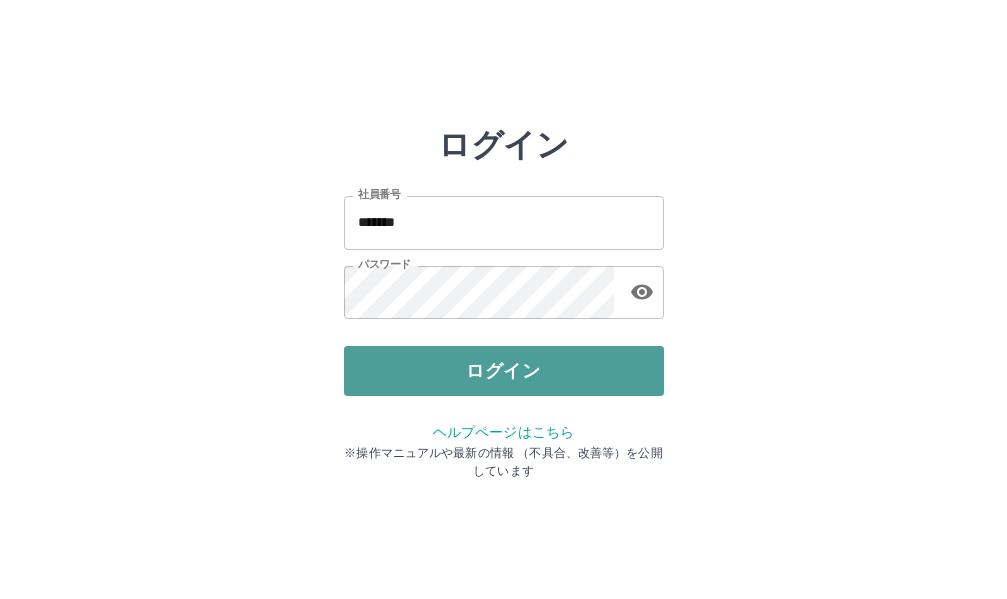 click on "ログイン" at bounding box center [504, 371] 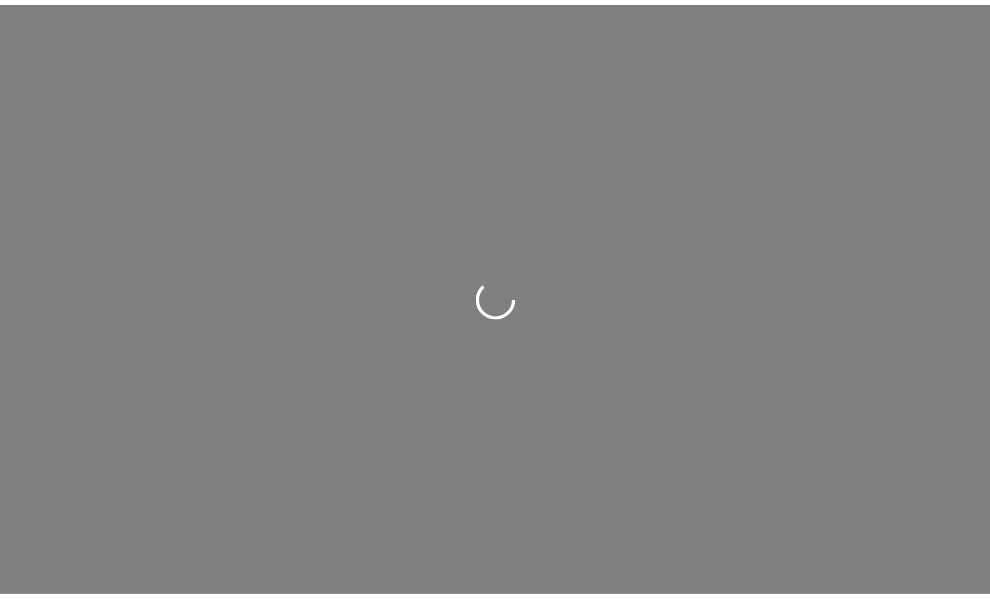scroll, scrollTop: 0, scrollLeft: 0, axis: both 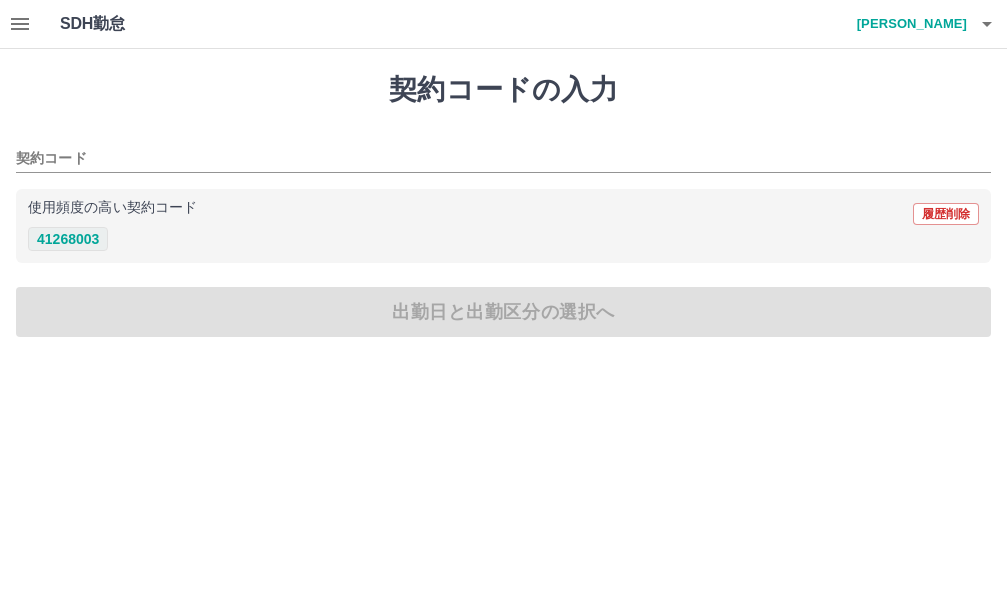 click on "41268003" at bounding box center (68, 239) 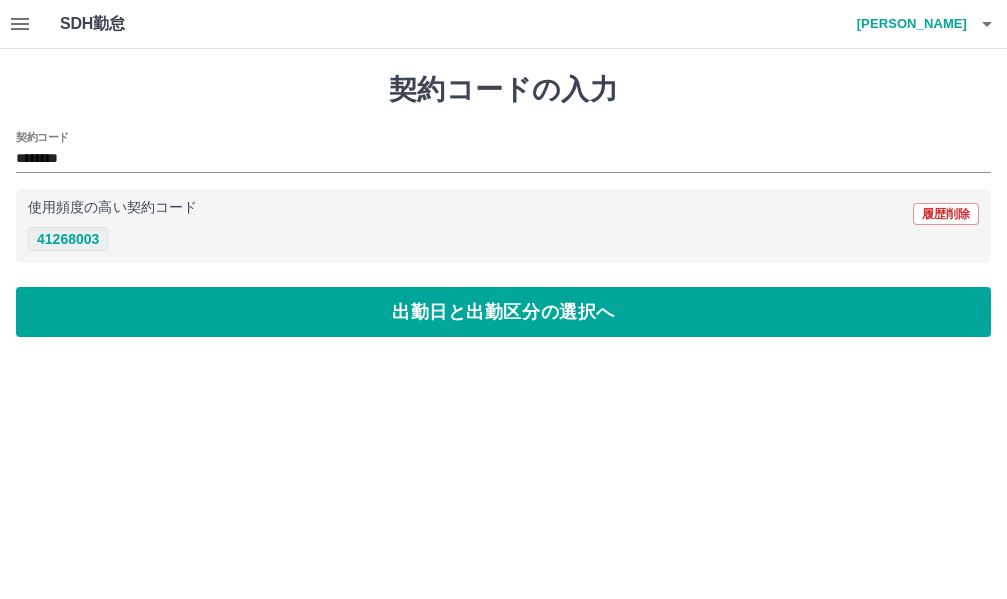 type on "********" 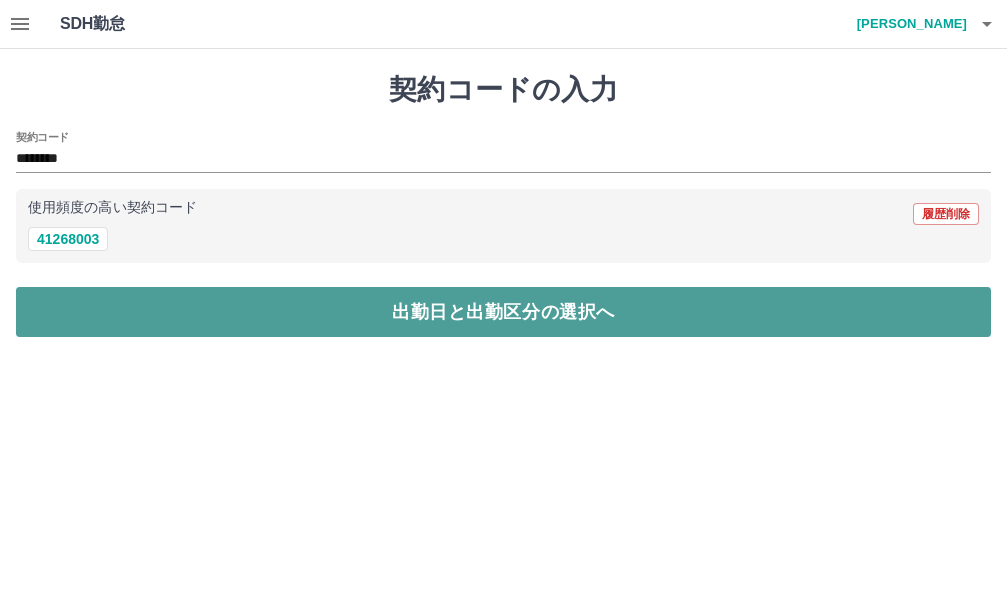 click on "出勤日と出勤区分の選択へ" at bounding box center (503, 312) 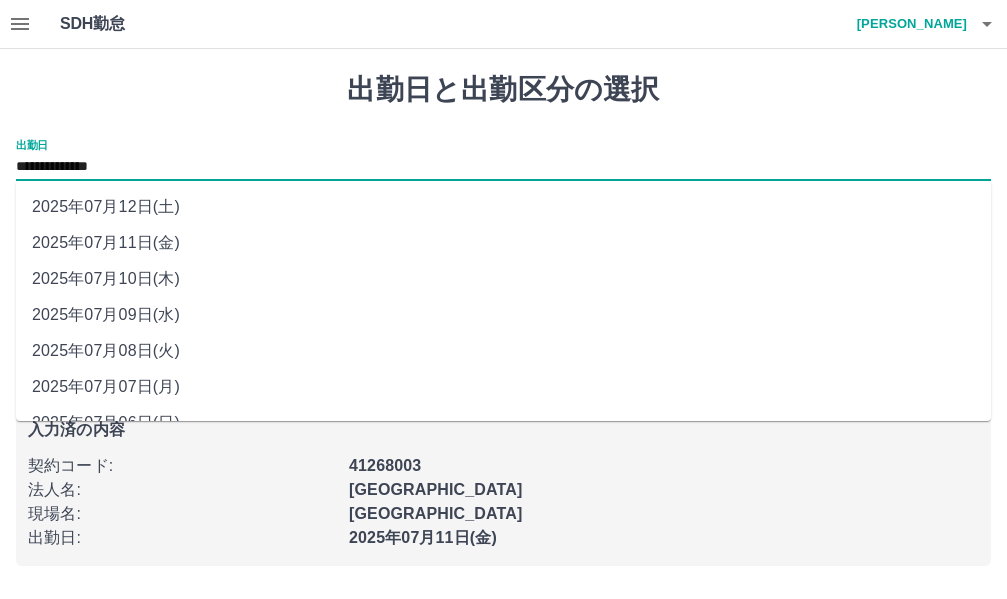 drag, startPoint x: 94, startPoint y: 170, endPoint x: 100, endPoint y: 212, distance: 42.426407 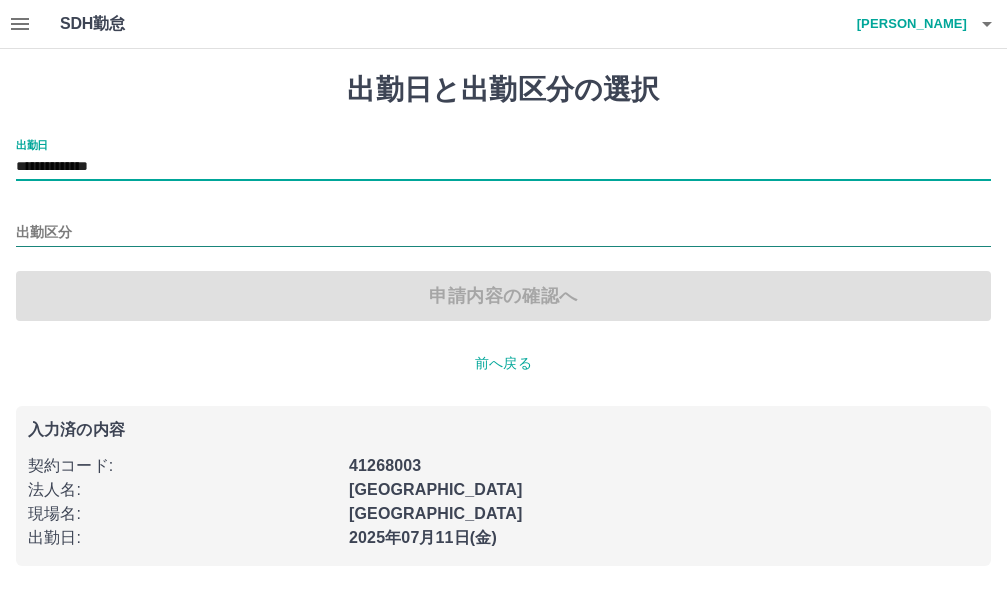 click on "出勤区分" at bounding box center (503, 233) 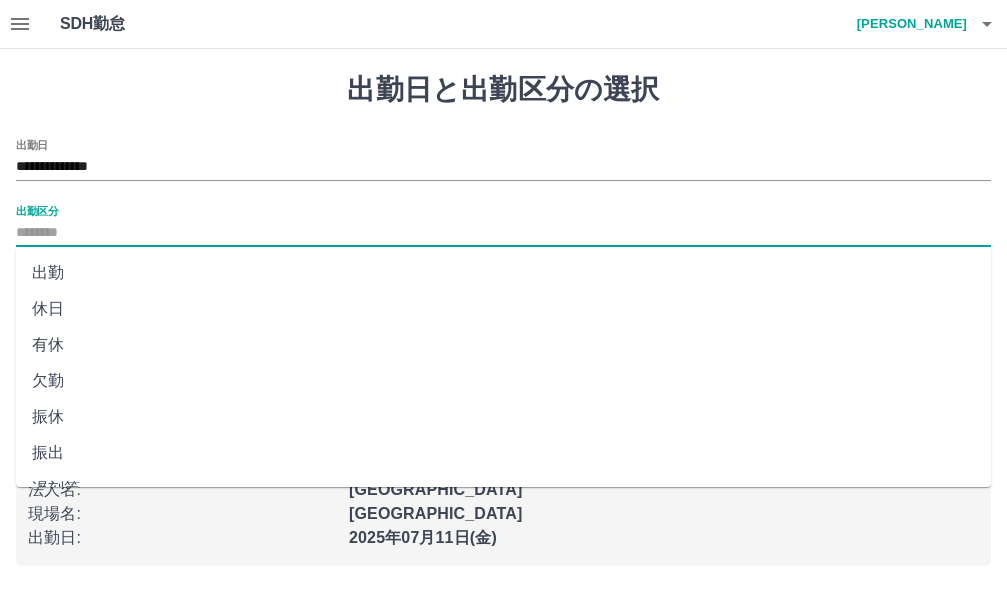 click on "出勤" at bounding box center (503, 273) 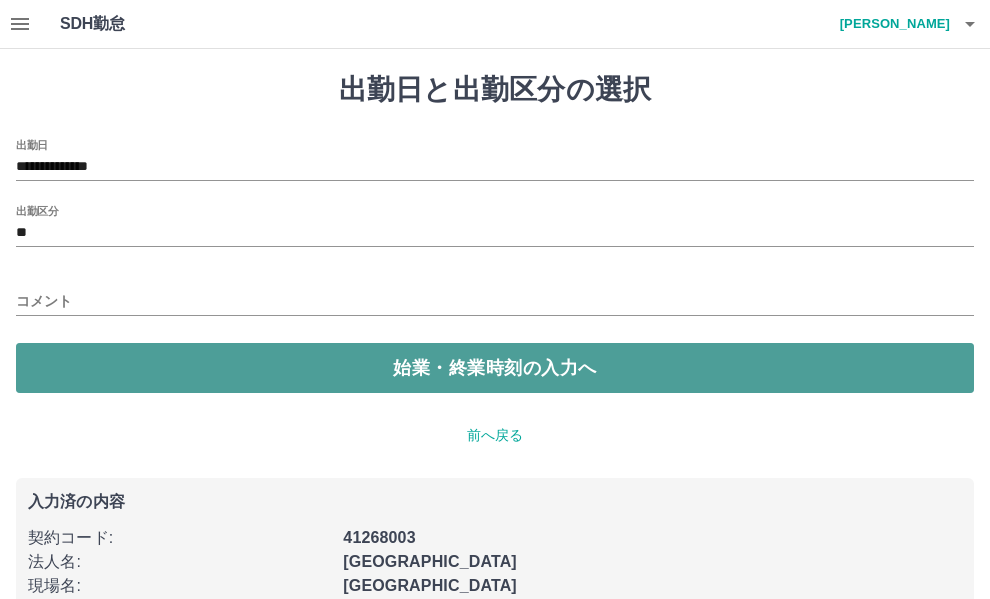 click on "始業・終業時刻の入力へ" at bounding box center [495, 368] 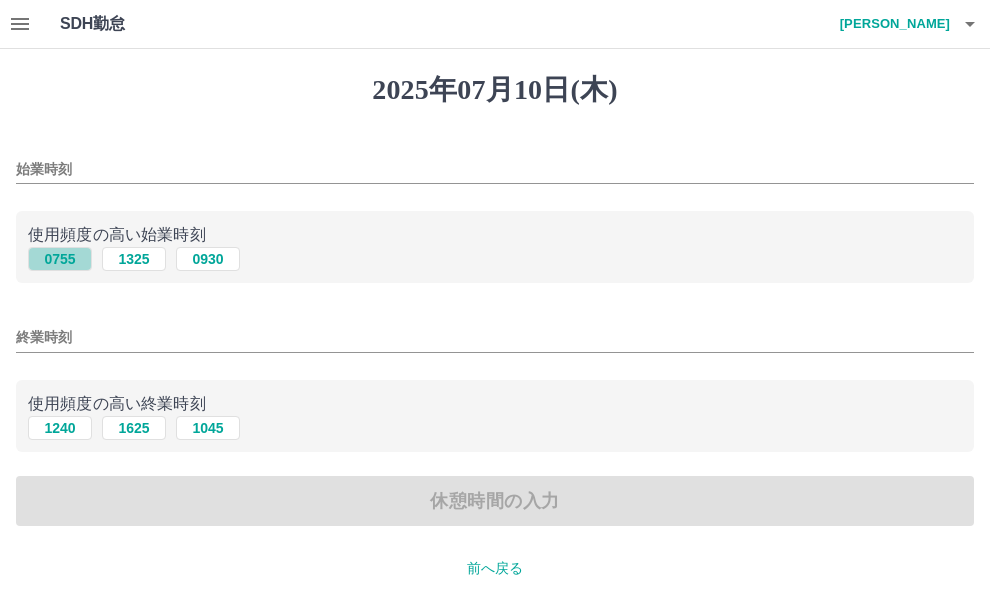 click on "0755" at bounding box center (60, 259) 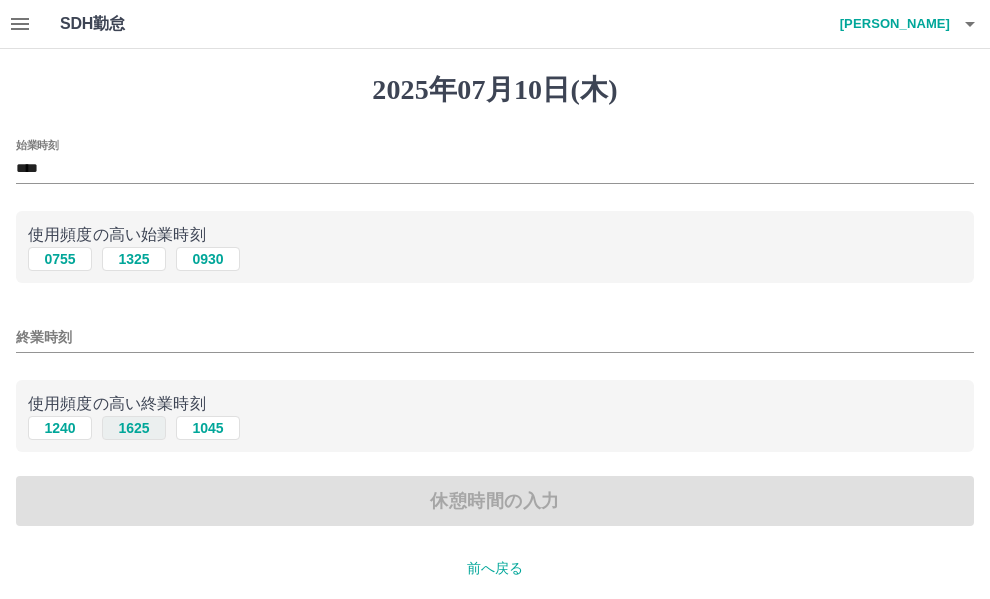 click on "1625" at bounding box center (134, 428) 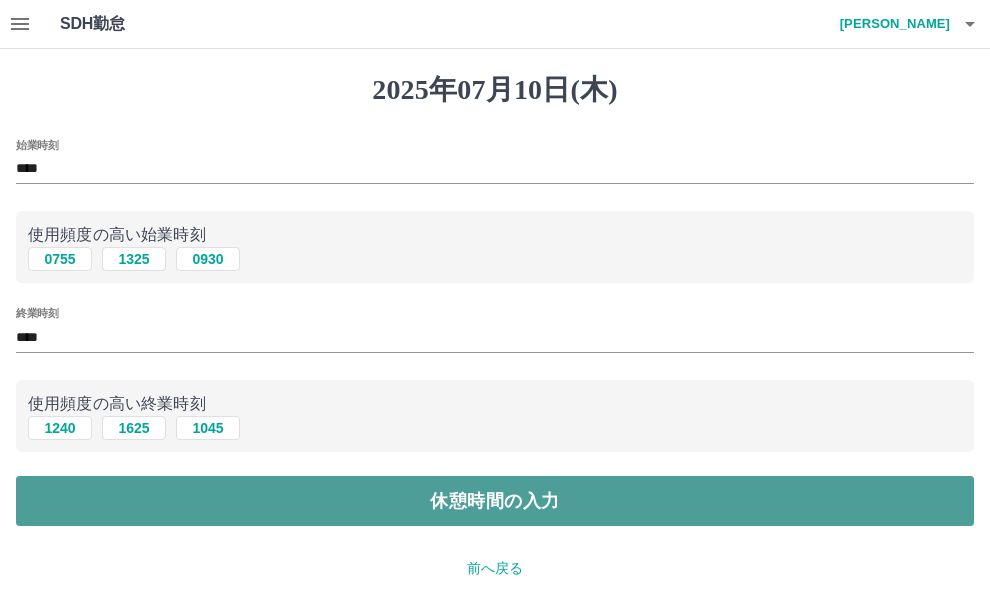 click on "休憩時間の入力" at bounding box center (495, 501) 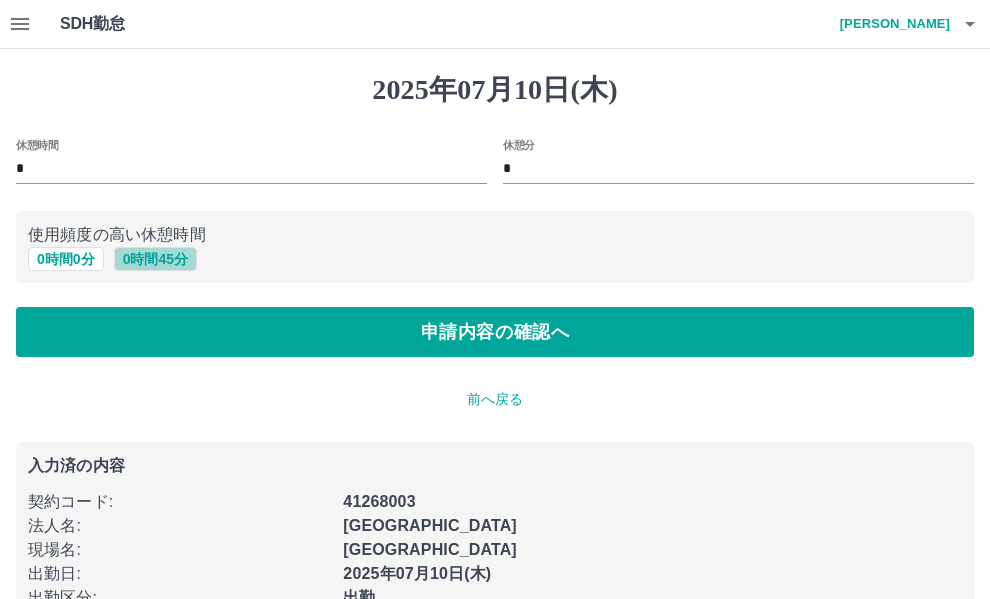 click on "0 時間 45 分" at bounding box center [155, 259] 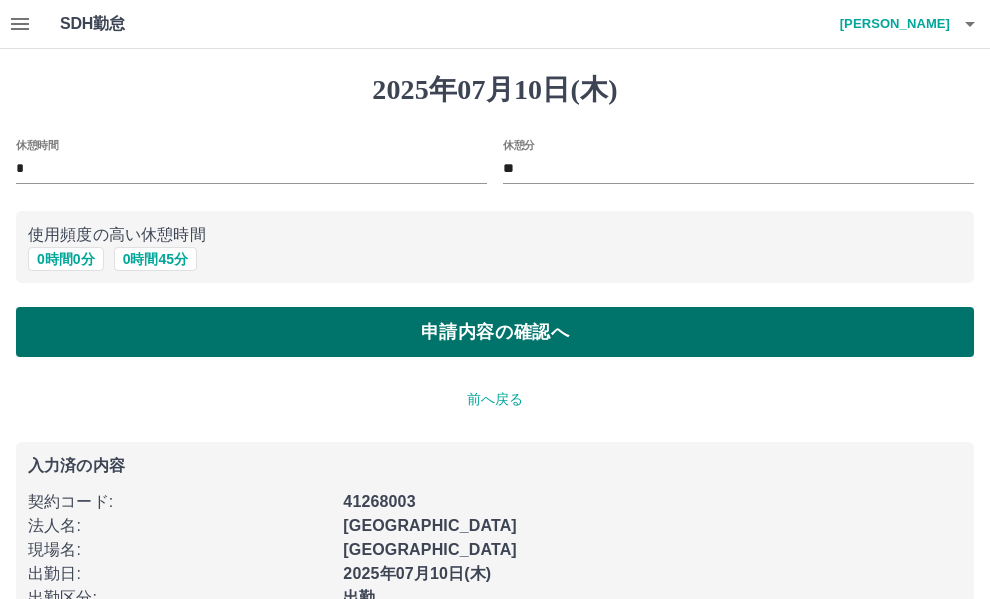 click on "申請内容の確認へ" at bounding box center (495, 332) 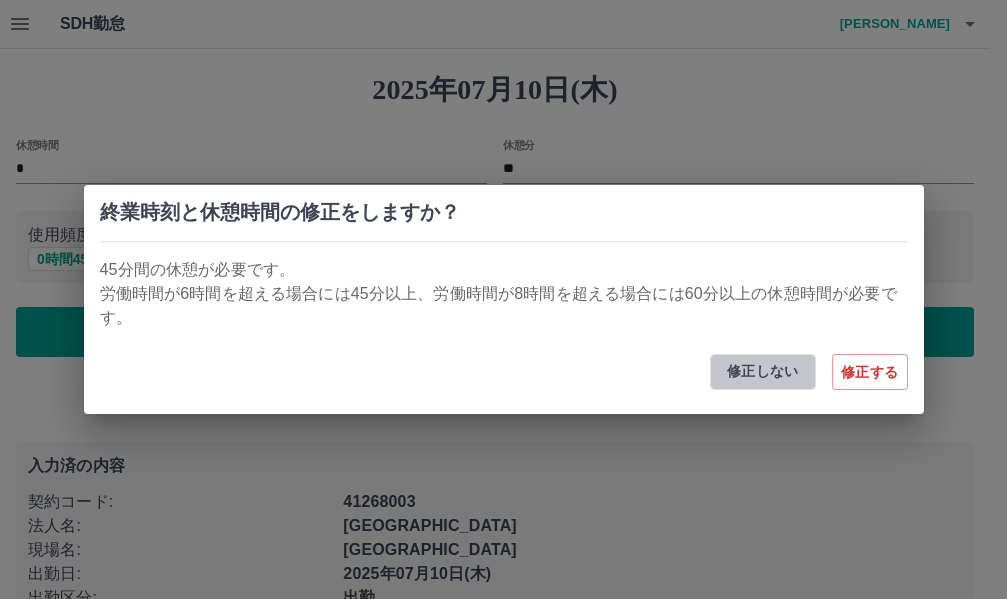 drag, startPoint x: 725, startPoint y: 372, endPoint x: 738, endPoint y: 396, distance: 27.294687 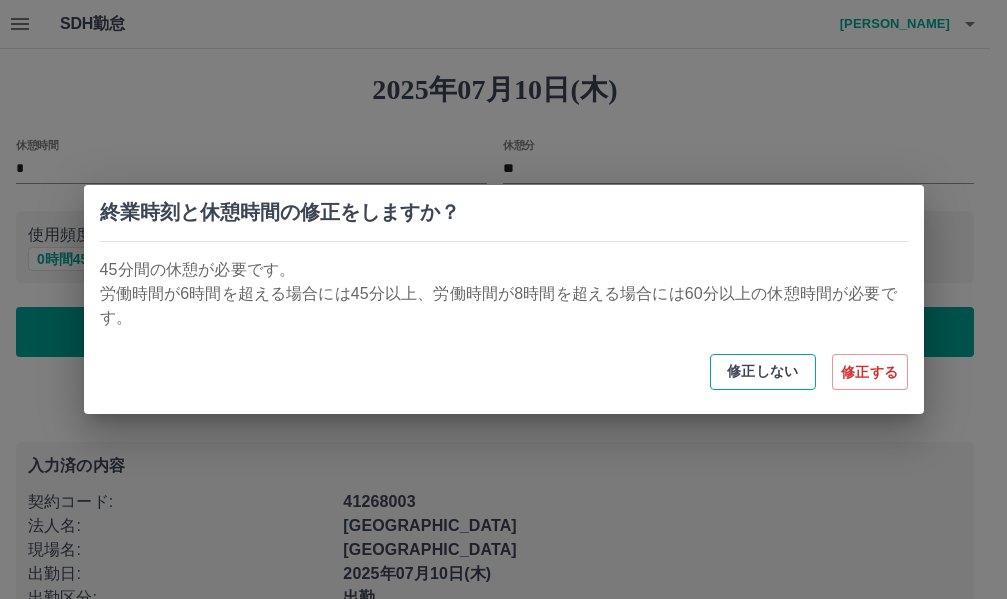 click on "修正しない" at bounding box center [763, 372] 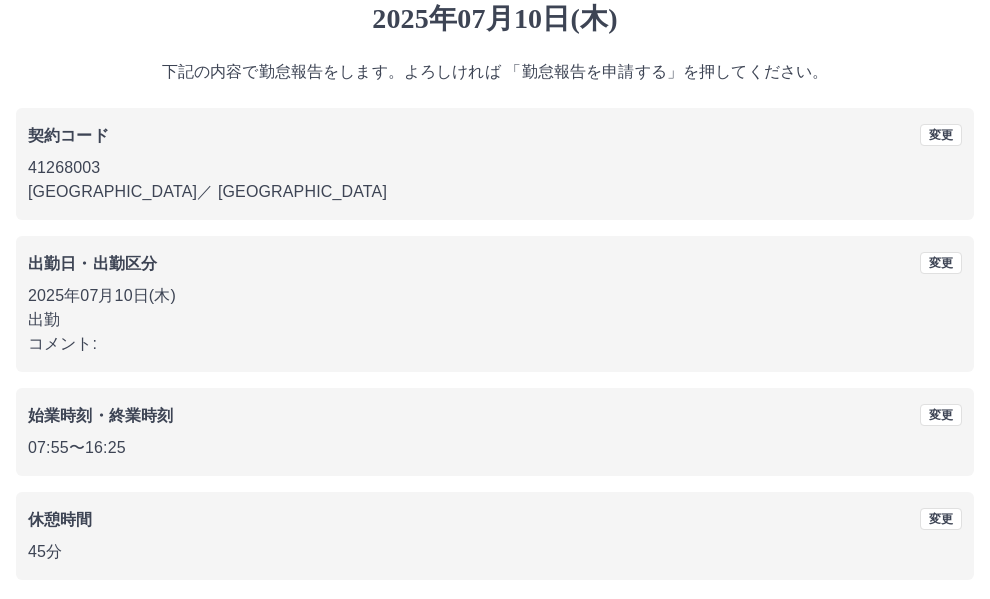 scroll, scrollTop: 150, scrollLeft: 0, axis: vertical 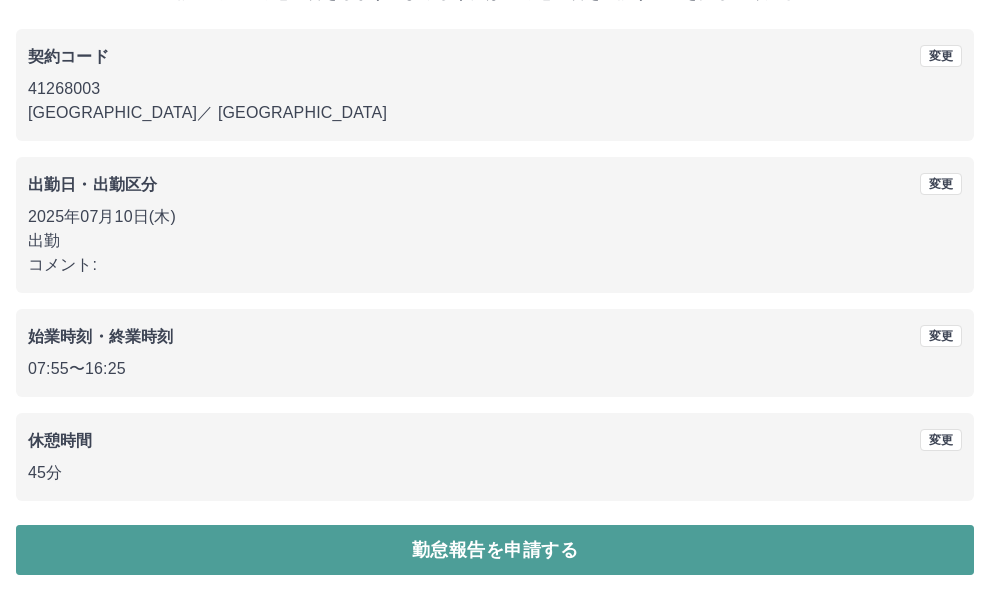 click on "勤怠報告を申請する" at bounding box center (495, 550) 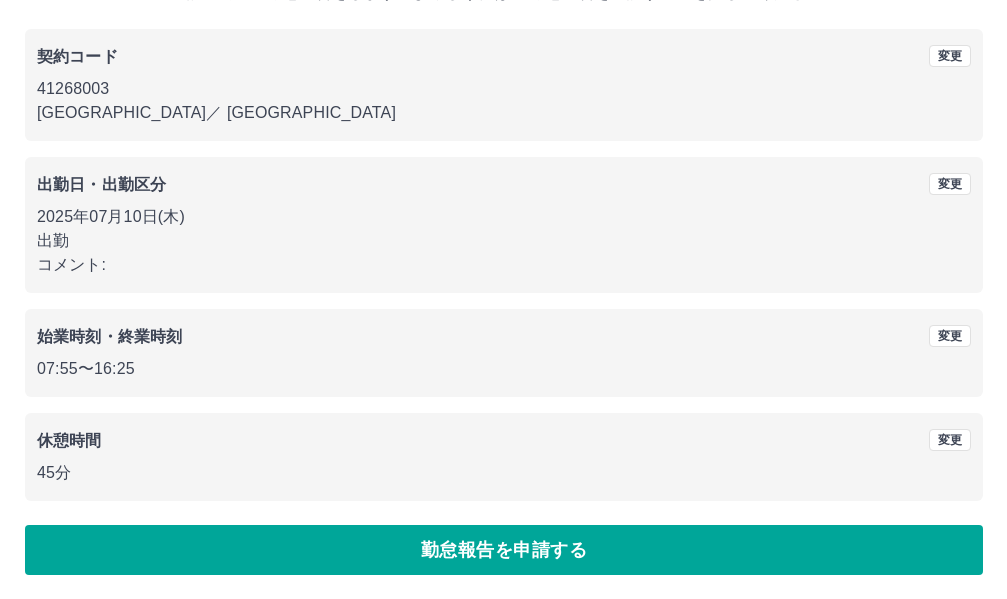 scroll, scrollTop: 0, scrollLeft: 0, axis: both 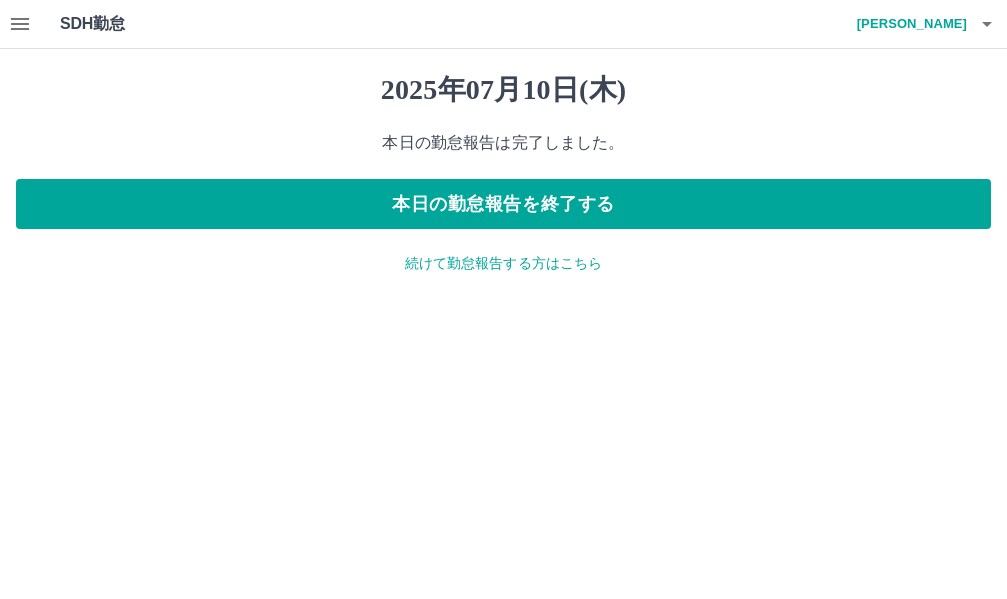 click on "[PERSON_NAME]" at bounding box center (907, 24) 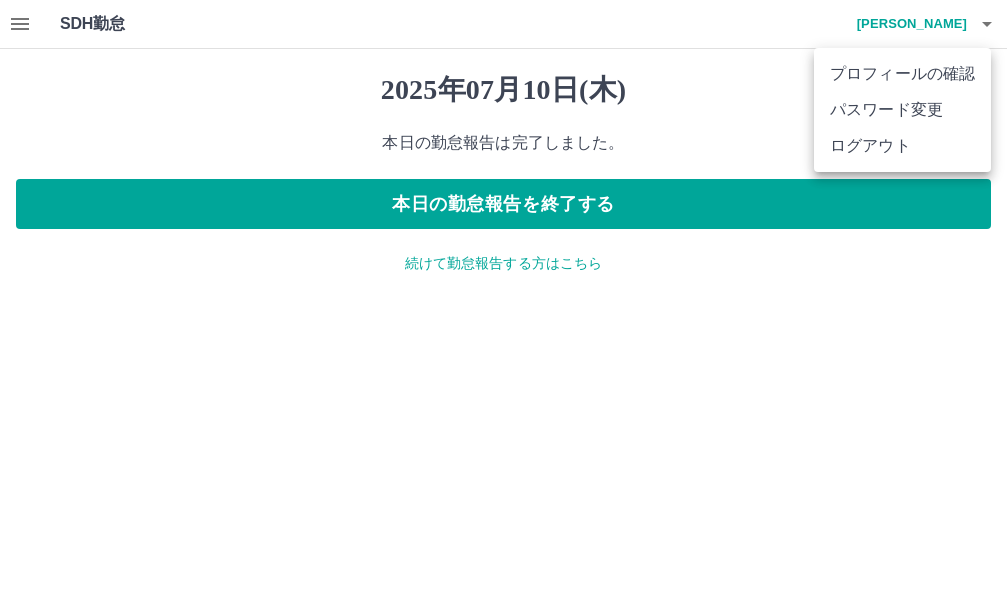 click on "ログアウト" at bounding box center [902, 146] 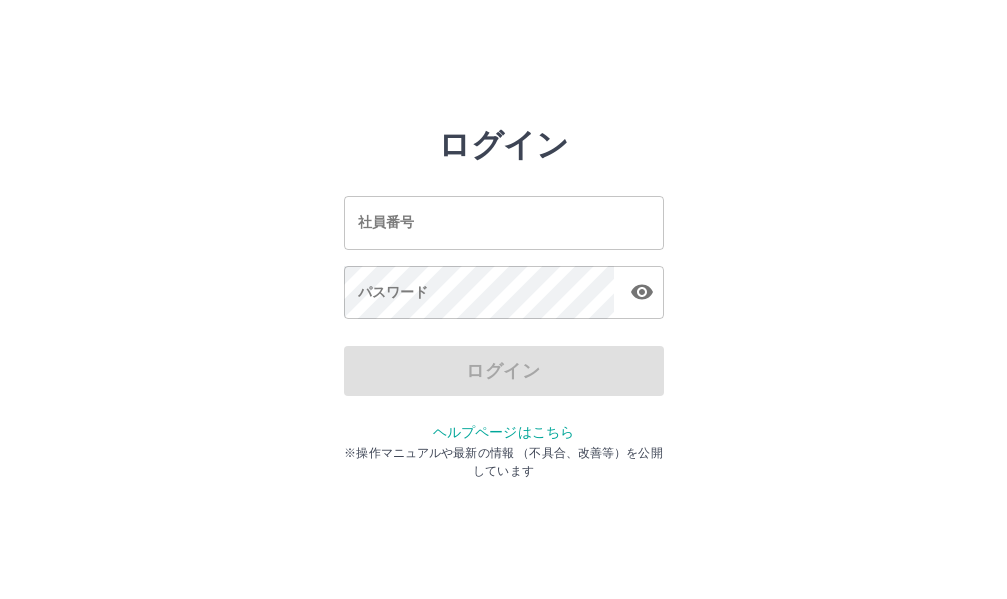 scroll, scrollTop: 0, scrollLeft: 0, axis: both 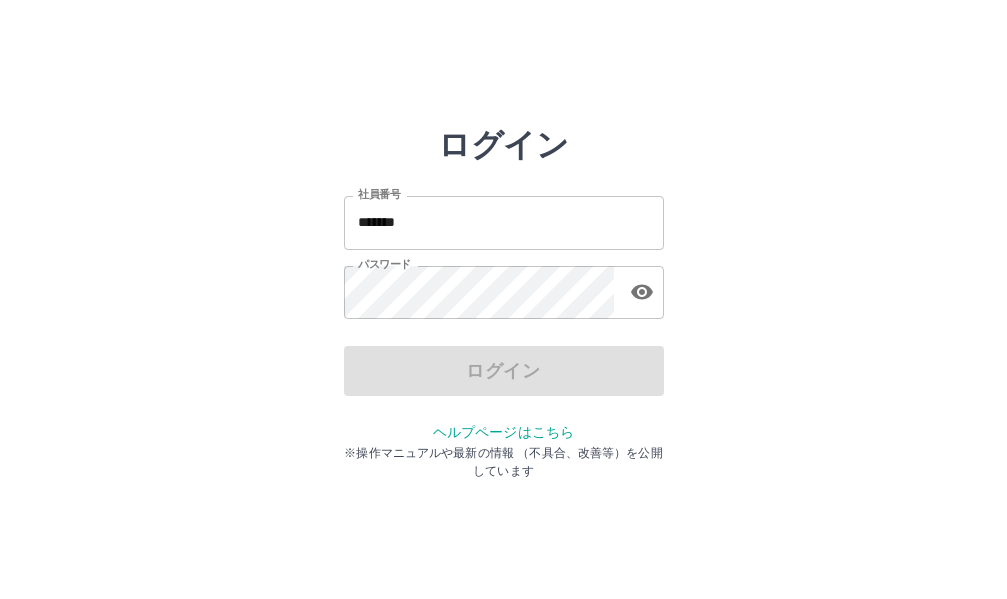 click on "*******" at bounding box center (504, 222) 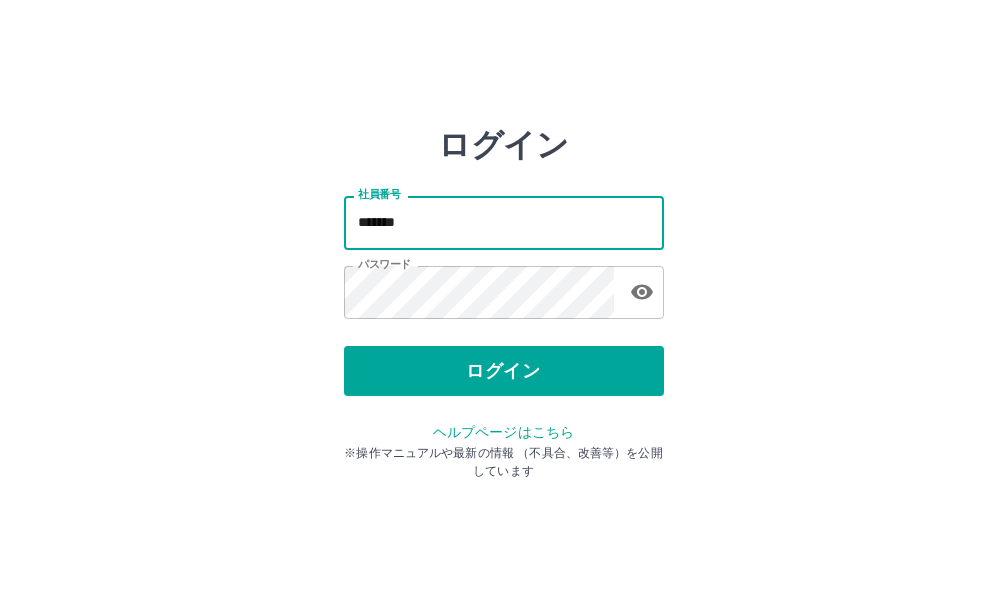 type on "*******" 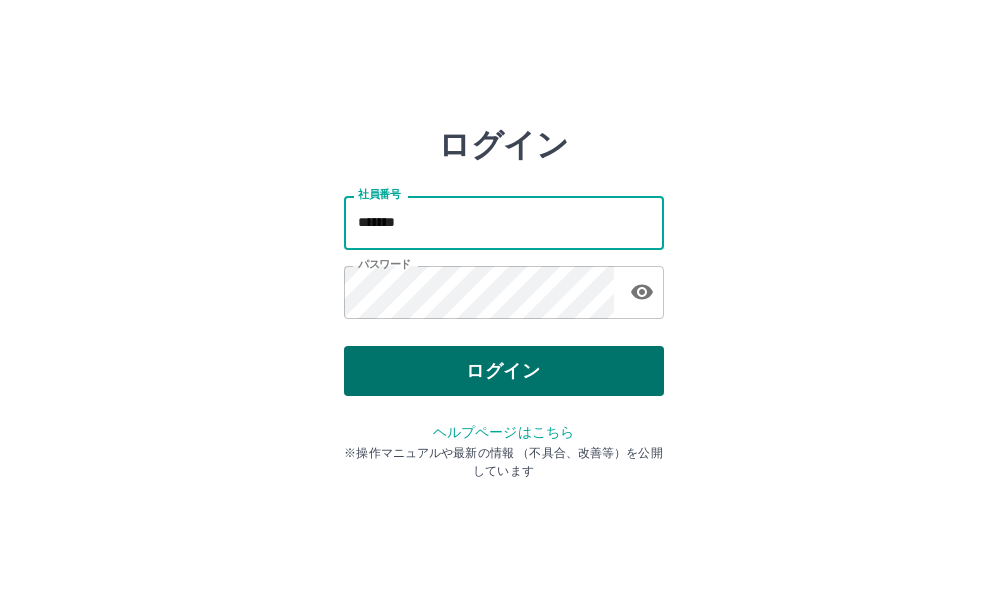 click on "ログイン" at bounding box center (504, 371) 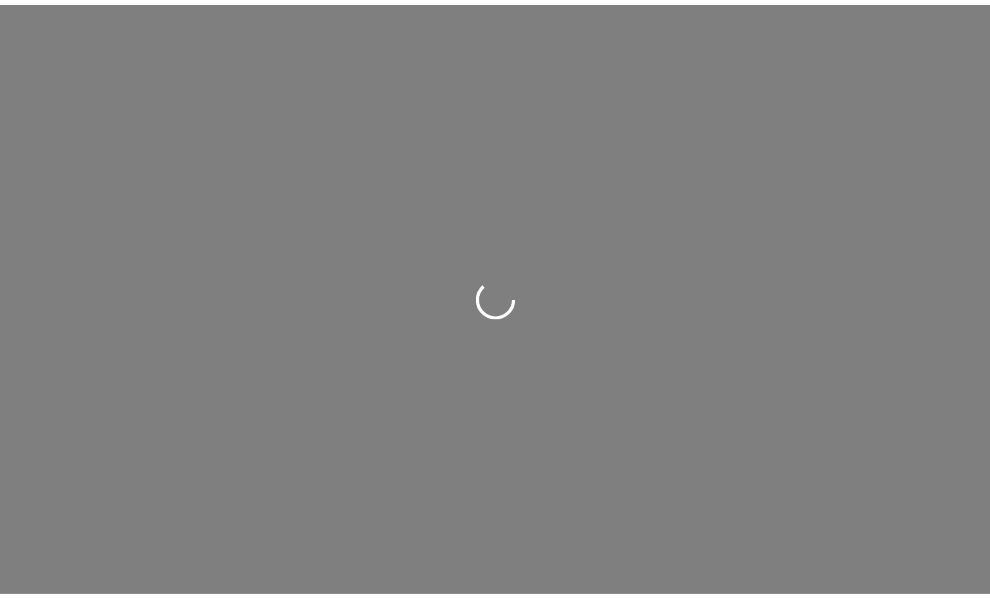 scroll, scrollTop: 0, scrollLeft: 0, axis: both 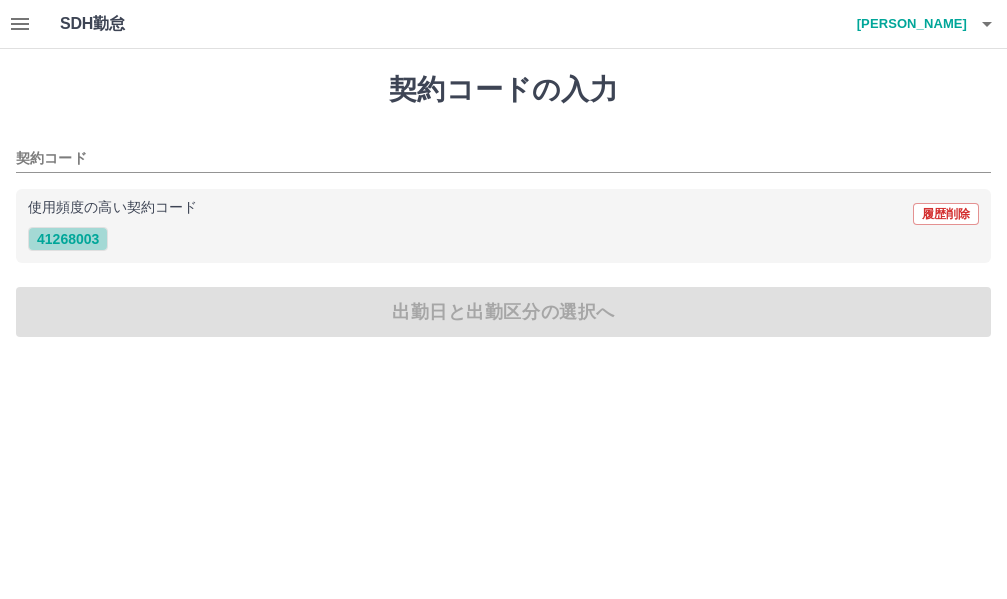 click on "41268003" at bounding box center [68, 239] 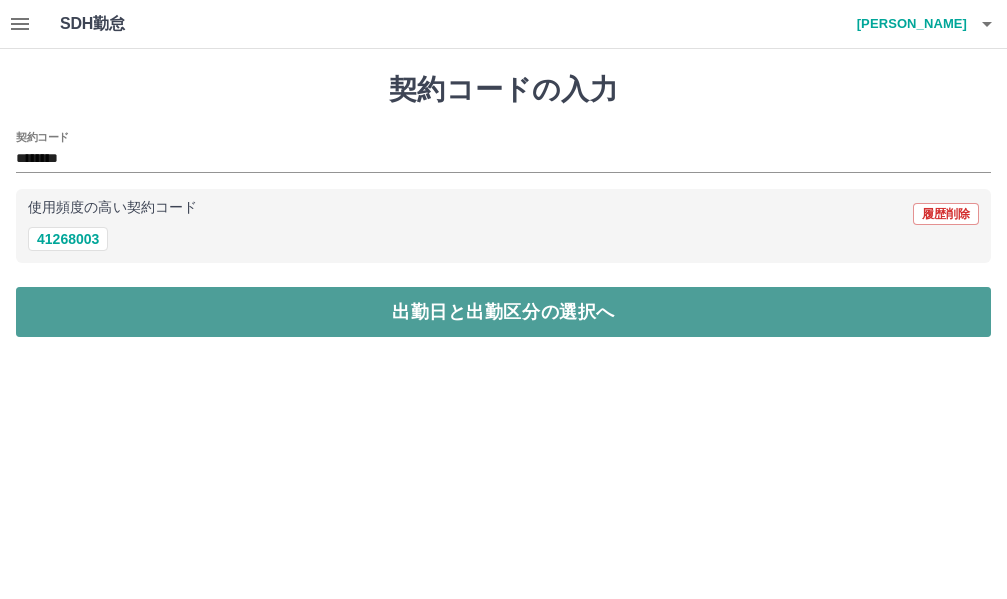 click on "出勤日と出勤区分の選択へ" at bounding box center (503, 312) 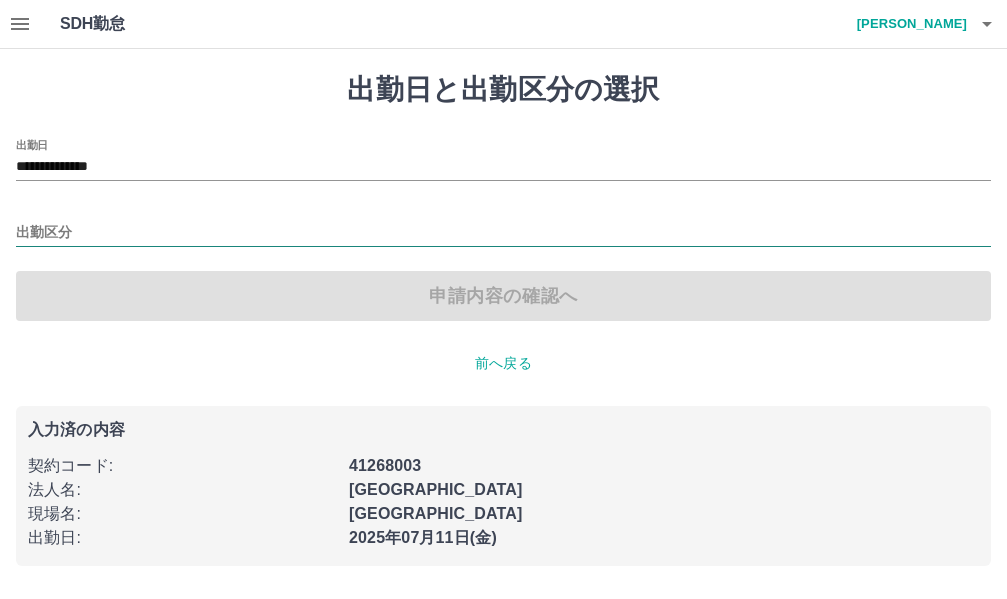 click at bounding box center (503, 234) 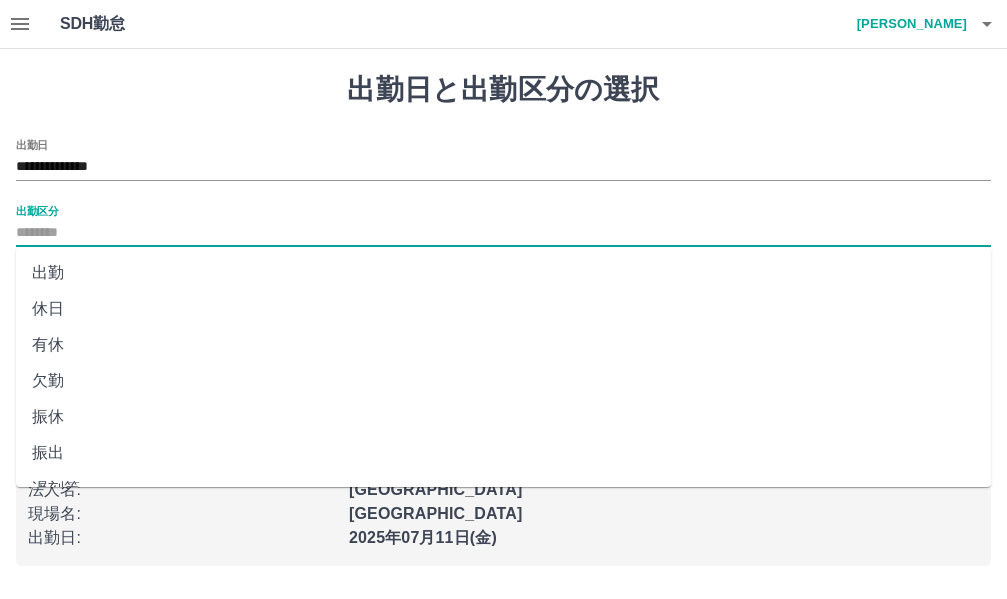 click on "出勤" at bounding box center [503, 273] 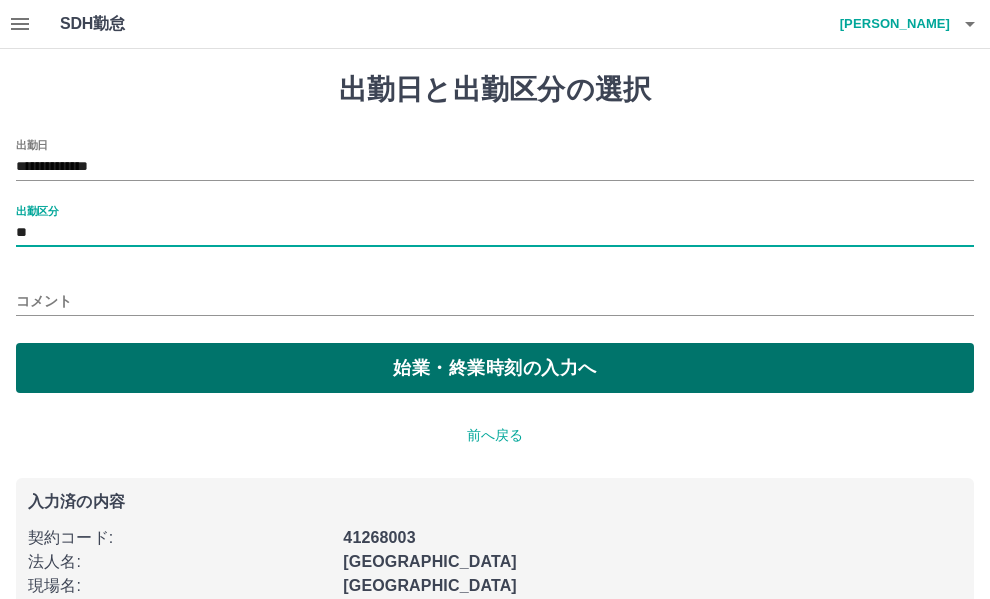click on "始業・終業時刻の入力へ" at bounding box center [495, 368] 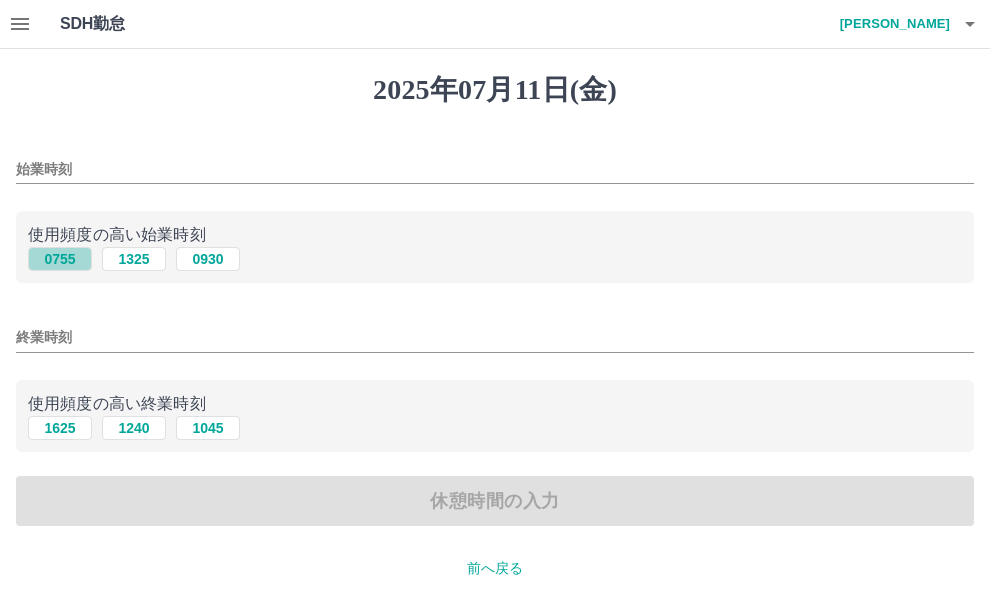 click on "0755" at bounding box center [60, 259] 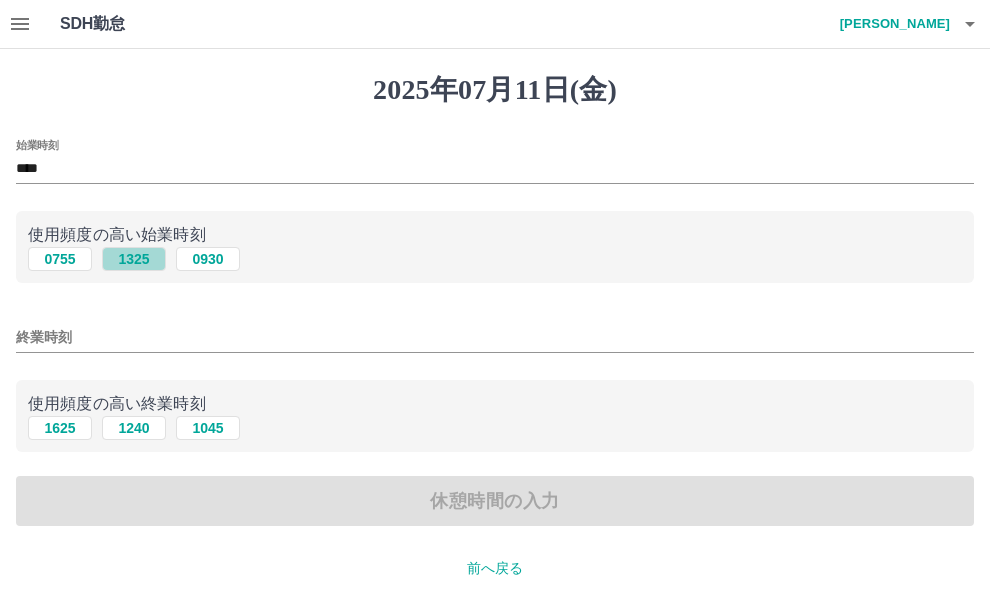 click on "1325" at bounding box center [134, 259] 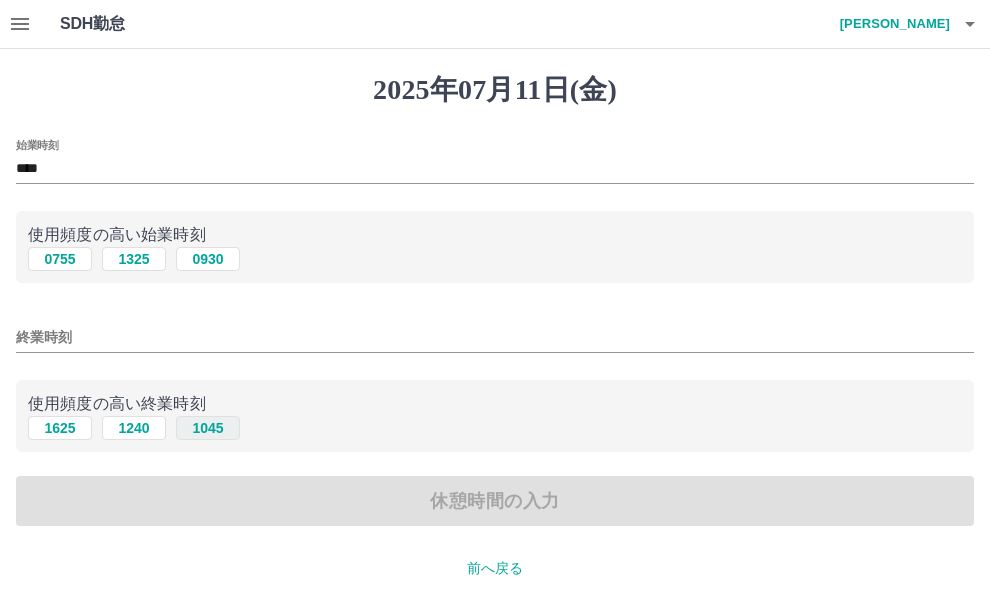 click on "1045" at bounding box center [208, 428] 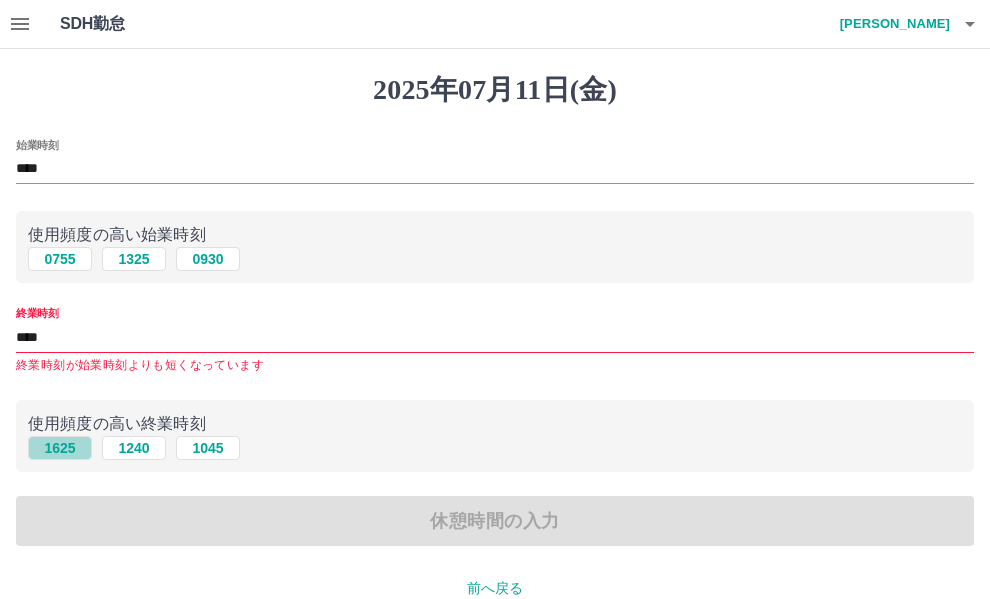 click on "1625" at bounding box center [60, 448] 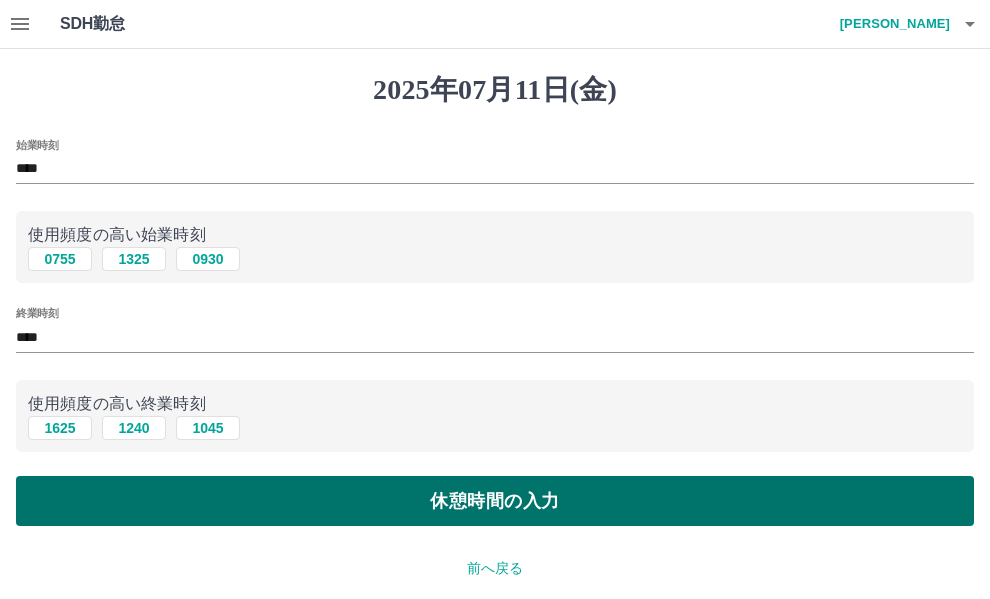 click on "休憩時間の入力" at bounding box center [495, 501] 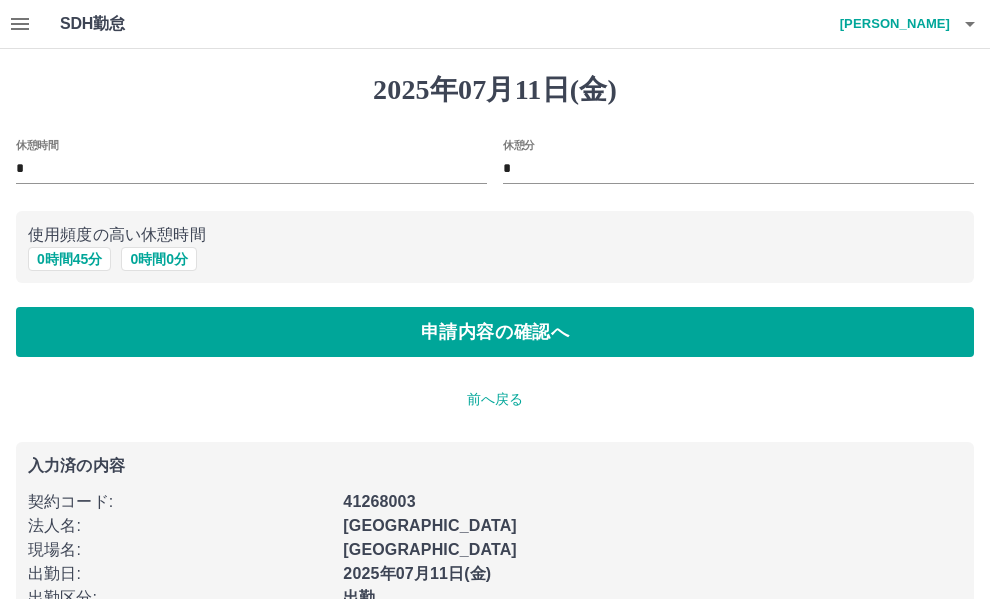 click on "使用頻度の高い休憩時間 0 時間 45 分 0 時間 0 分" at bounding box center [495, 247] 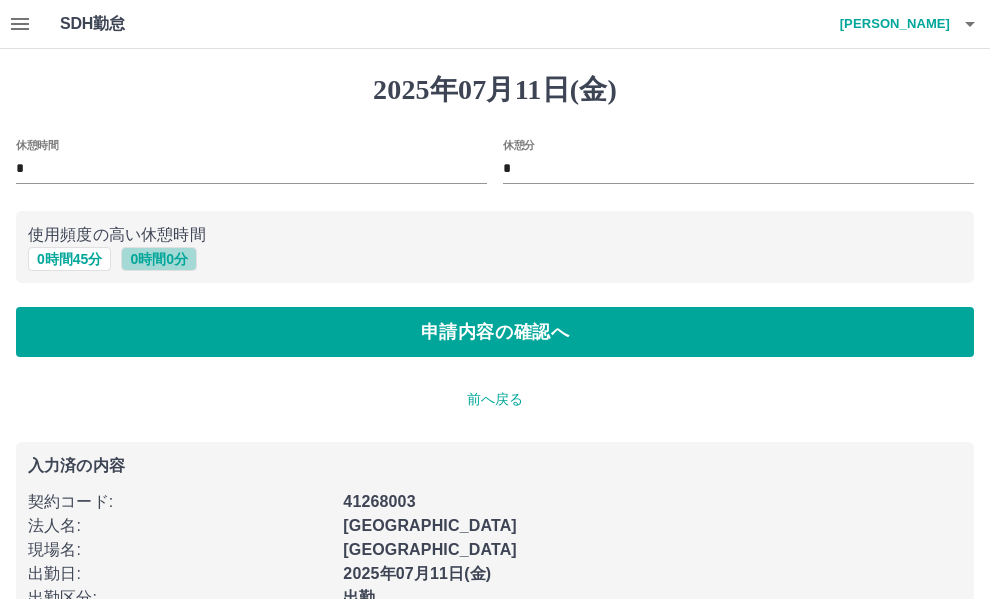 click on "0 時間 0 分" at bounding box center [159, 259] 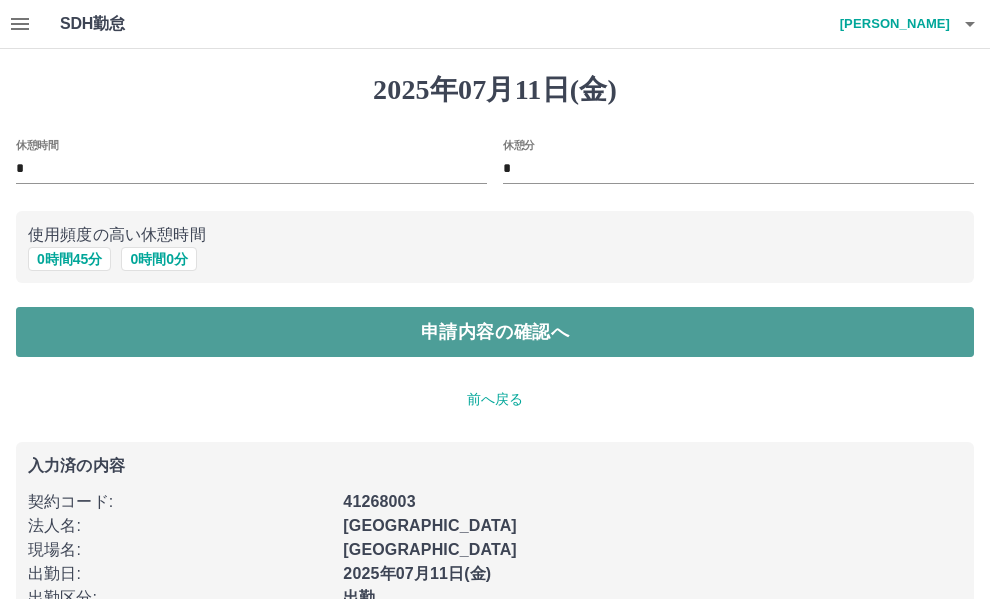 click on "申請内容の確認へ" at bounding box center [495, 332] 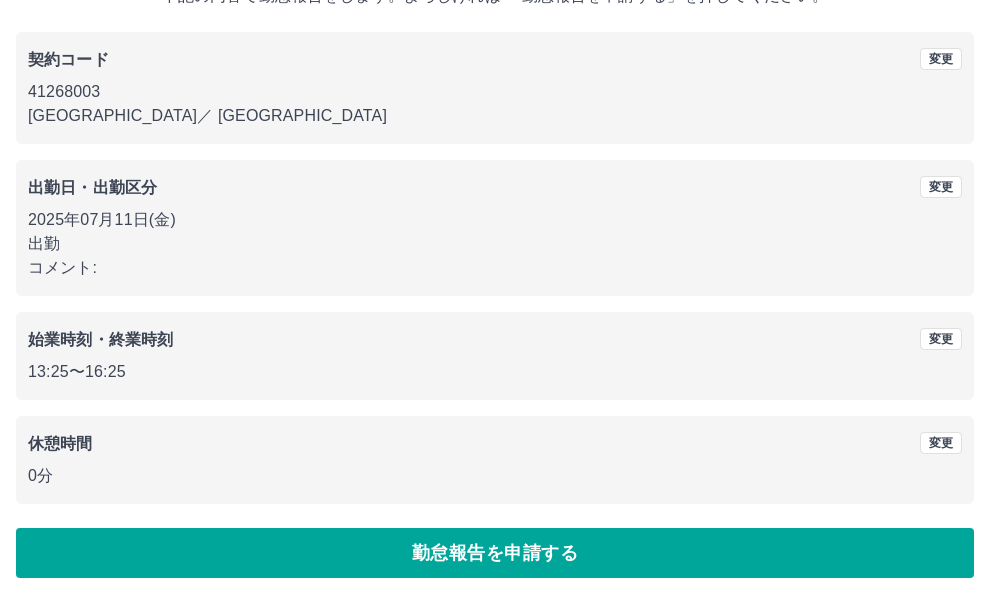 scroll, scrollTop: 150, scrollLeft: 0, axis: vertical 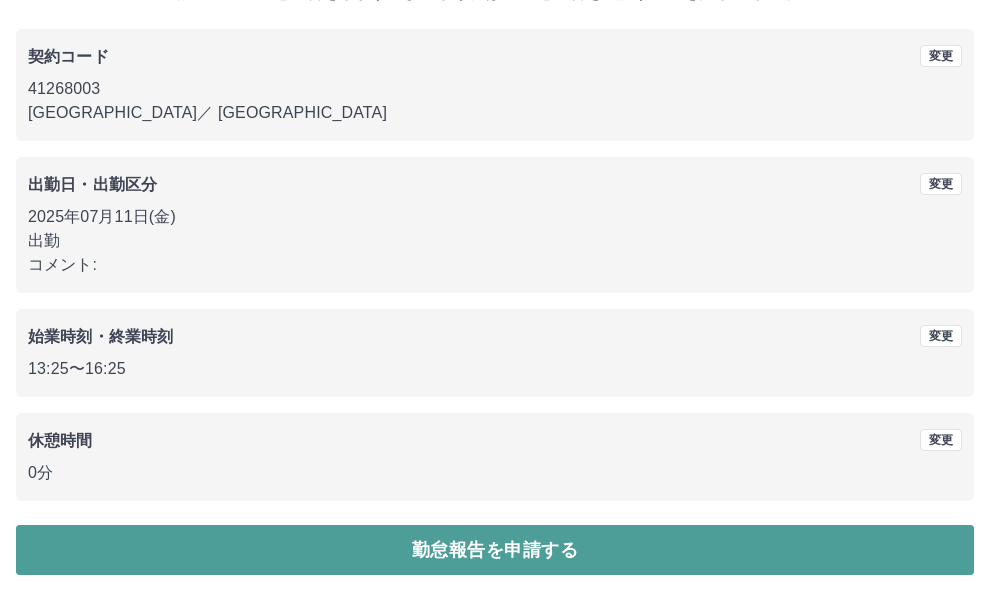 click on "勤怠報告を申請する" at bounding box center (495, 550) 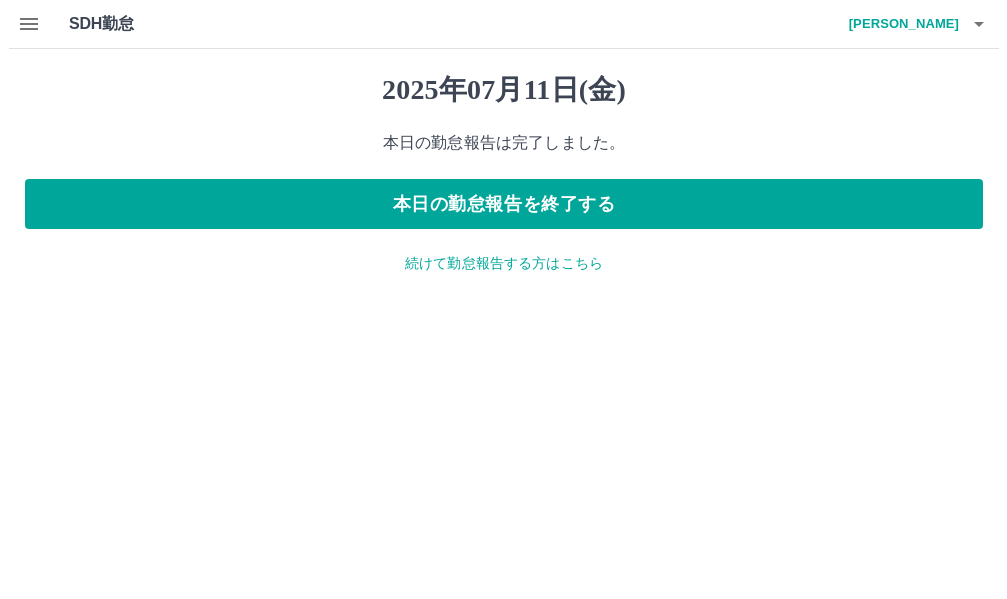 scroll, scrollTop: 0, scrollLeft: 0, axis: both 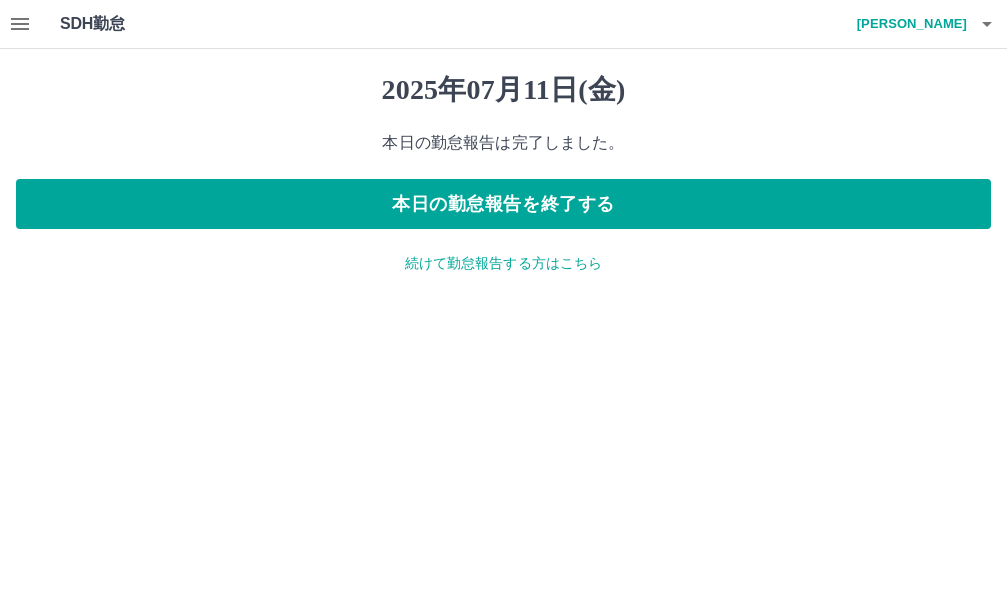 click on "湯川　昭子" at bounding box center [907, 24] 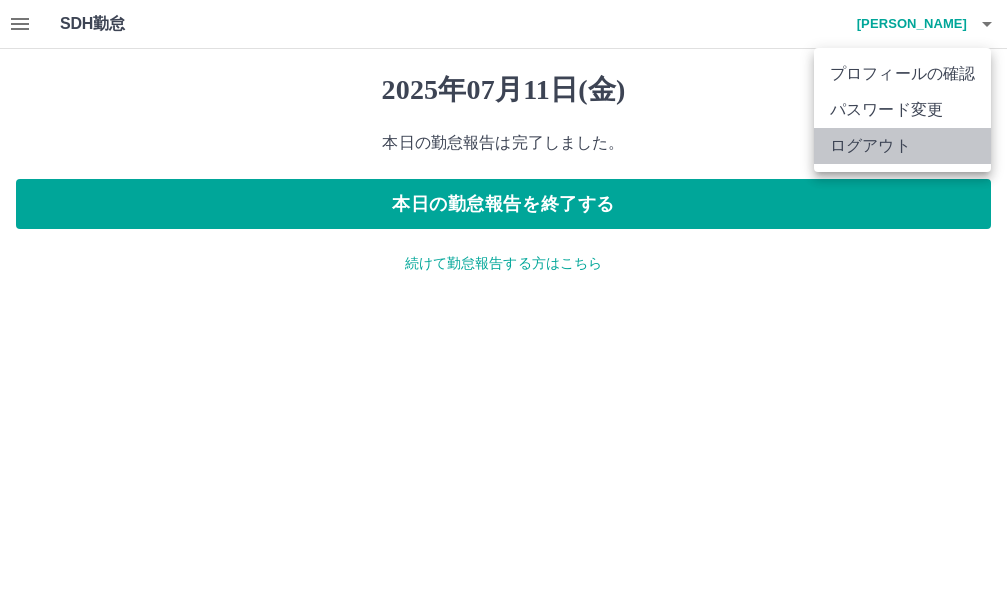 click on "ログアウト" at bounding box center (902, 146) 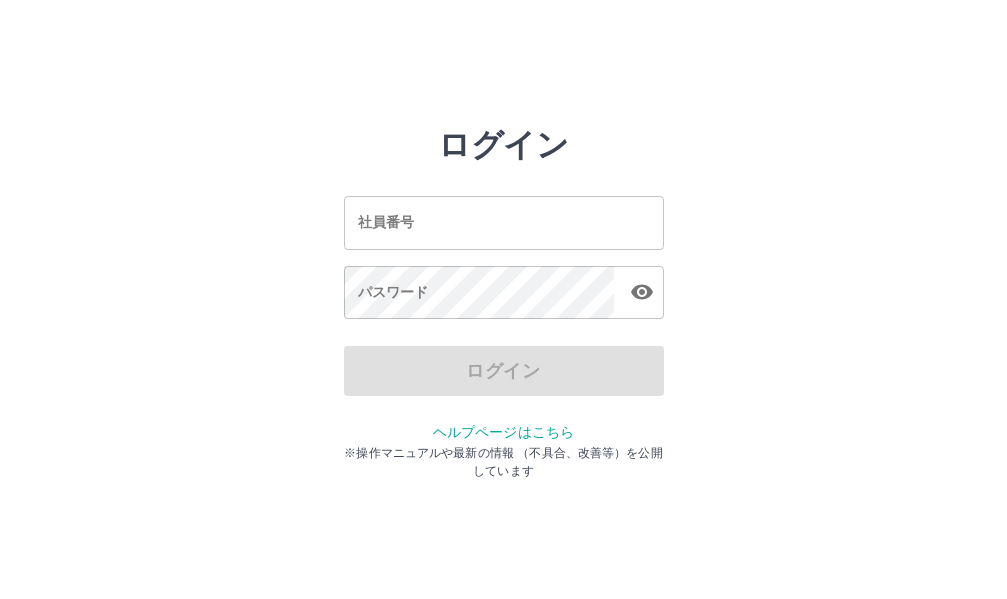 scroll, scrollTop: 0, scrollLeft: 0, axis: both 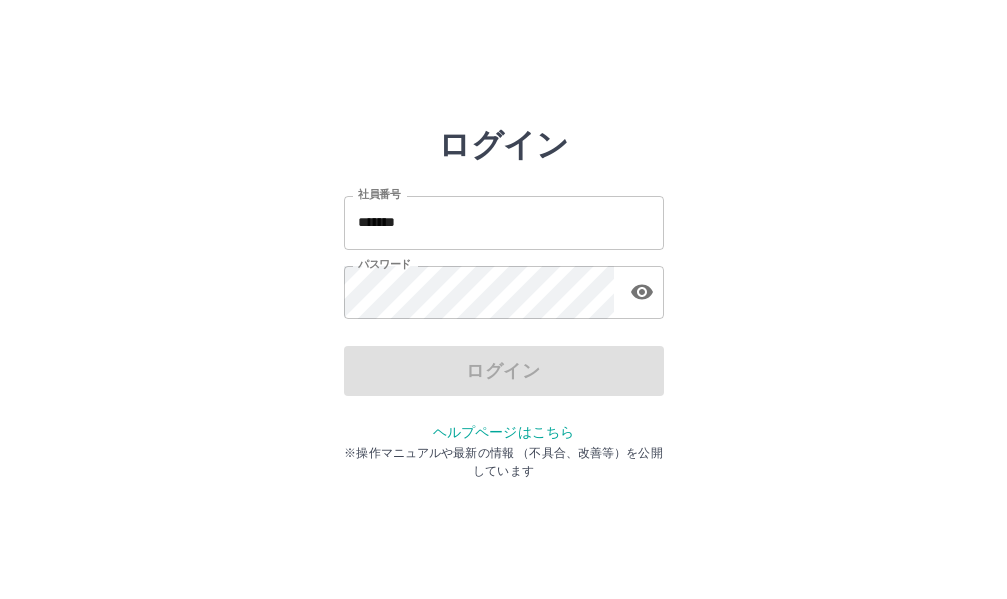 click on "*******" at bounding box center [504, 222] 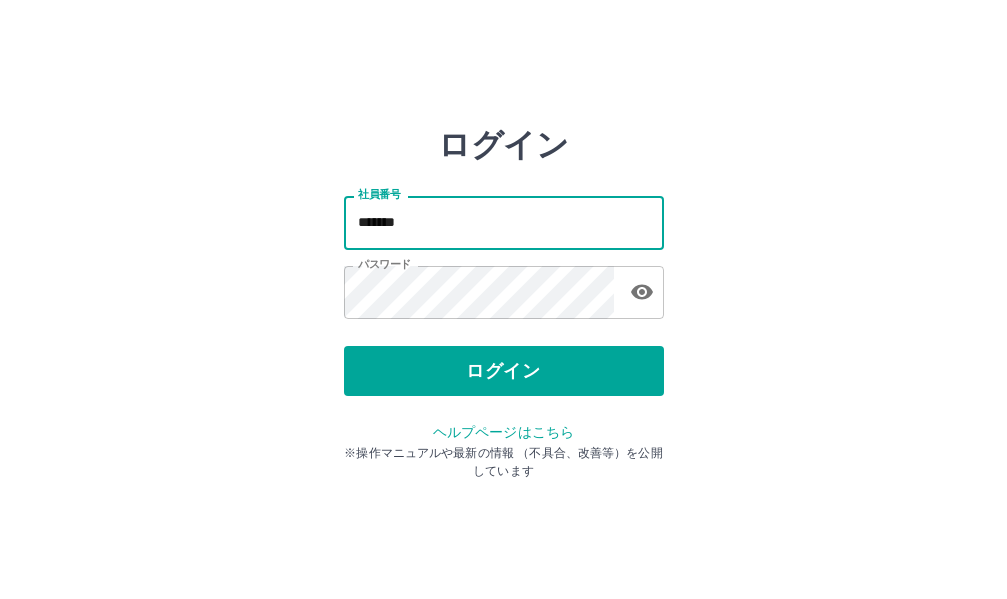 type on "*******" 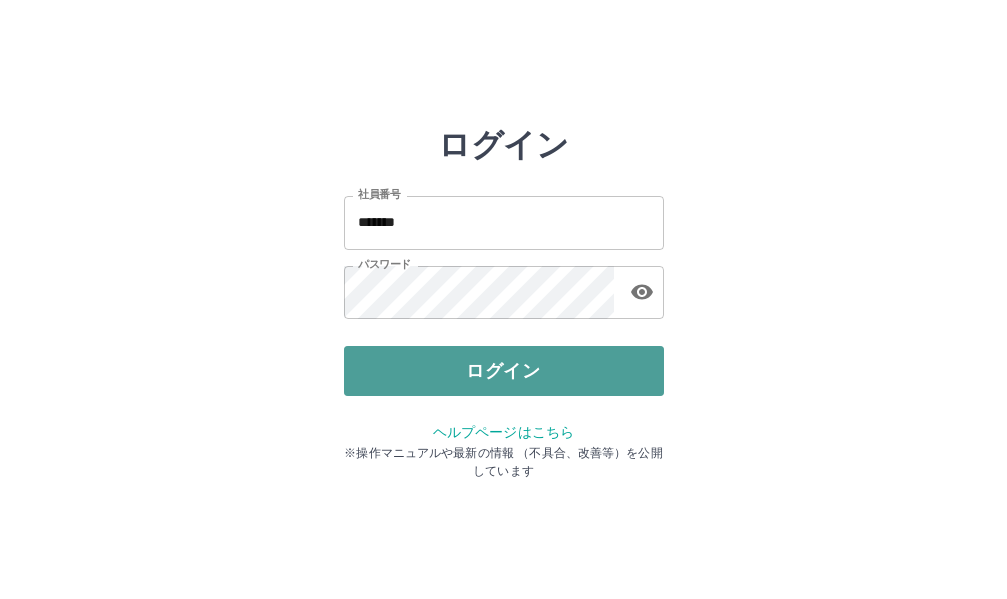 click on "ログイン" at bounding box center (504, 371) 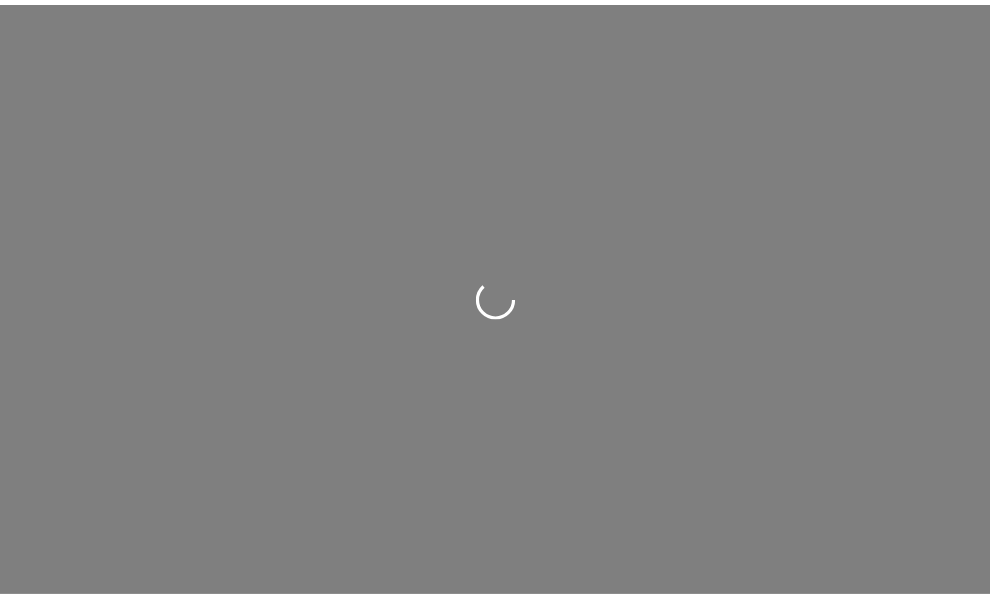 scroll, scrollTop: 0, scrollLeft: 0, axis: both 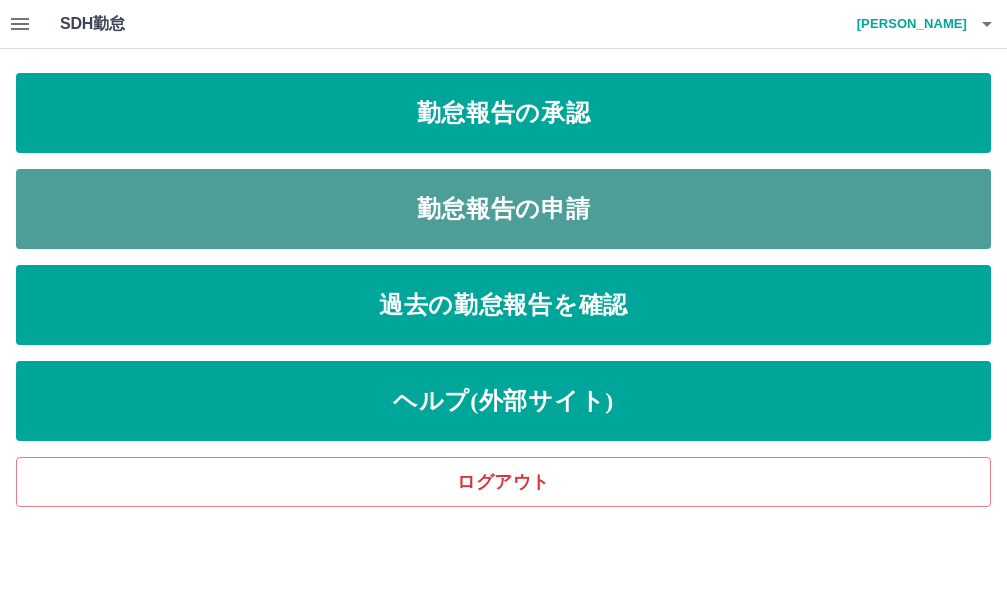 click on "勤怠報告の申請" at bounding box center [503, 209] 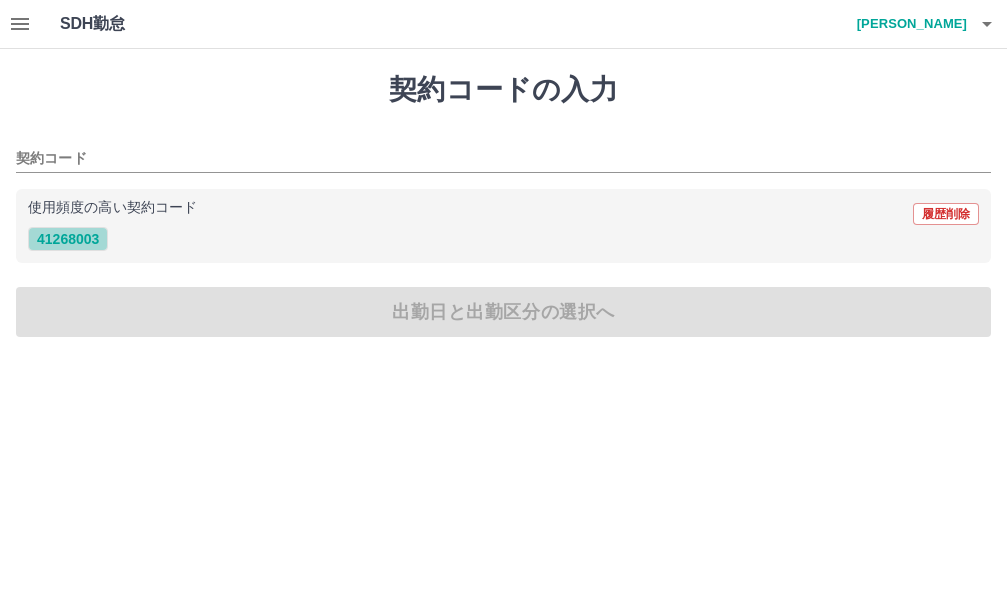 drag, startPoint x: 50, startPoint y: 240, endPoint x: 84, endPoint y: 251, distance: 35.735138 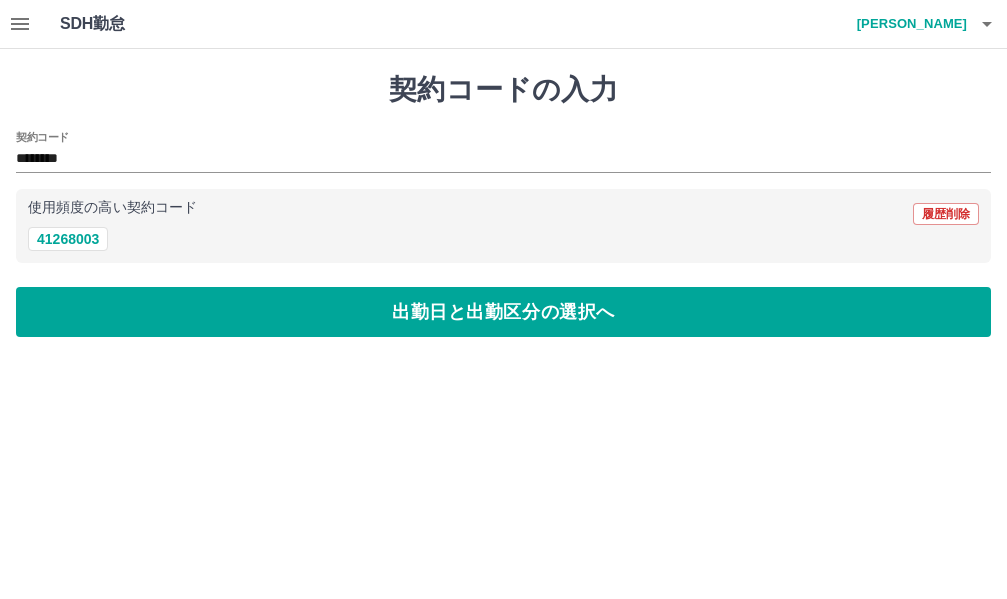 click on "契約コードの入力 契約コード ******** 使用頻度の高い契約コード 履歴削除 41268003 出勤日と出勤区分の選択へ" at bounding box center (503, 205) 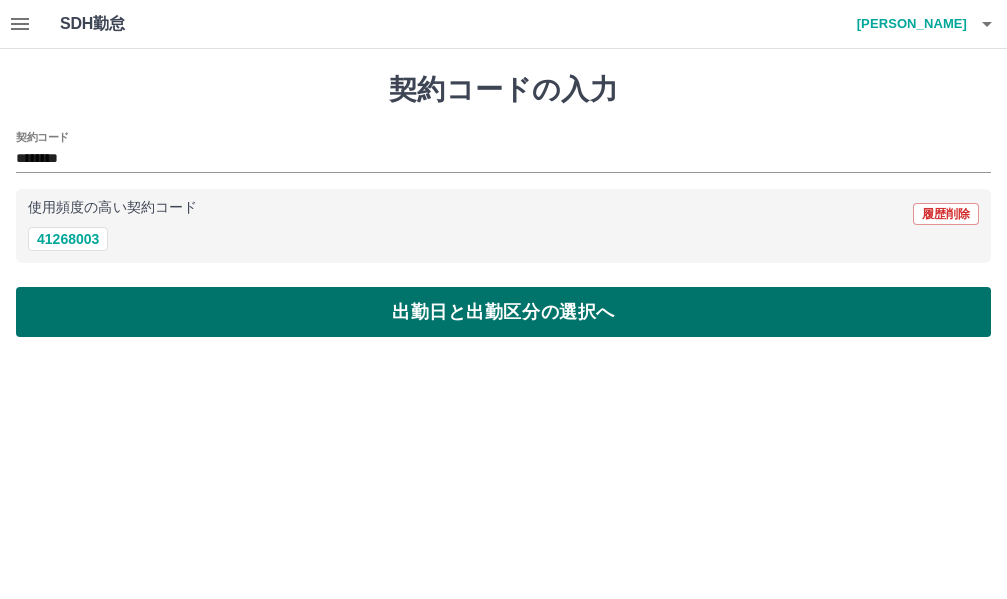 click on "出勤日と出勤区分の選択へ" at bounding box center (503, 312) 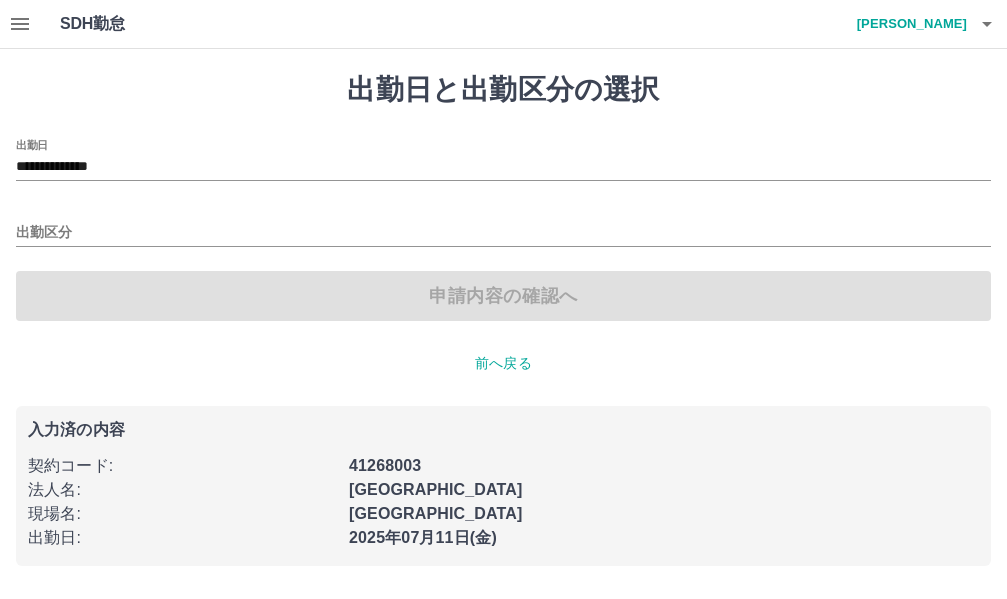 click on "**********" at bounding box center (503, 230) 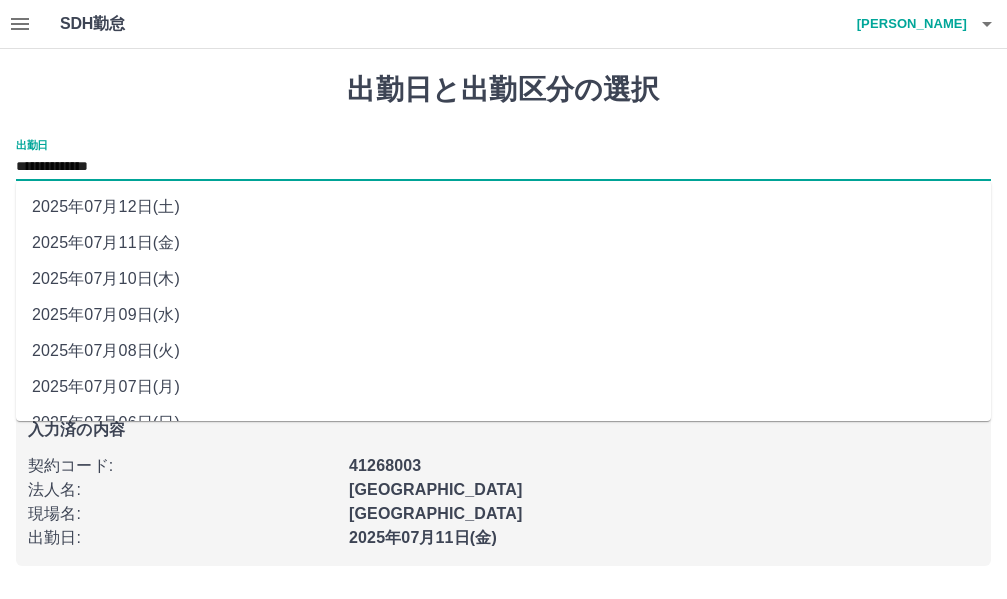 click on "**********" at bounding box center [503, 167] 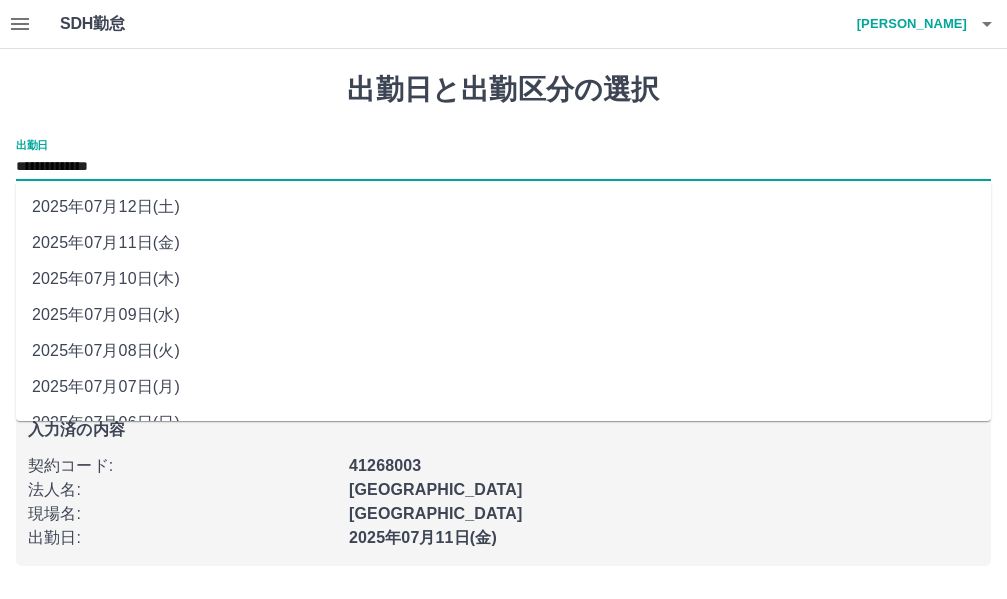 click on "2025年07月10日(木)" at bounding box center [503, 279] 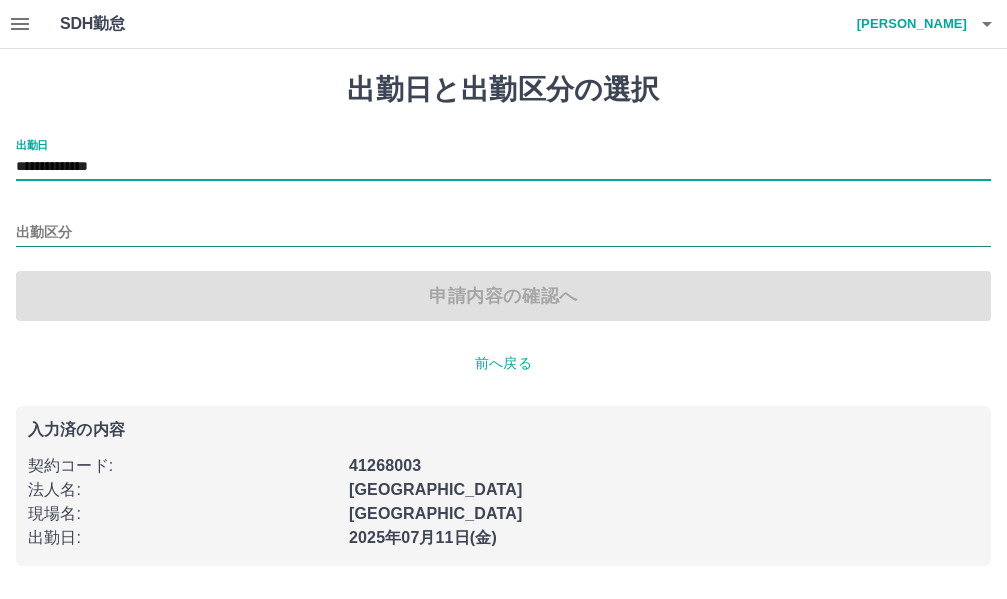click on "出勤区分" at bounding box center (503, 233) 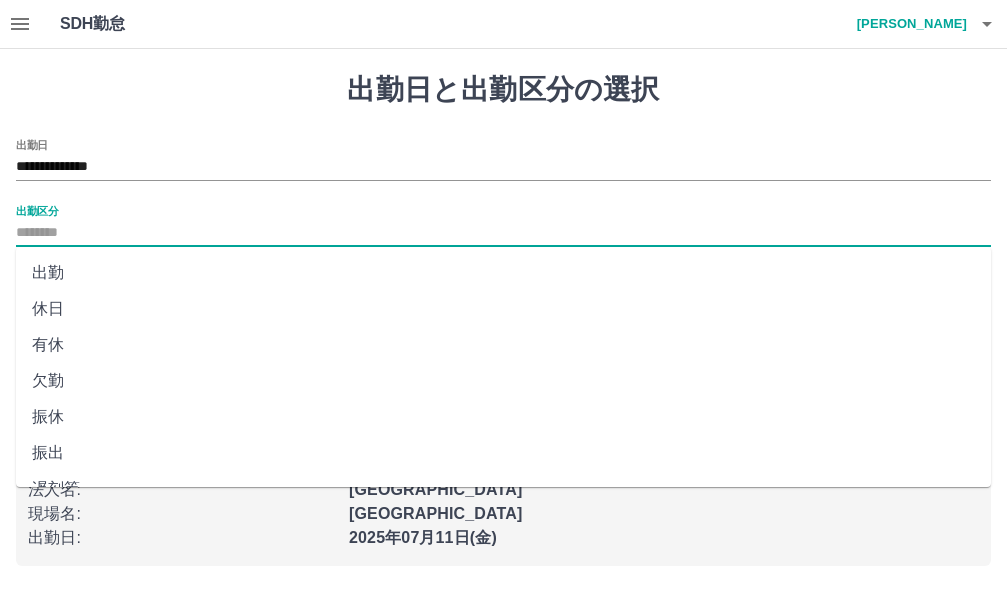 click on "出勤" at bounding box center [503, 273] 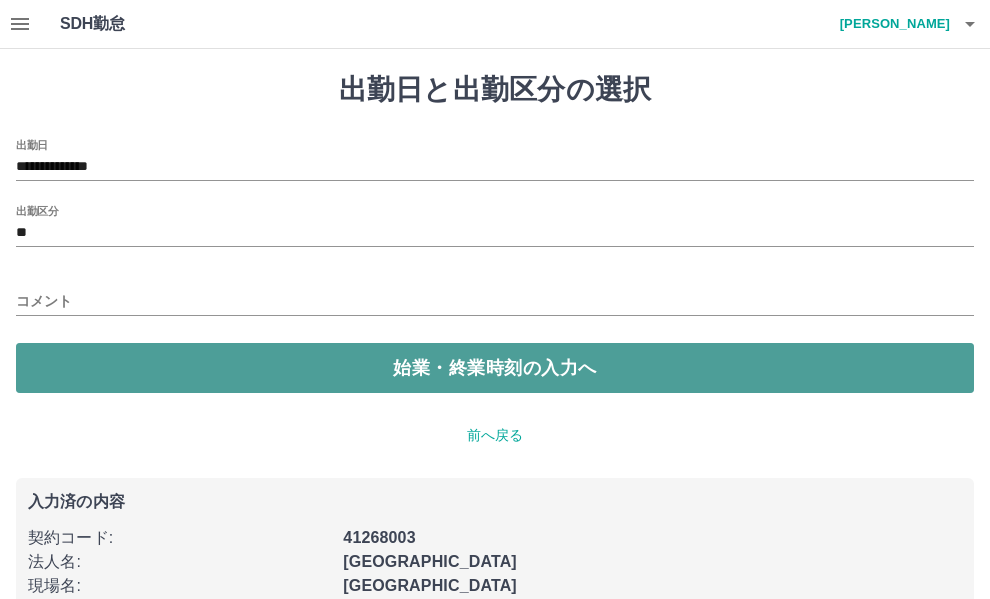 click on "始業・終業時刻の入力へ" at bounding box center [495, 368] 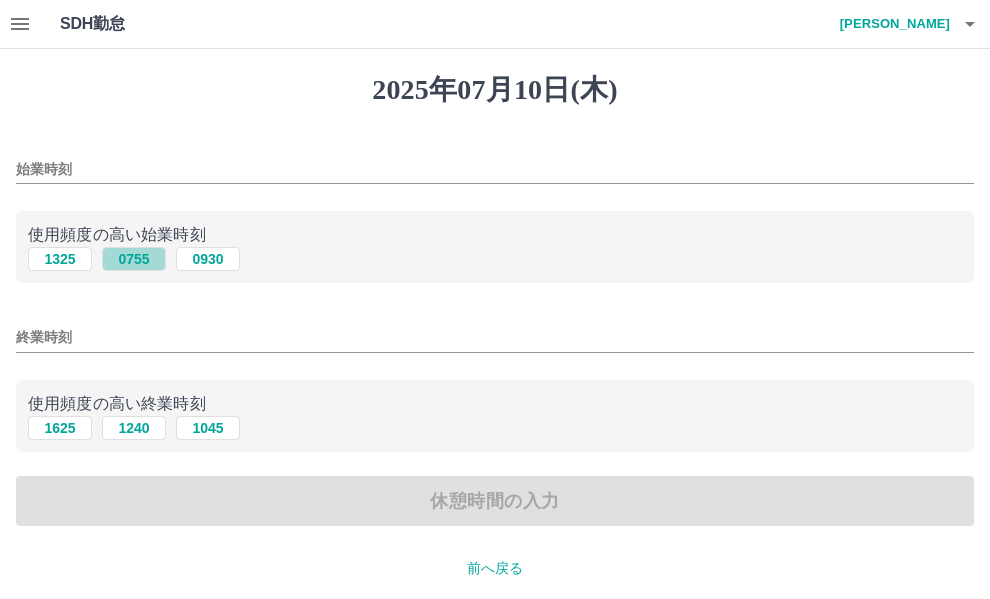 click on "0755" at bounding box center (134, 259) 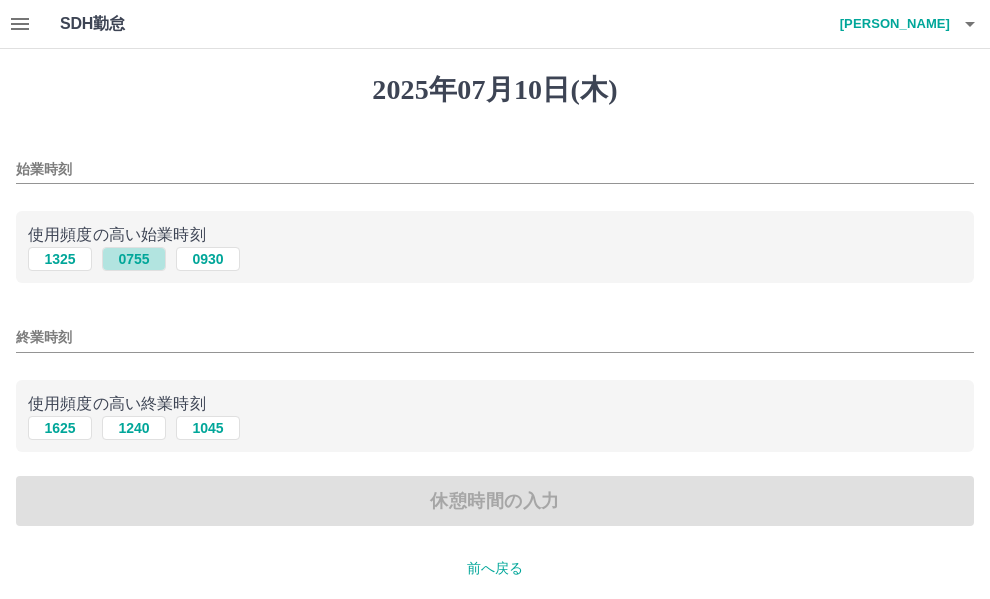 type on "****" 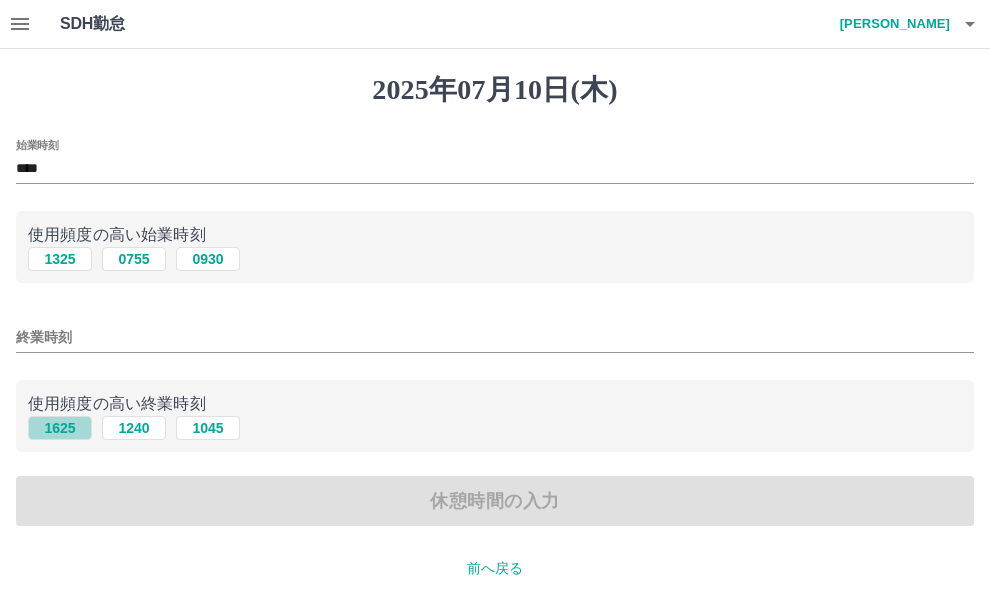 click on "1625" at bounding box center (60, 428) 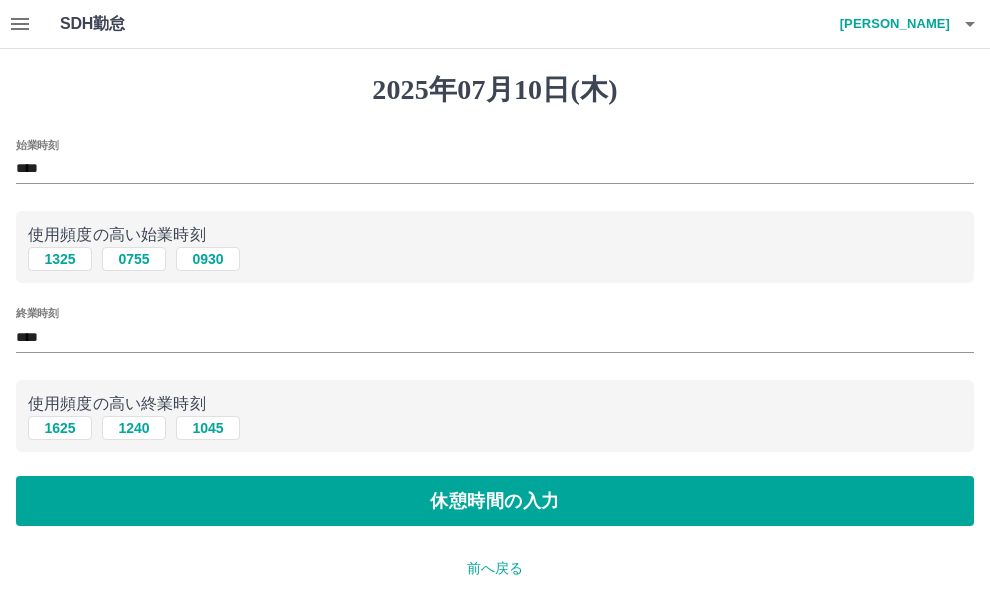 click on "始業時刻 **** 使用頻度の高い始業時刻 [DATE] 0755 0930 終業時刻 **** 使用頻度の高い終業時刻 [DATE] [DATE] [DATE] 休憩時間の入力" at bounding box center [495, 333] 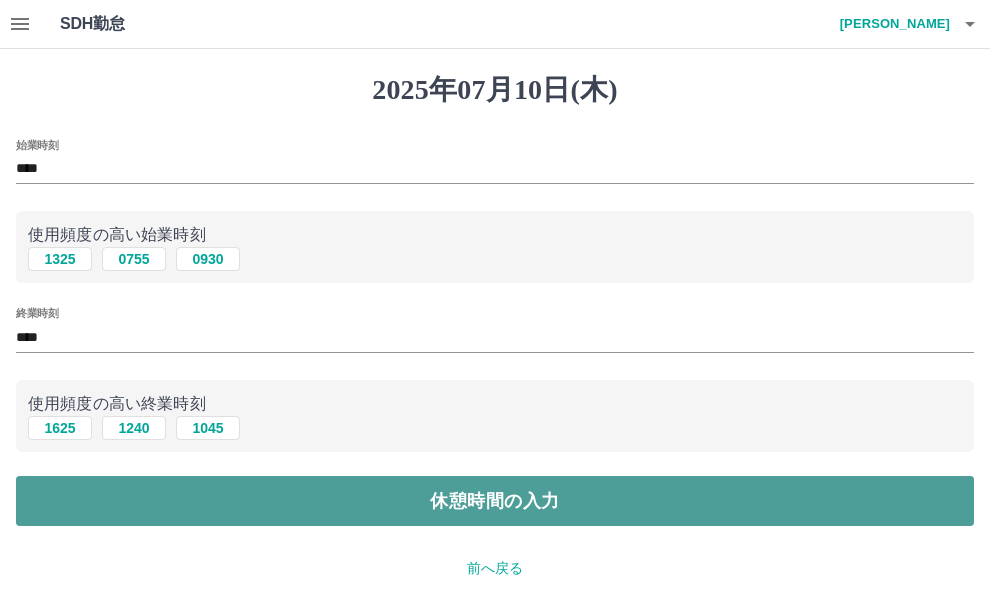 click on "休憩時間の入力" at bounding box center (495, 501) 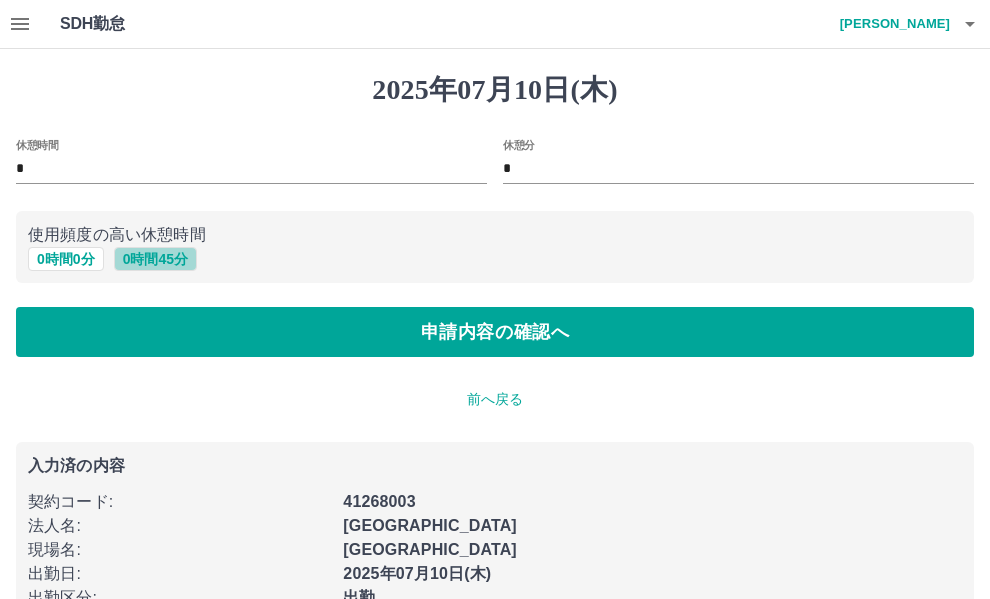 click on "0 時間 45 分" at bounding box center (155, 259) 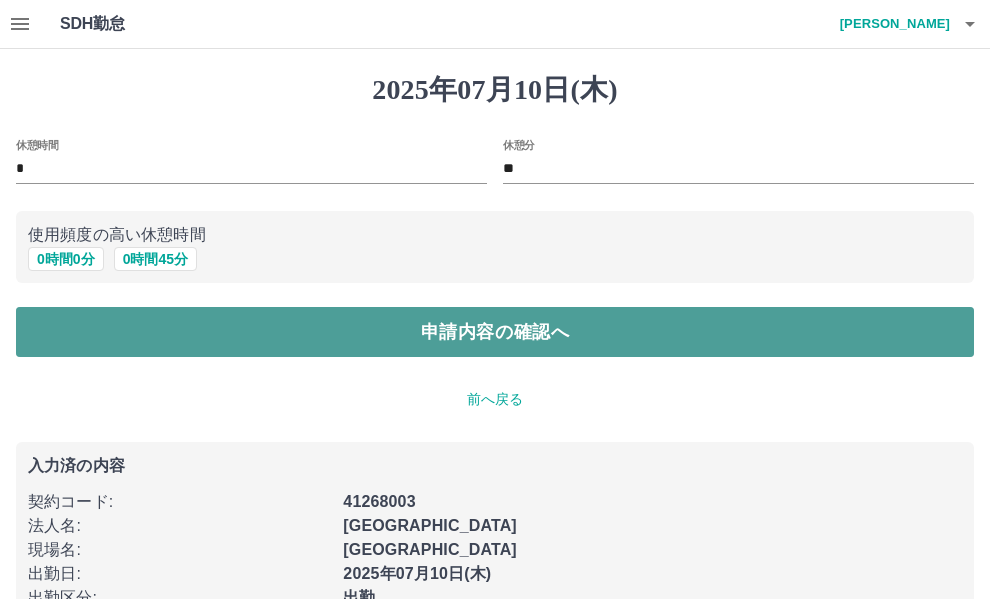 click on "申請内容の確認へ" at bounding box center [495, 332] 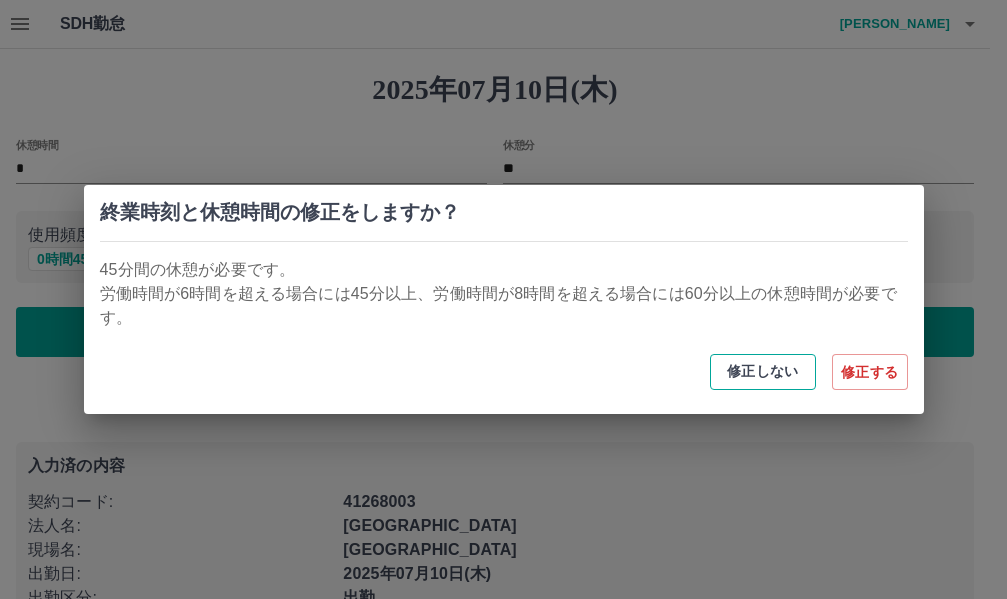 click on "修正しない" at bounding box center (763, 372) 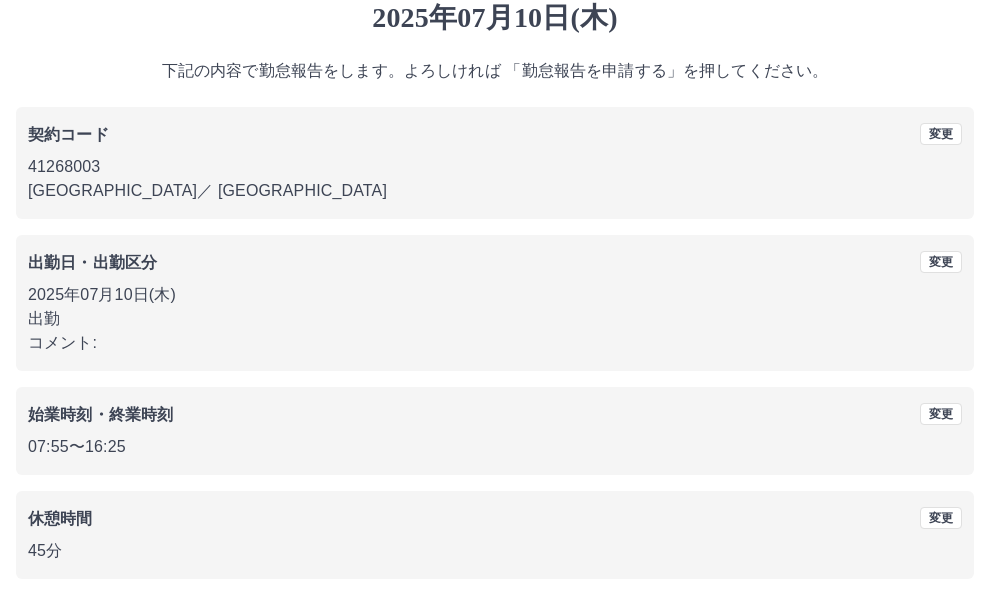 scroll, scrollTop: 150, scrollLeft: 0, axis: vertical 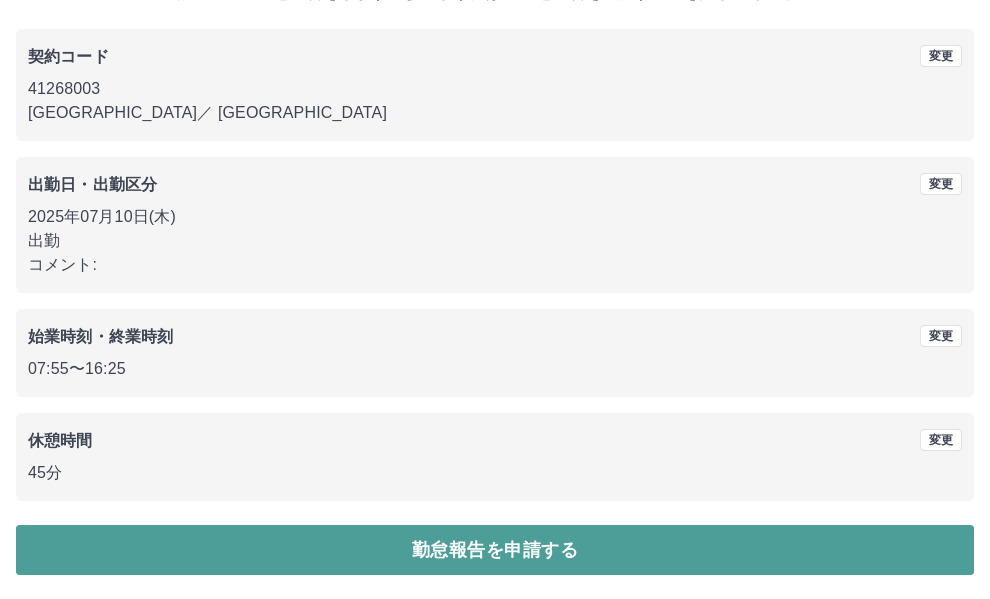 click on "勤怠報告を申請する" at bounding box center (495, 550) 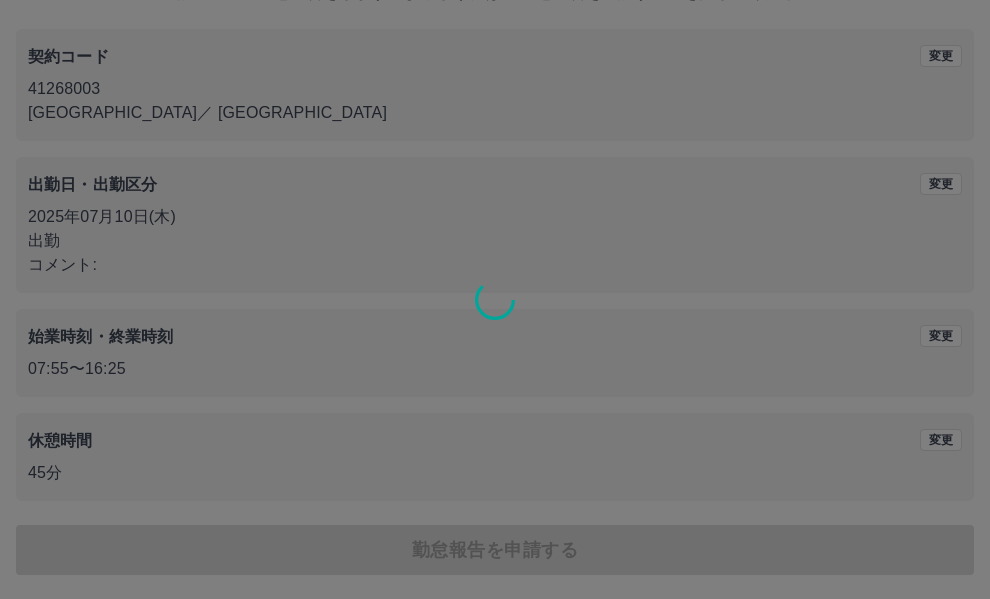 scroll, scrollTop: 0, scrollLeft: 0, axis: both 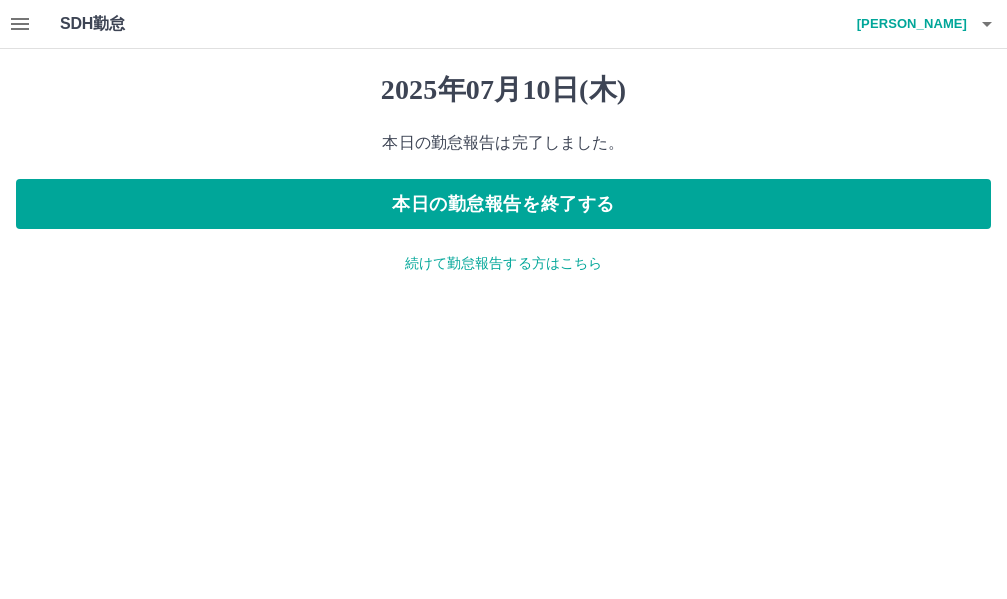 click on "[DATE] 本日の勤怠報告は完了しました。 本日の勤怠報告を終了する 続けて勤怠報告する方はこちら" at bounding box center (503, 173) 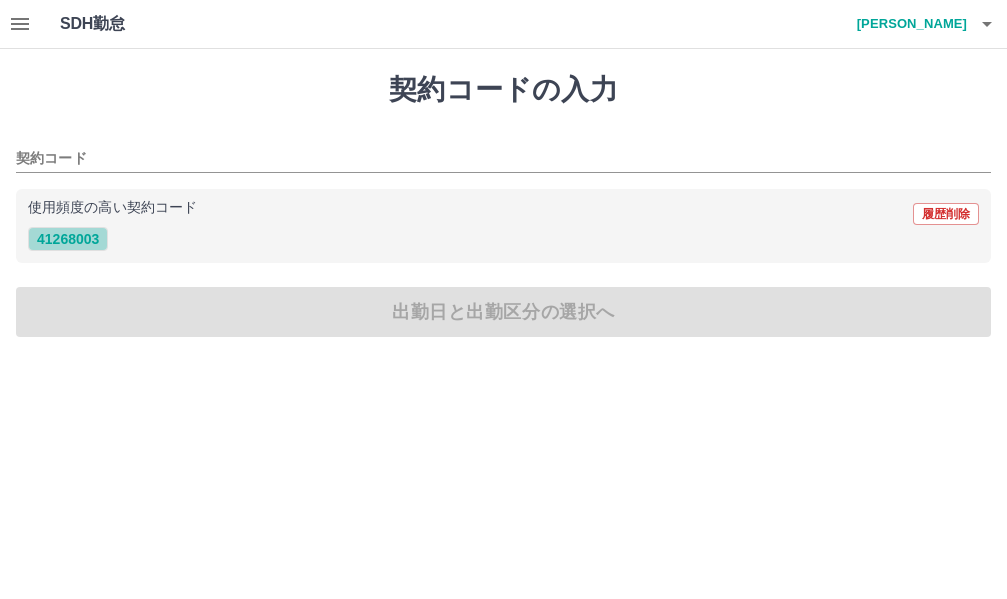 click on "41268003" at bounding box center [68, 239] 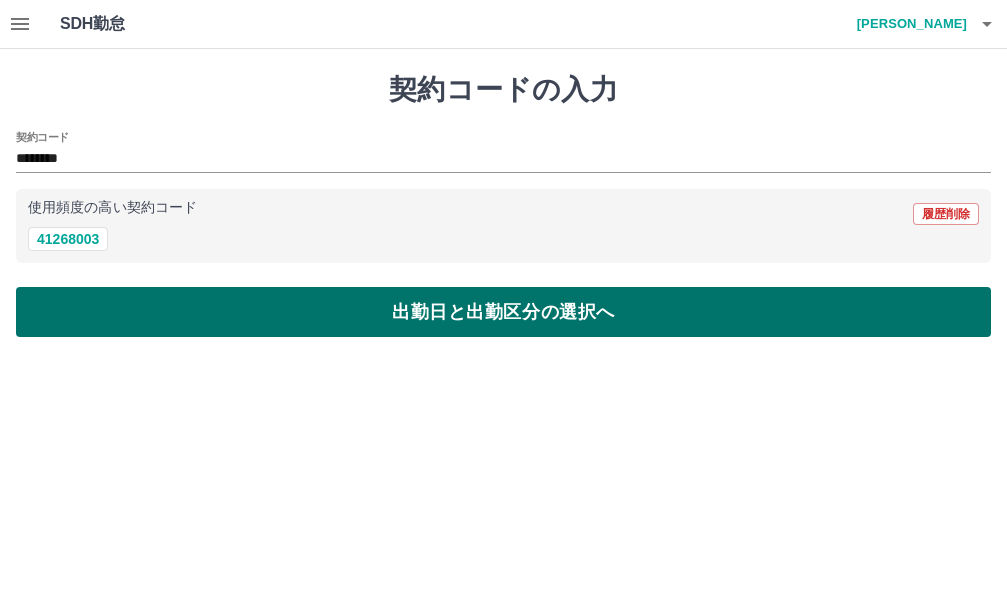 click on "出勤日と出勤区分の選択へ" at bounding box center [503, 312] 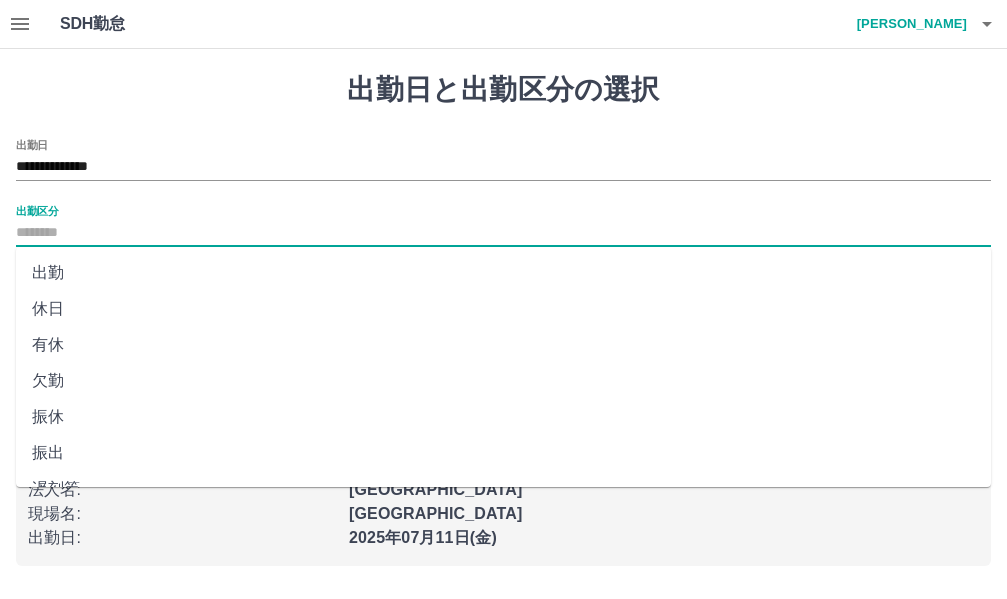 click on "出勤区分" at bounding box center [503, 233] 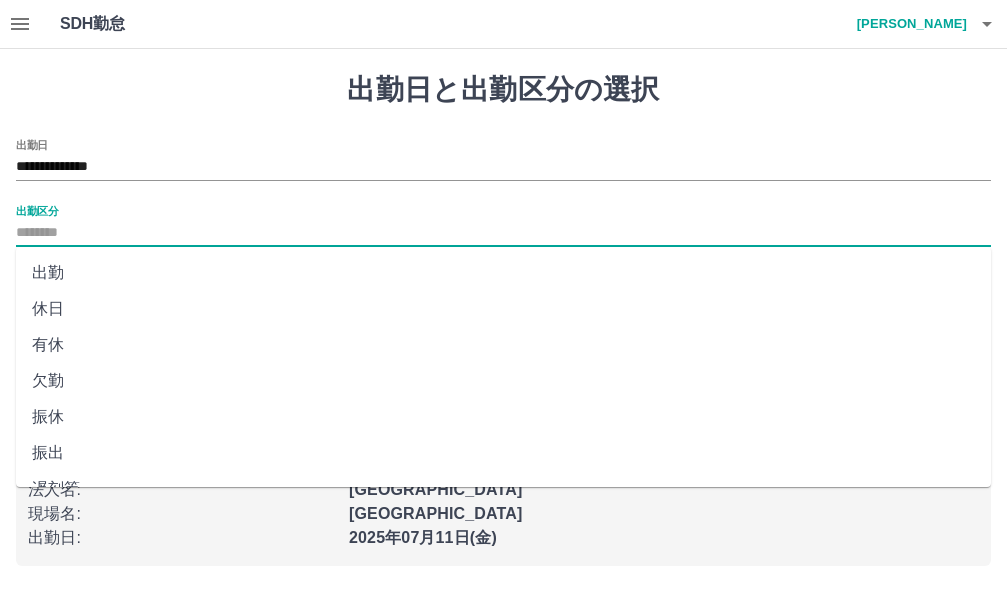 click on "出勤" at bounding box center [503, 273] 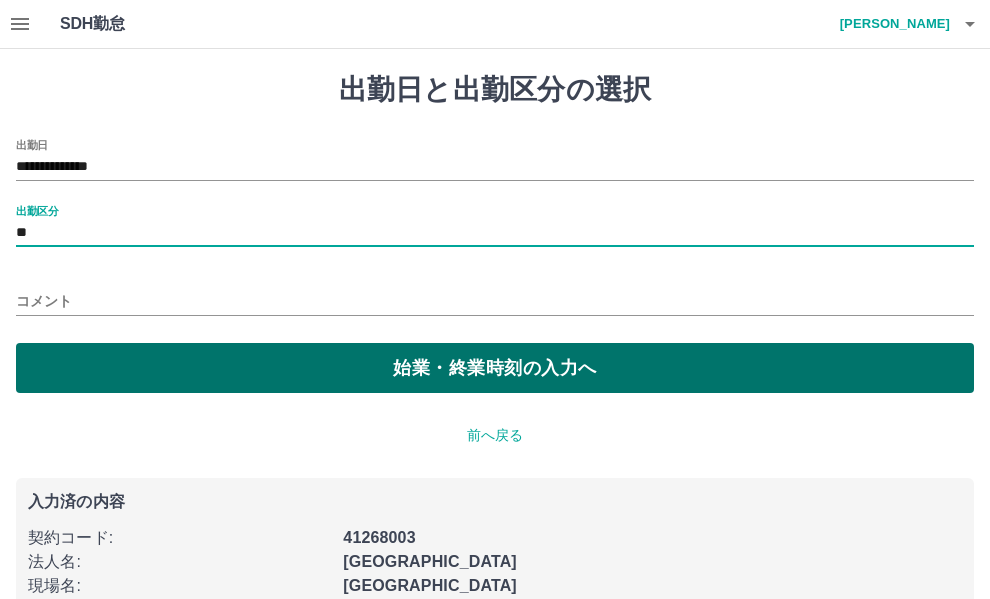 click on "始業・終業時刻の入力へ" at bounding box center (495, 368) 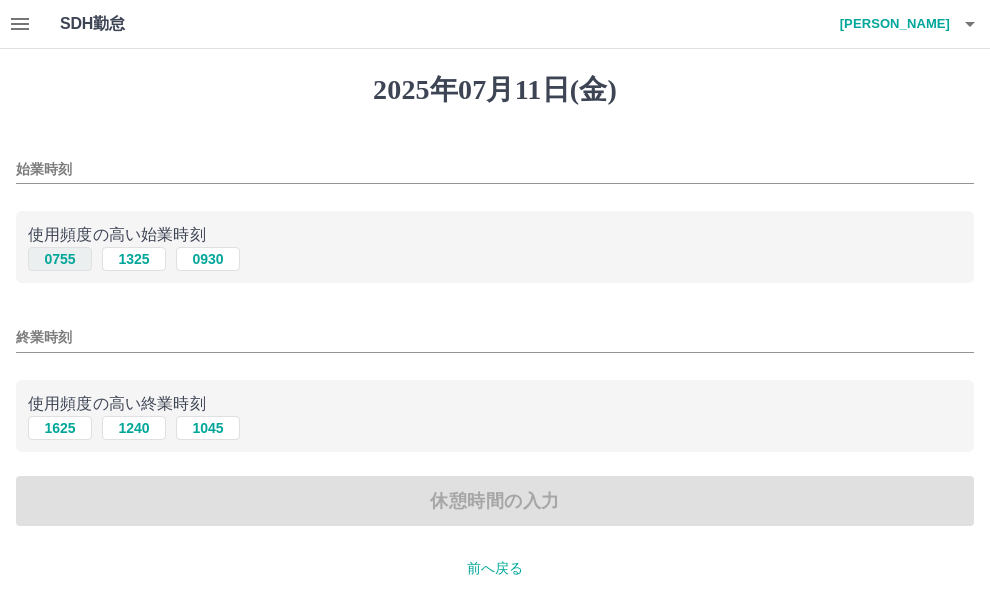 click on "0755" at bounding box center (60, 259) 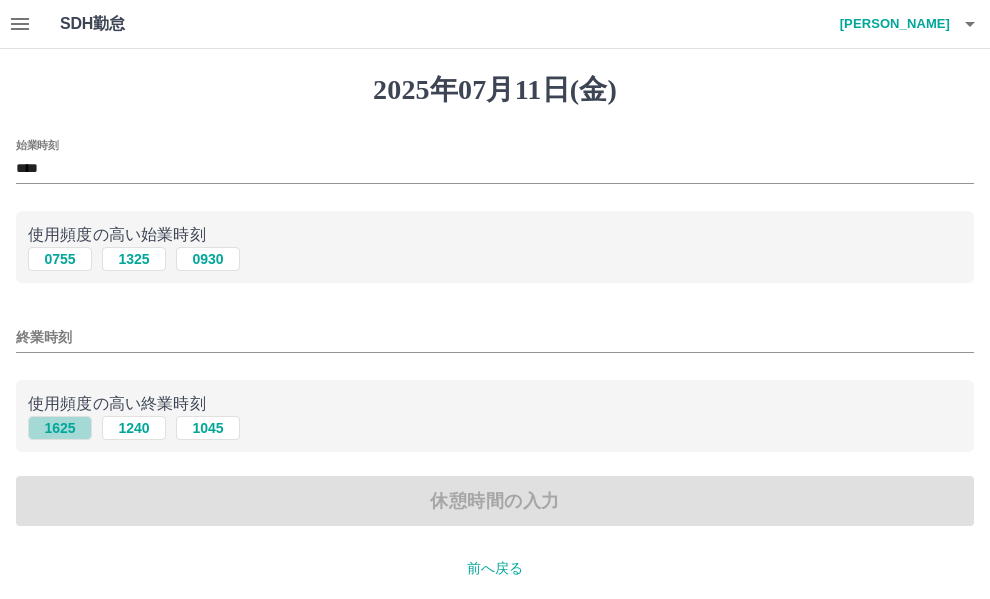 click on "1625" at bounding box center [60, 428] 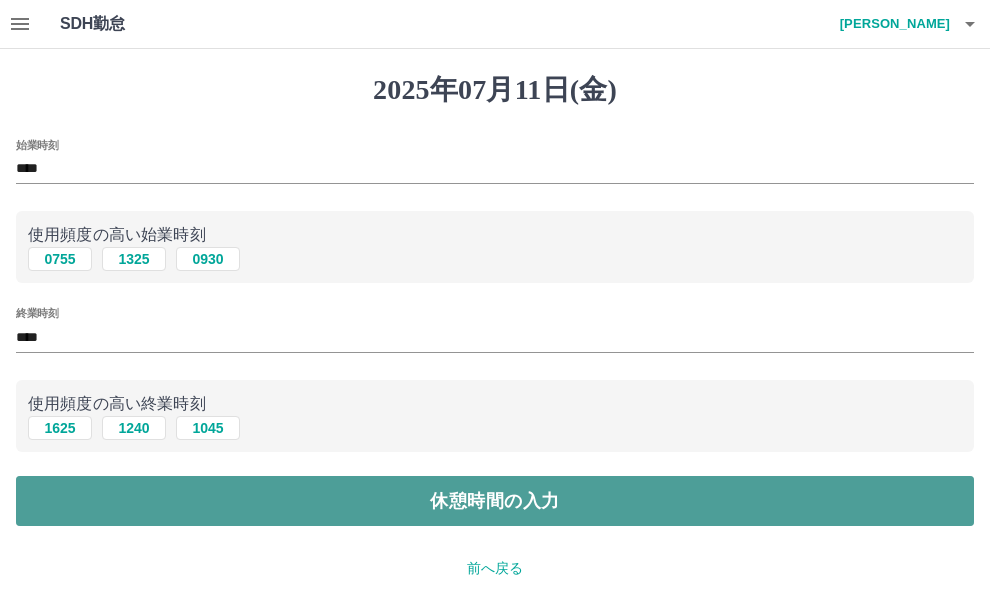 click on "休憩時間の入力" at bounding box center (495, 501) 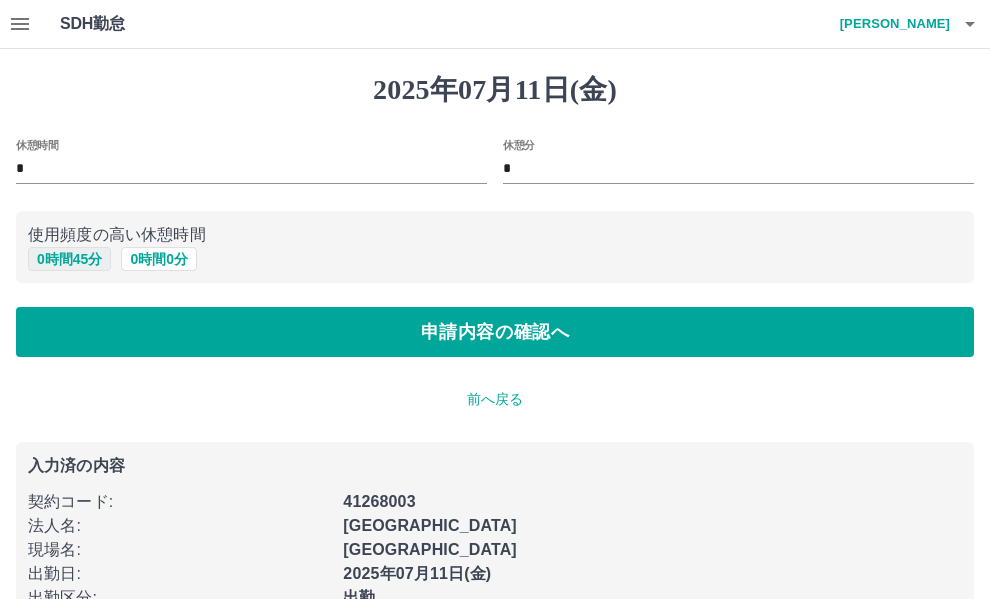 drag, startPoint x: 62, startPoint y: 280, endPoint x: 66, endPoint y: 268, distance: 12.649111 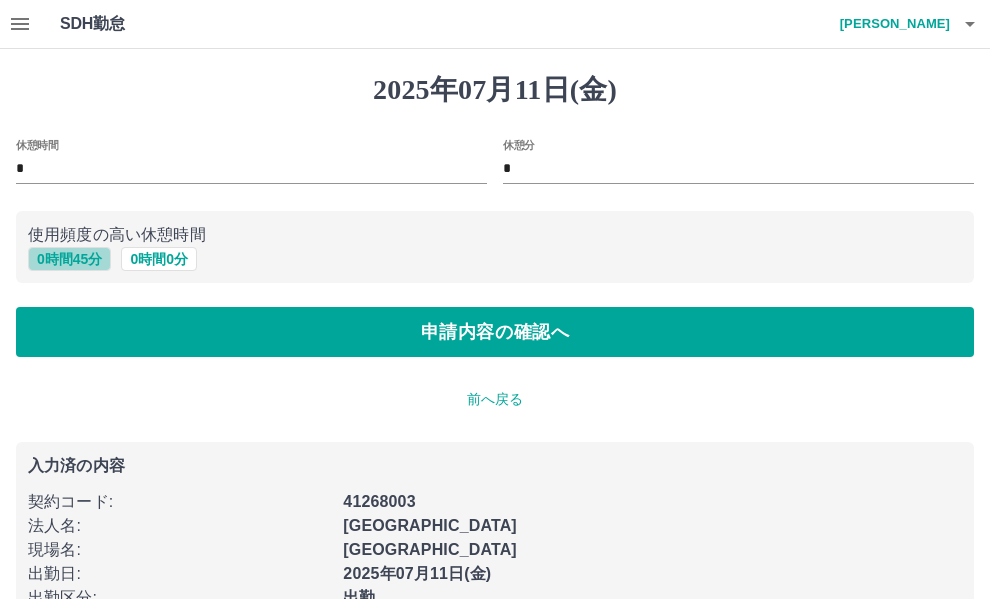 click on "0 時間 45 分" at bounding box center (69, 259) 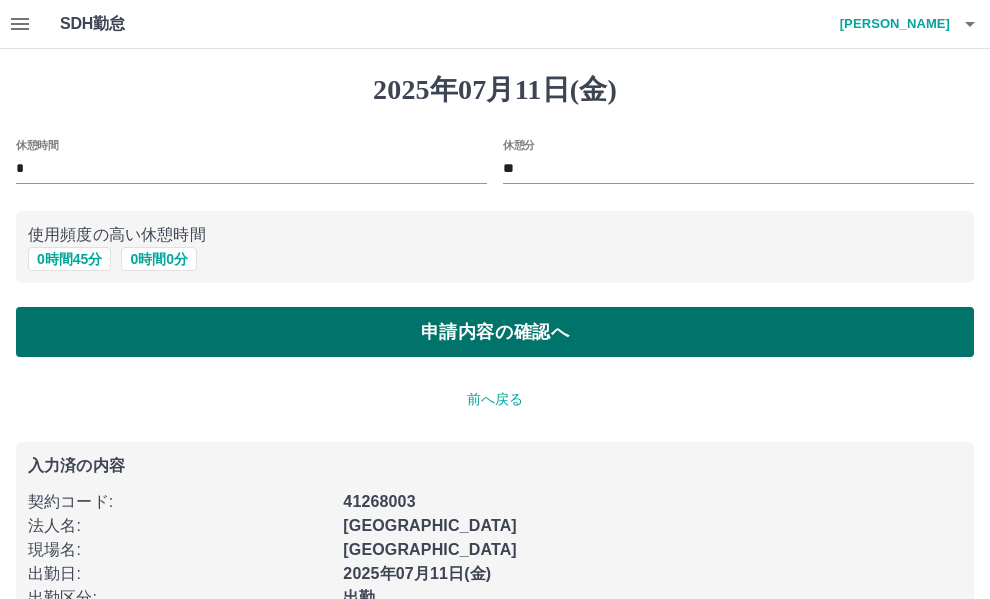drag, startPoint x: 371, startPoint y: 304, endPoint x: 363, endPoint y: 321, distance: 18.788294 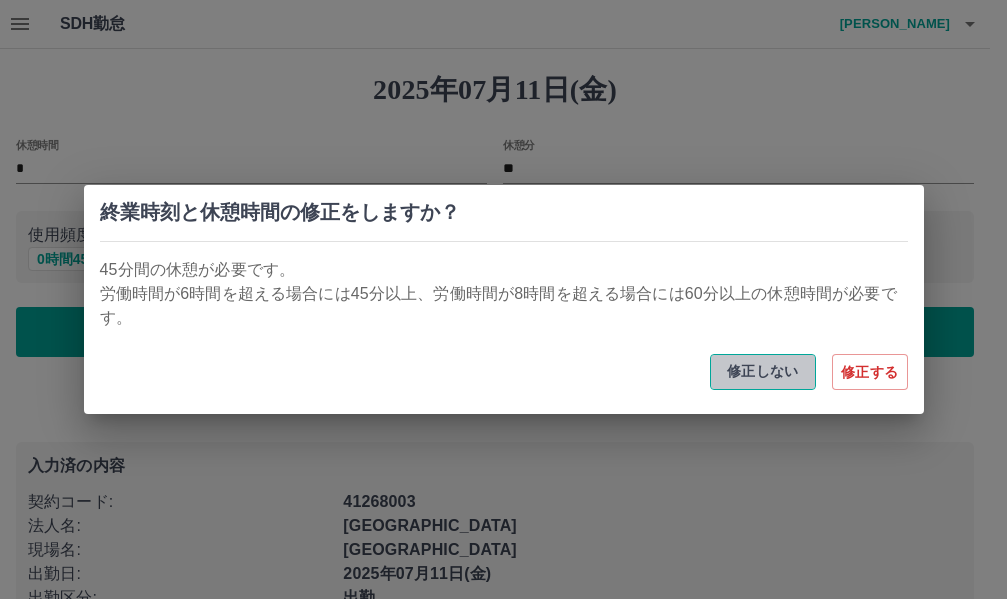 click on "修正しない" at bounding box center (763, 372) 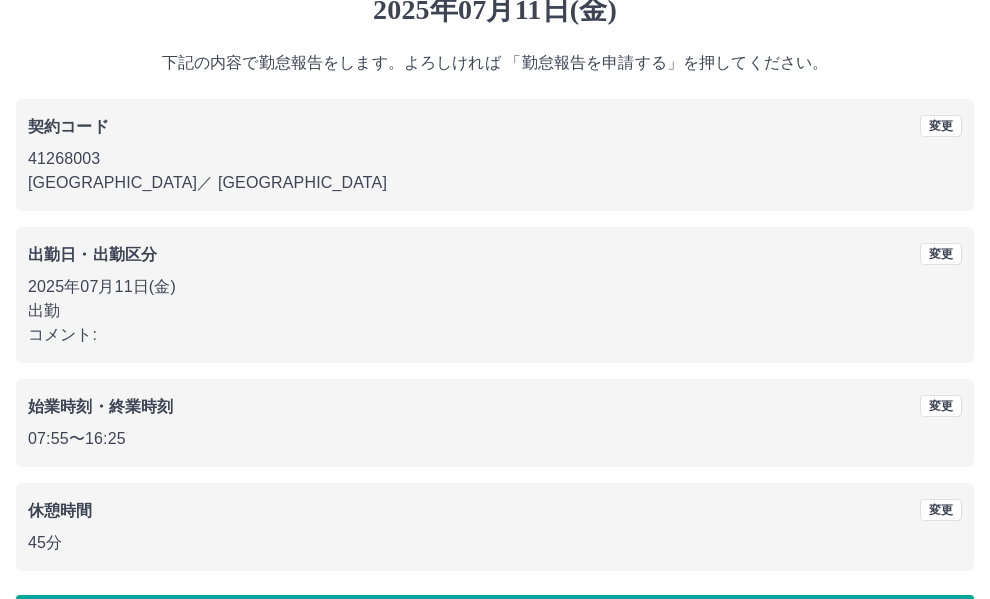 scroll, scrollTop: 150, scrollLeft: 0, axis: vertical 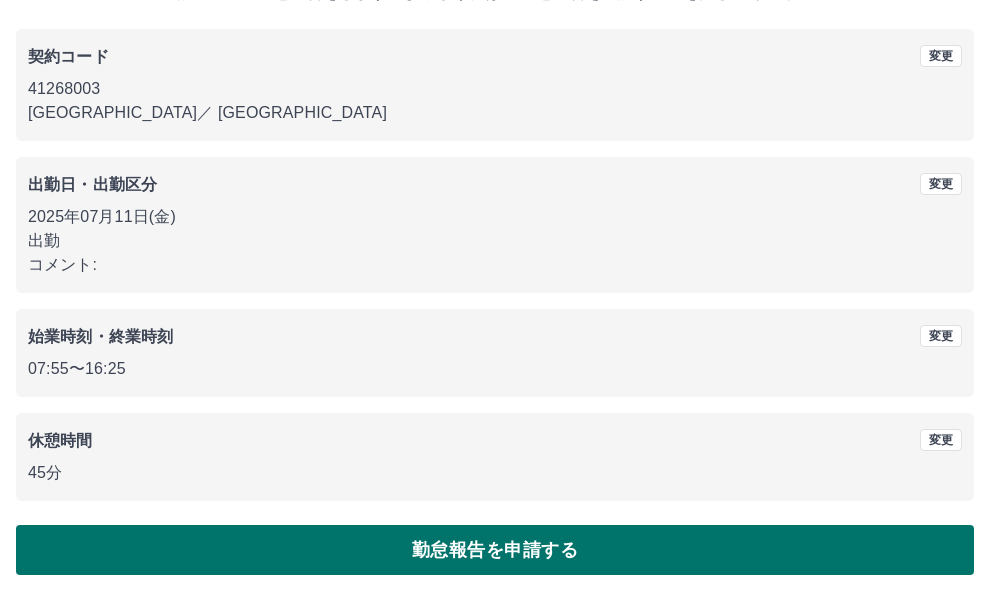 click on "勤怠報告を申請する" at bounding box center (495, 550) 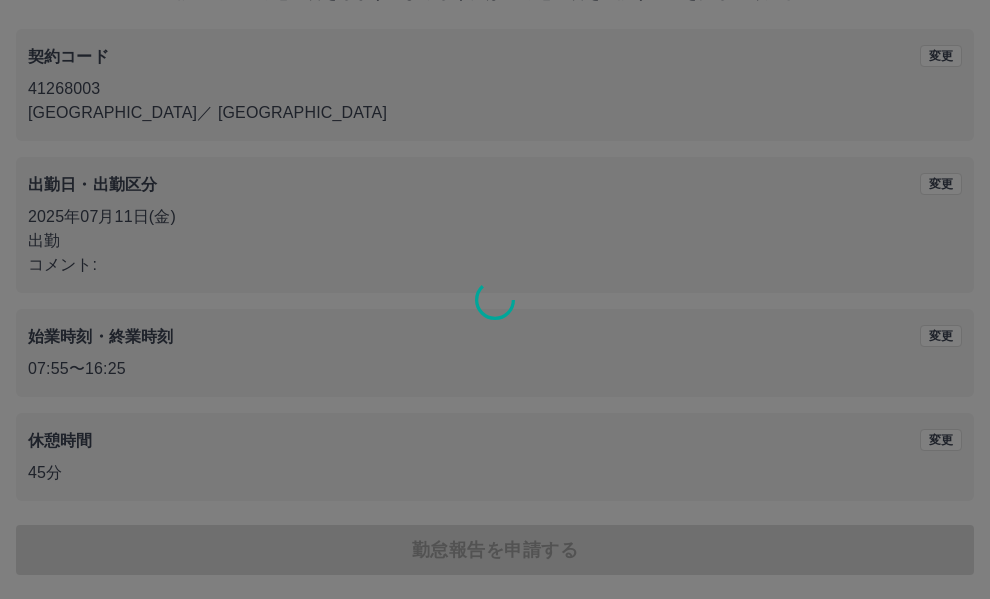 scroll, scrollTop: 0, scrollLeft: 0, axis: both 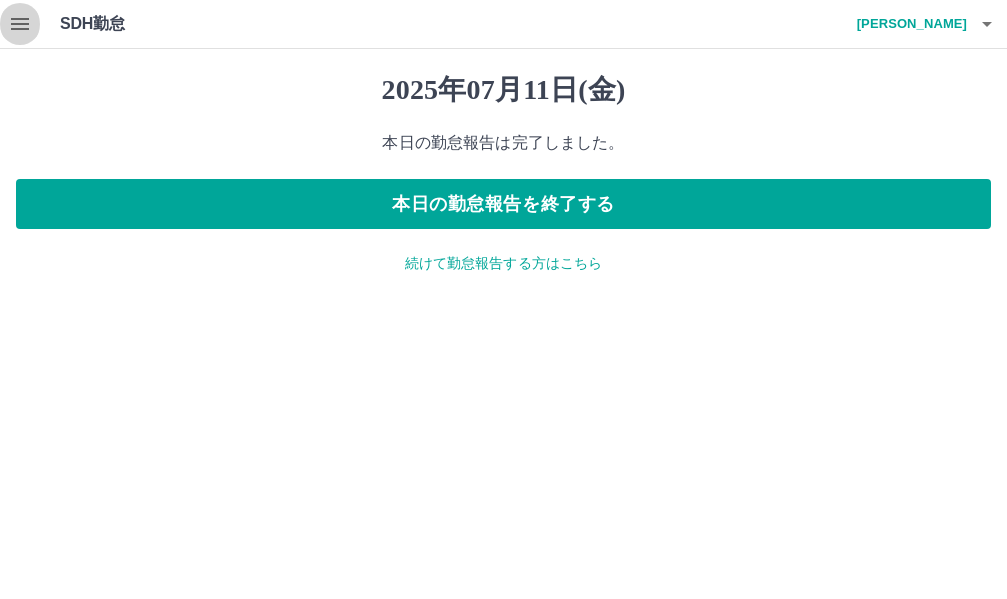 click 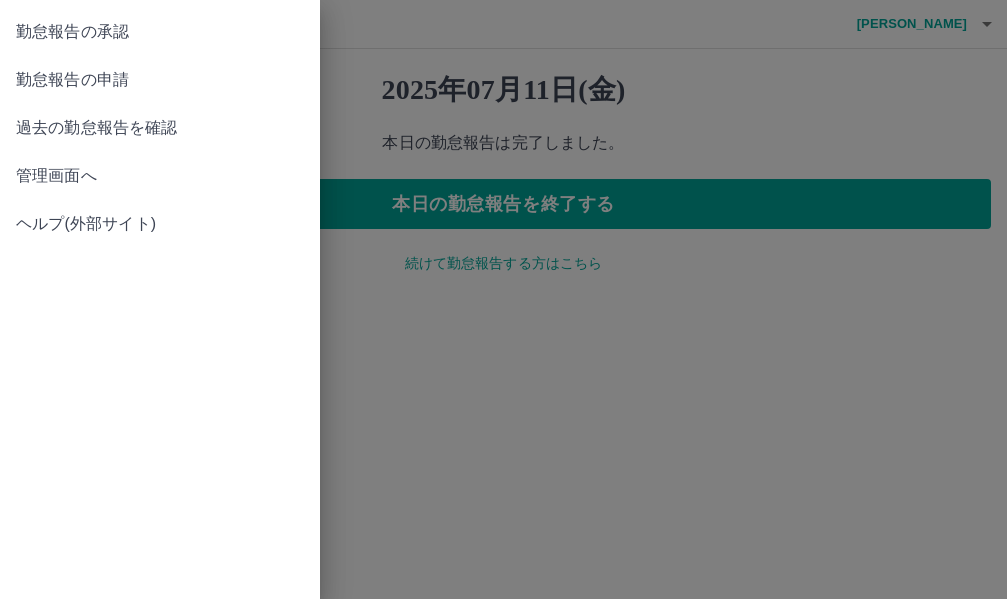 click on "勤怠報告の承認" at bounding box center [160, 32] 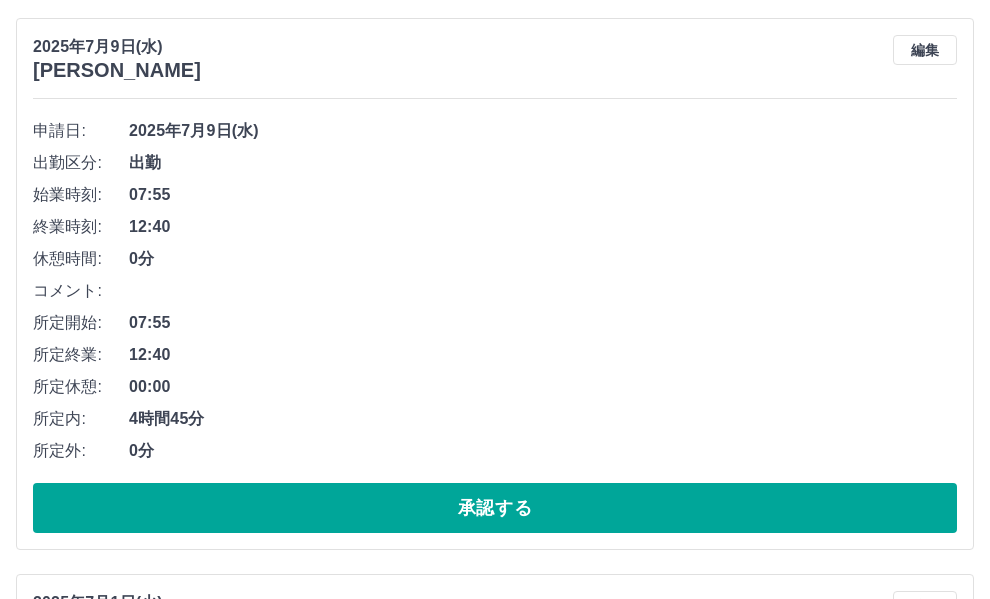 scroll, scrollTop: 7300, scrollLeft: 0, axis: vertical 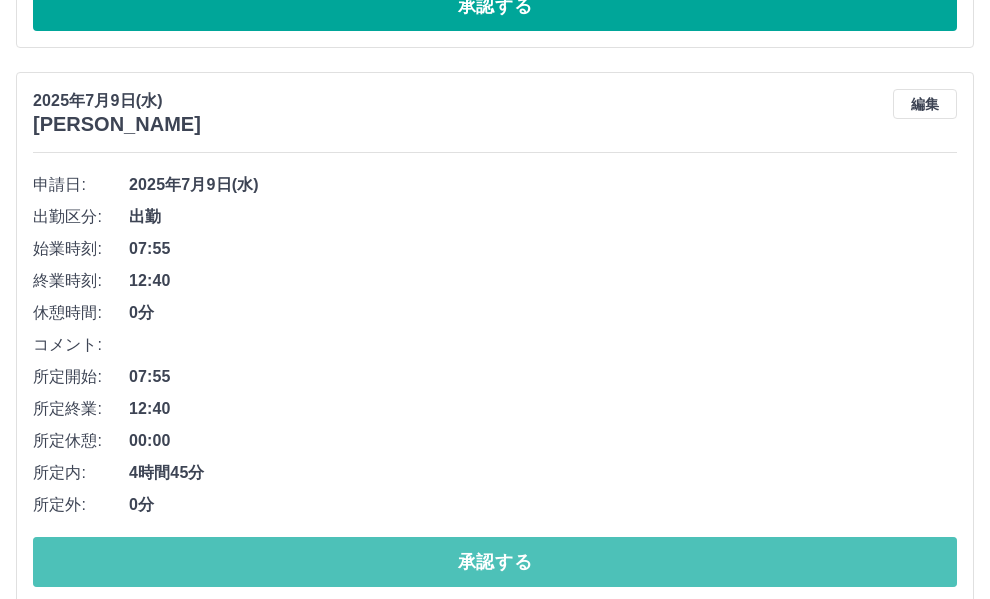 click on "承認する" at bounding box center (495, 562) 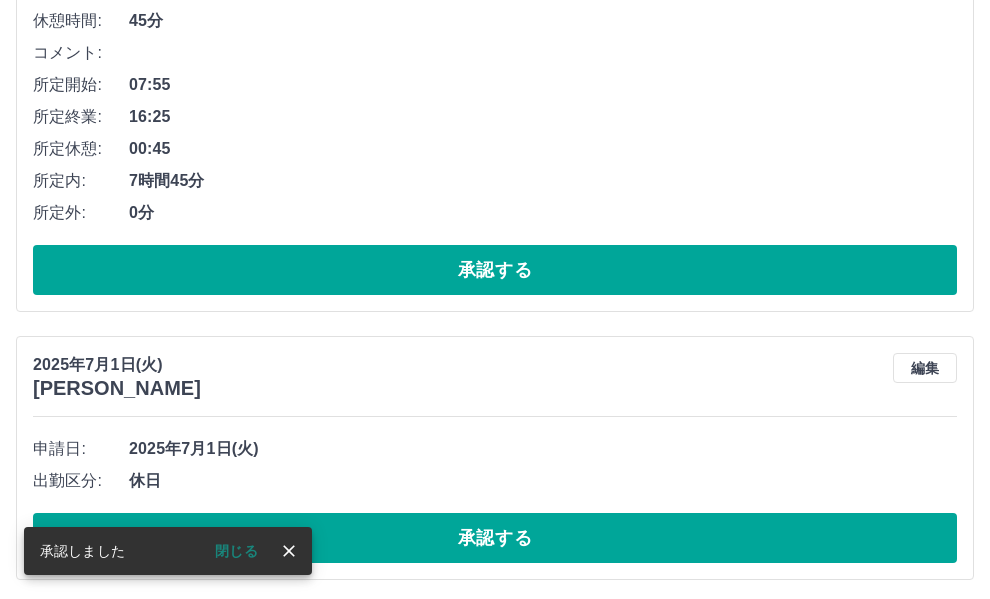 scroll, scrollTop: 7000, scrollLeft: 0, axis: vertical 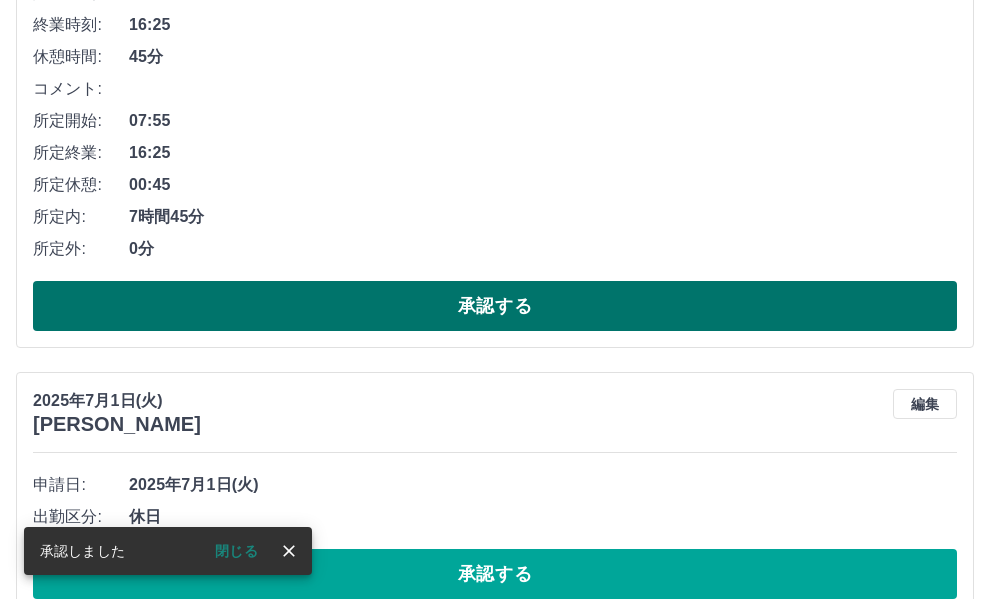 drag, startPoint x: 442, startPoint y: 279, endPoint x: 437, endPoint y: 292, distance: 13.928389 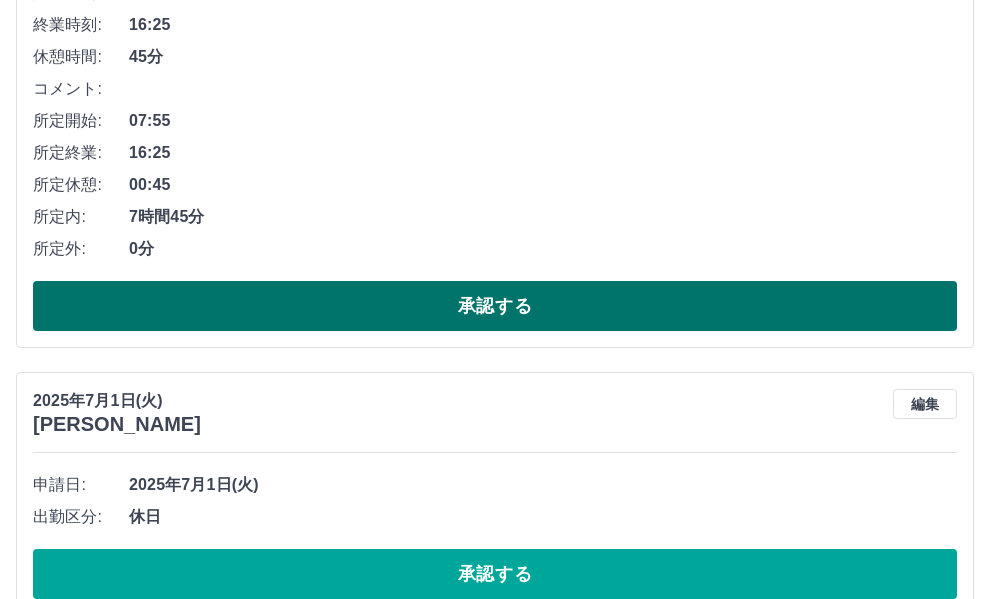 click on "承認する" at bounding box center [495, 306] 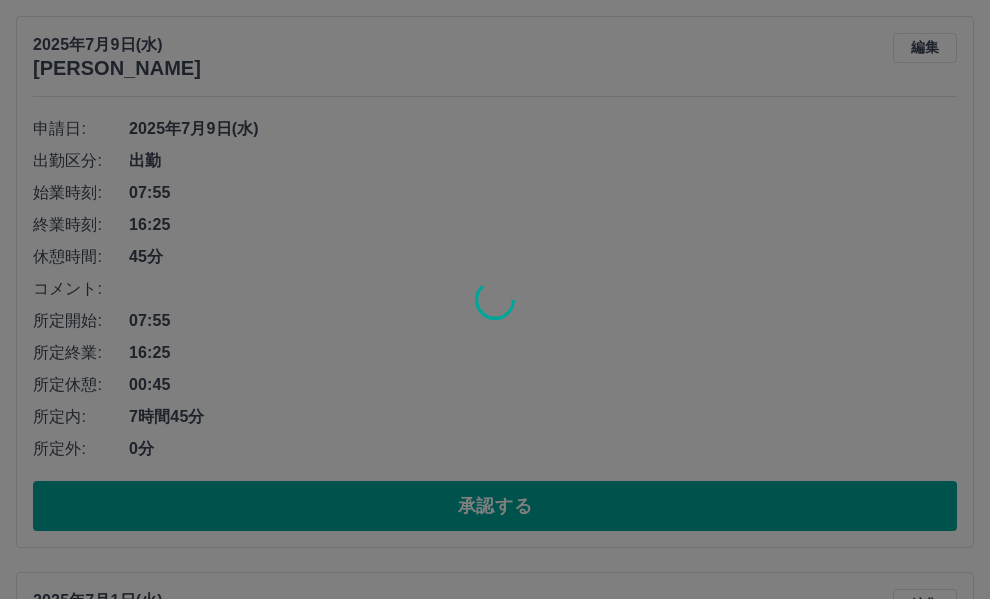 scroll, scrollTop: 6244, scrollLeft: 0, axis: vertical 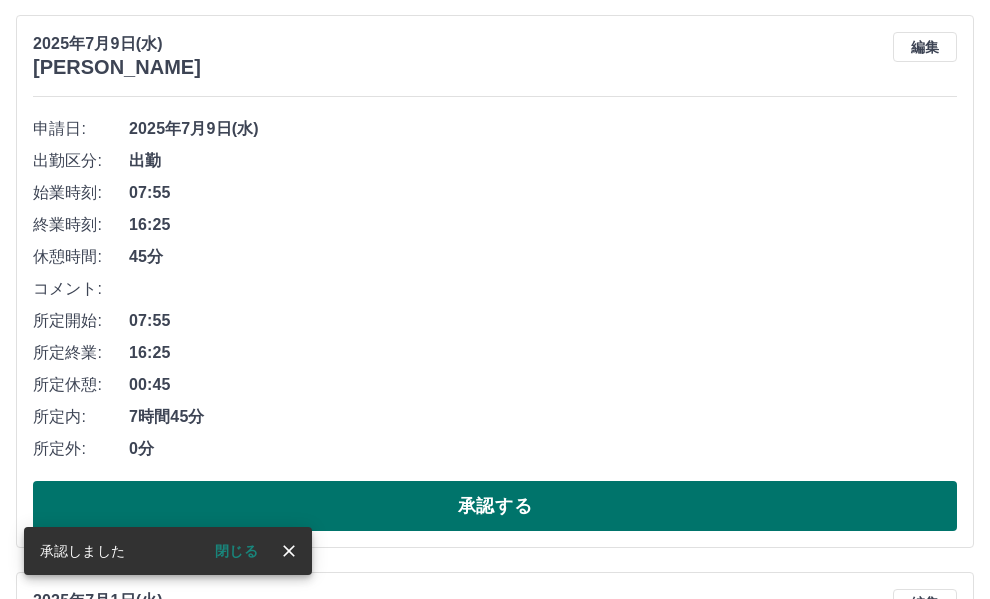 click on "承認する" at bounding box center (495, 506) 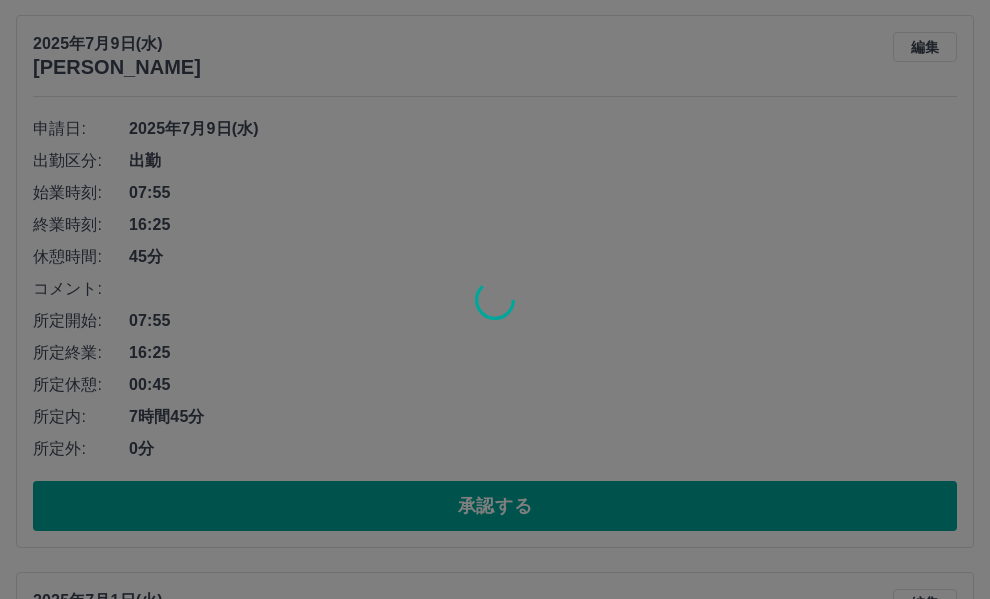 scroll, scrollTop: 5687, scrollLeft: 0, axis: vertical 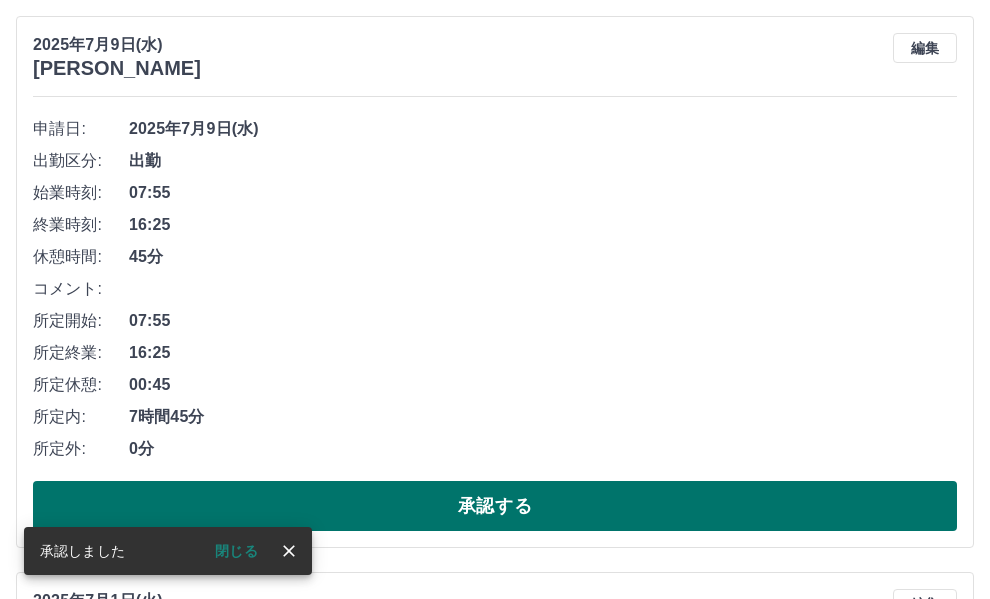 click on "承認する" at bounding box center (495, 506) 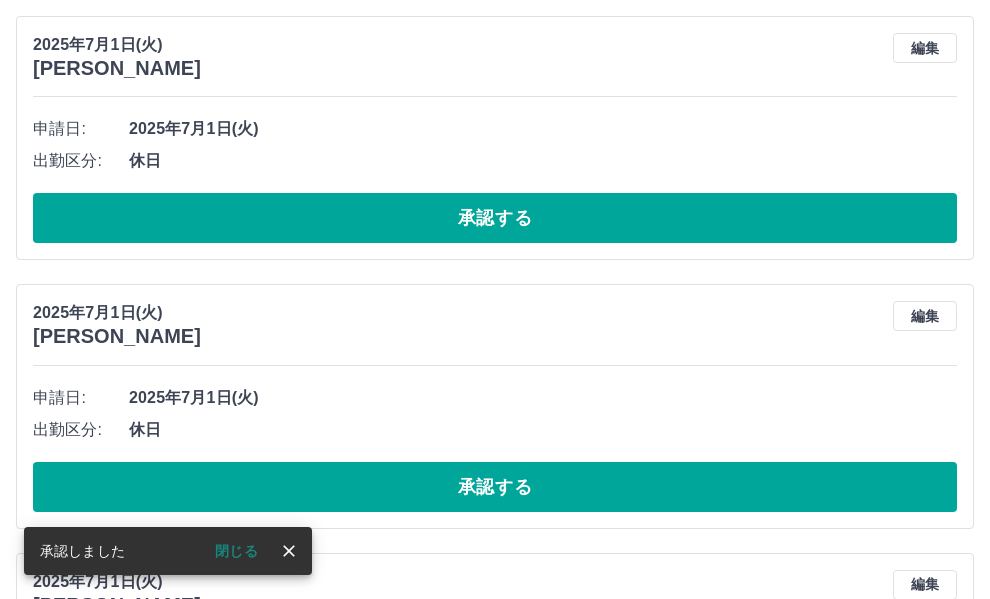 scroll, scrollTop: 5131, scrollLeft: 0, axis: vertical 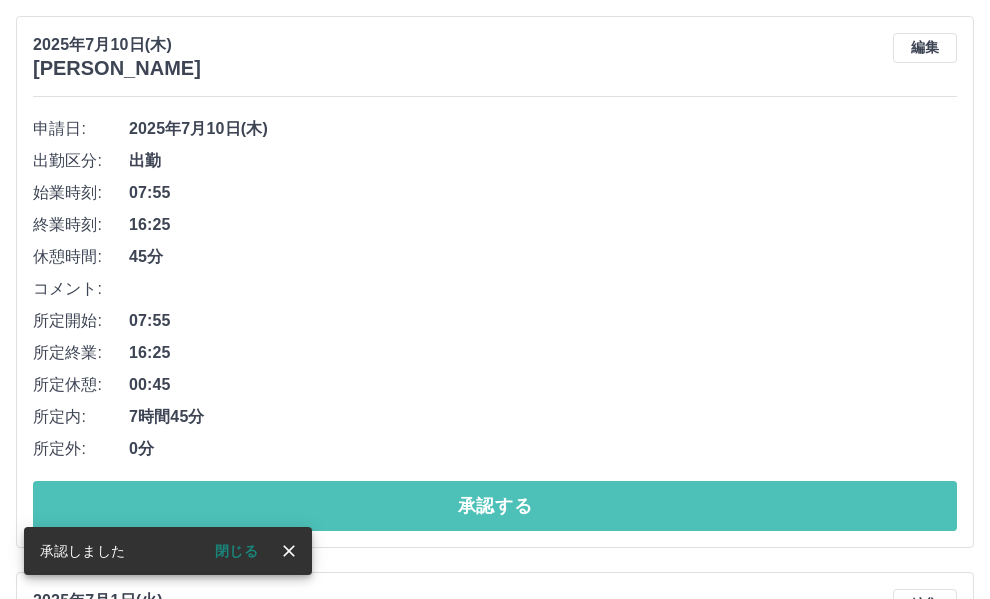 click on "承認する" at bounding box center [495, 506] 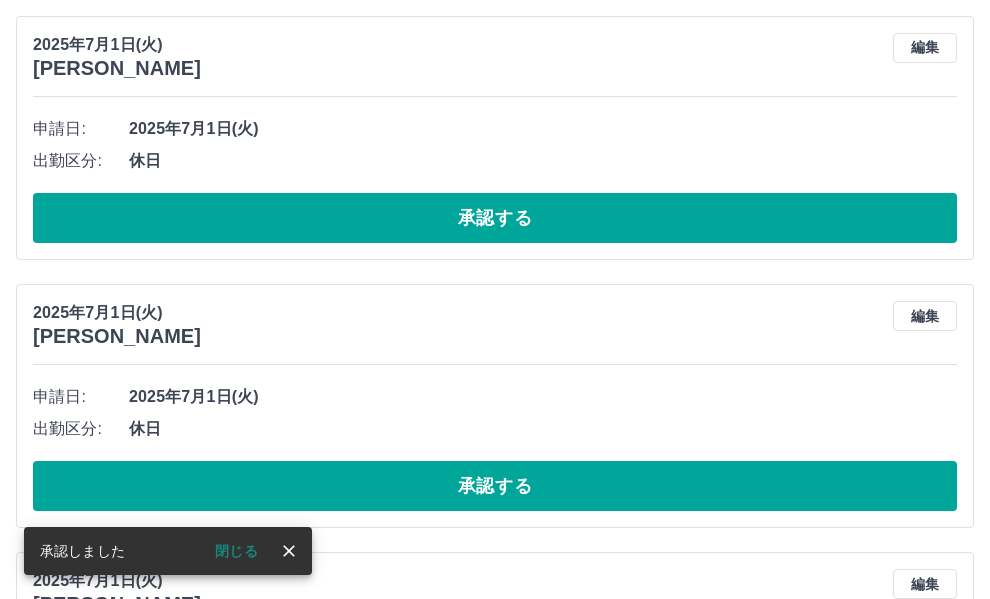 scroll, scrollTop: 4575, scrollLeft: 0, axis: vertical 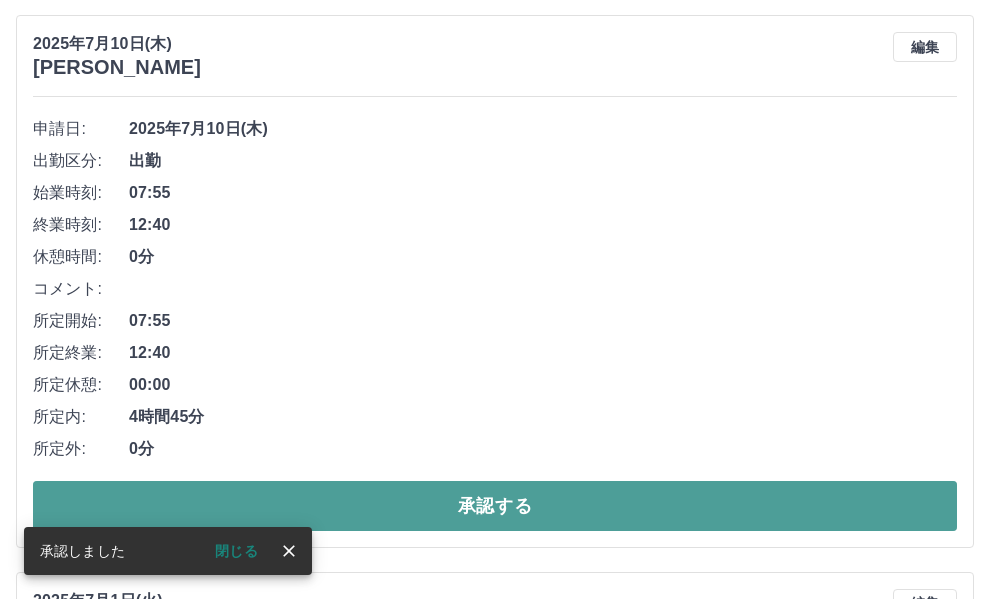 click on "承認する" at bounding box center (495, 506) 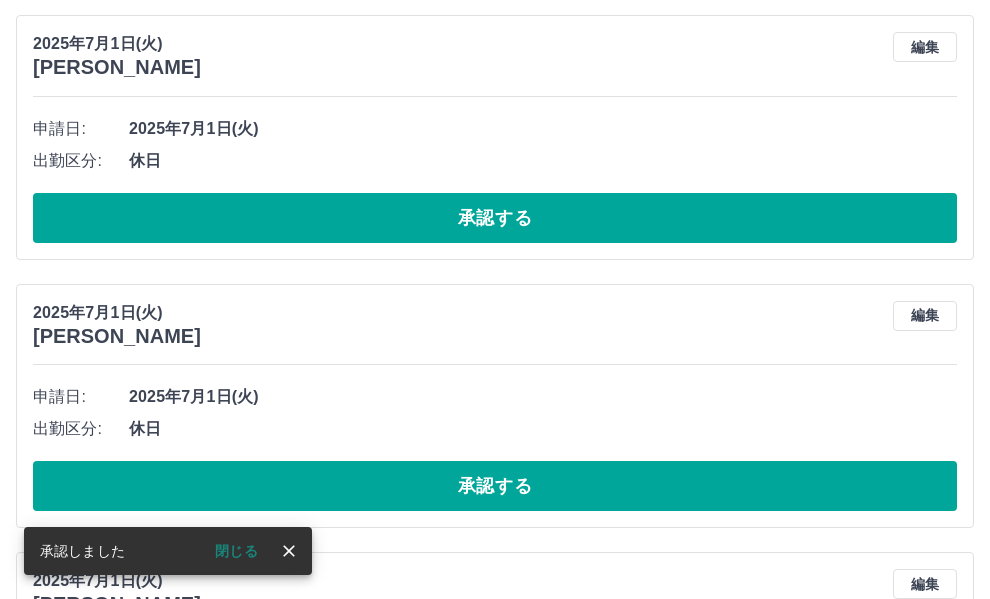 scroll, scrollTop: 4018, scrollLeft: 0, axis: vertical 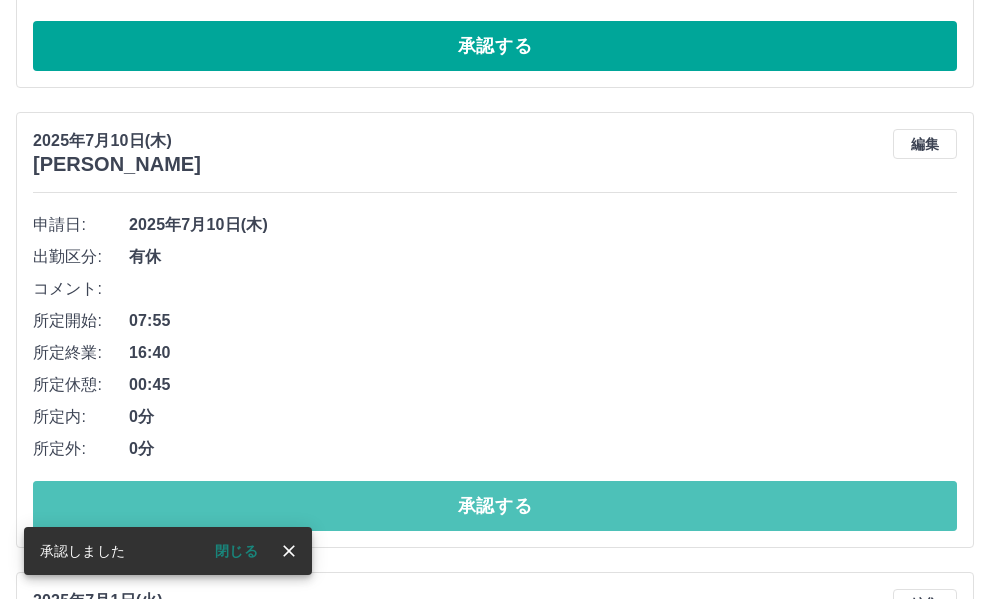 click on "承認する" at bounding box center (495, 506) 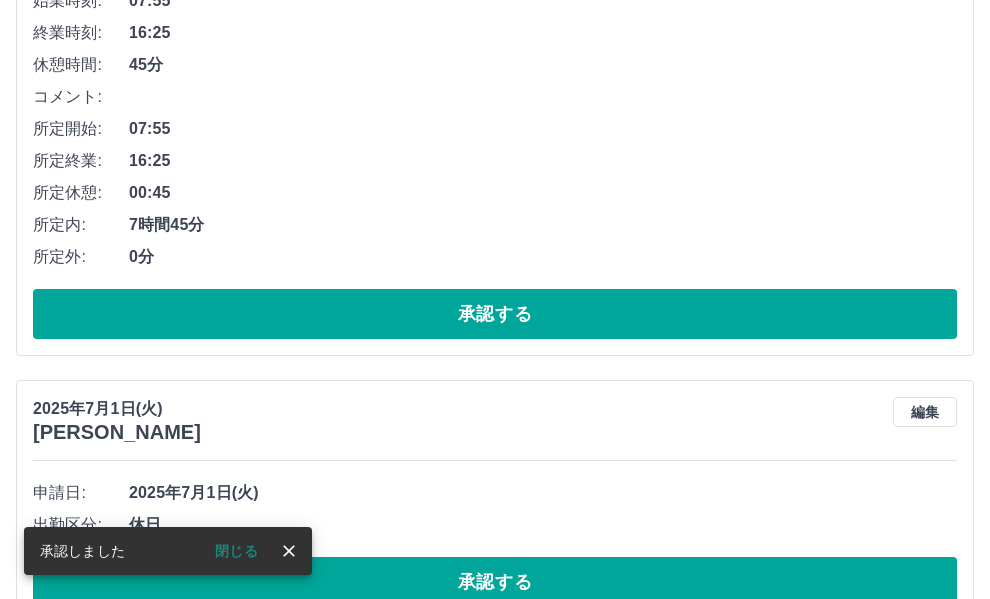 scroll, scrollTop: 3618, scrollLeft: 0, axis: vertical 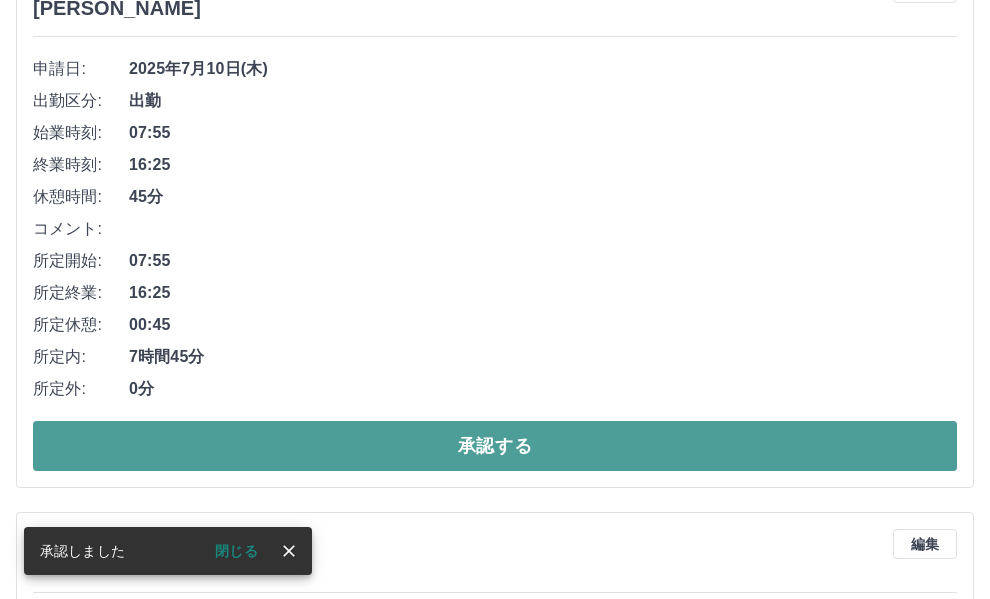 click on "承認する" at bounding box center (495, 446) 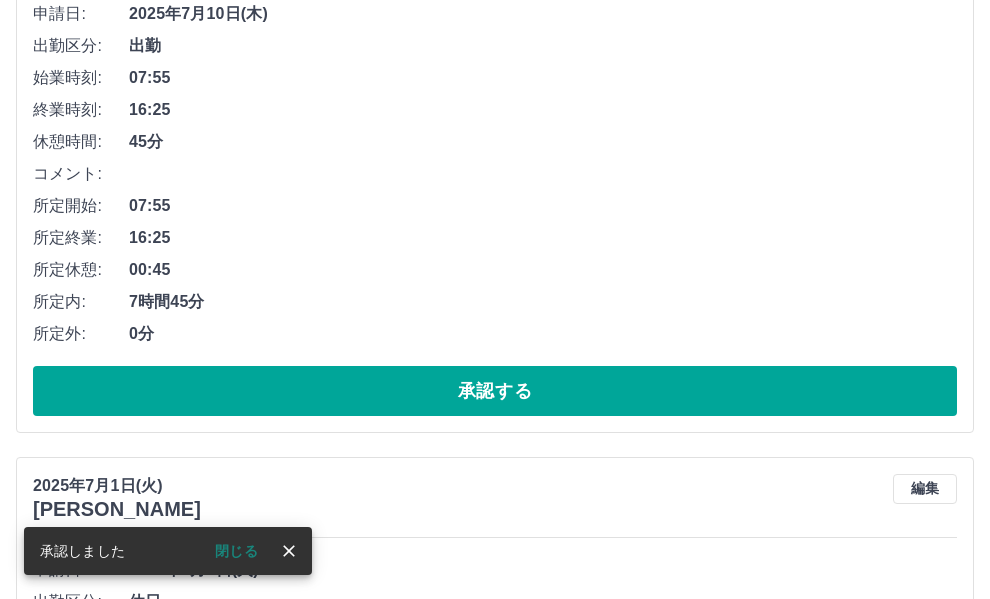 scroll, scrollTop: 3118, scrollLeft: 0, axis: vertical 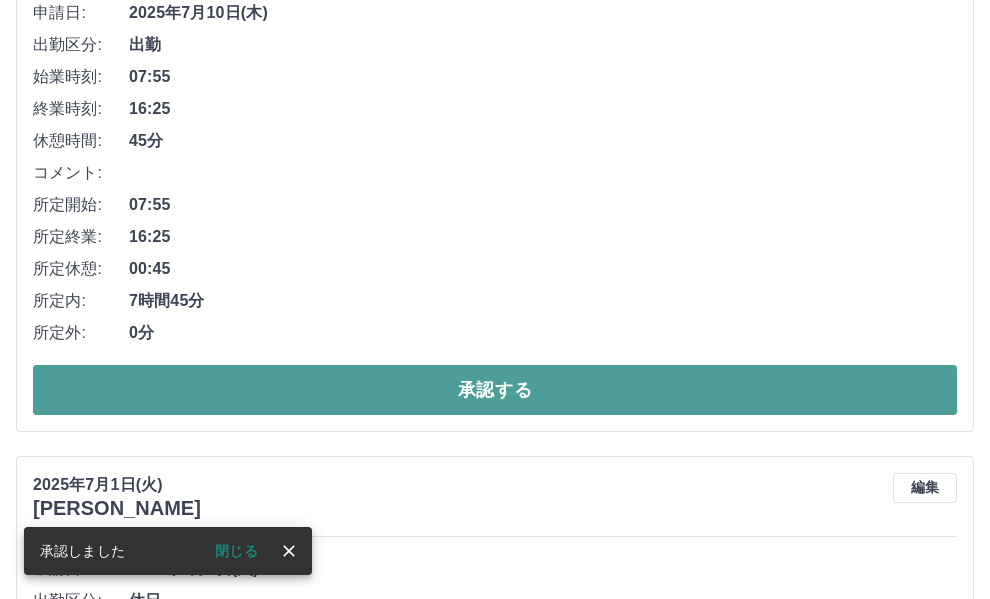 click on "承認する" at bounding box center (495, 390) 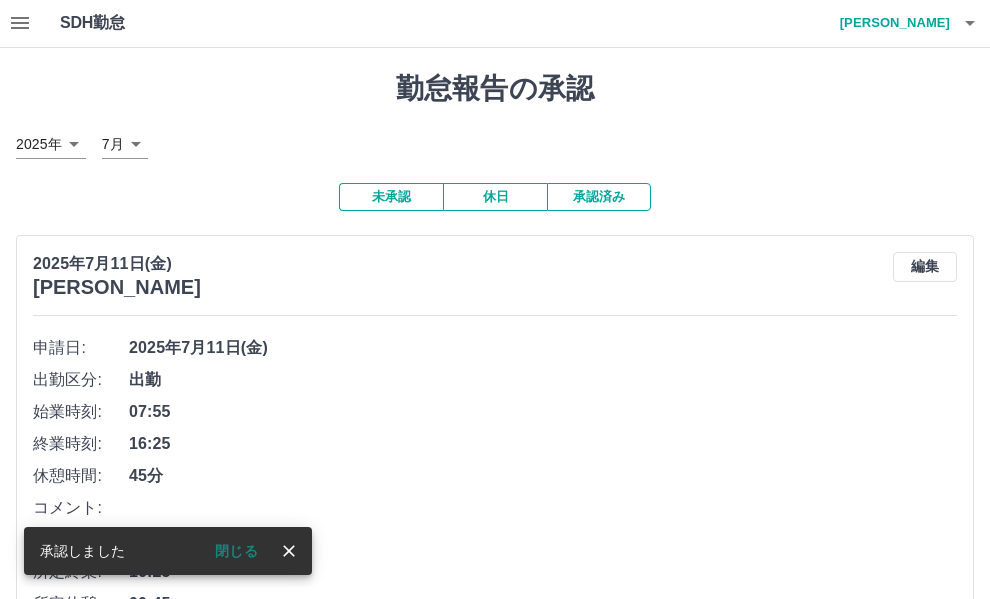scroll, scrollTop: 0, scrollLeft: 0, axis: both 